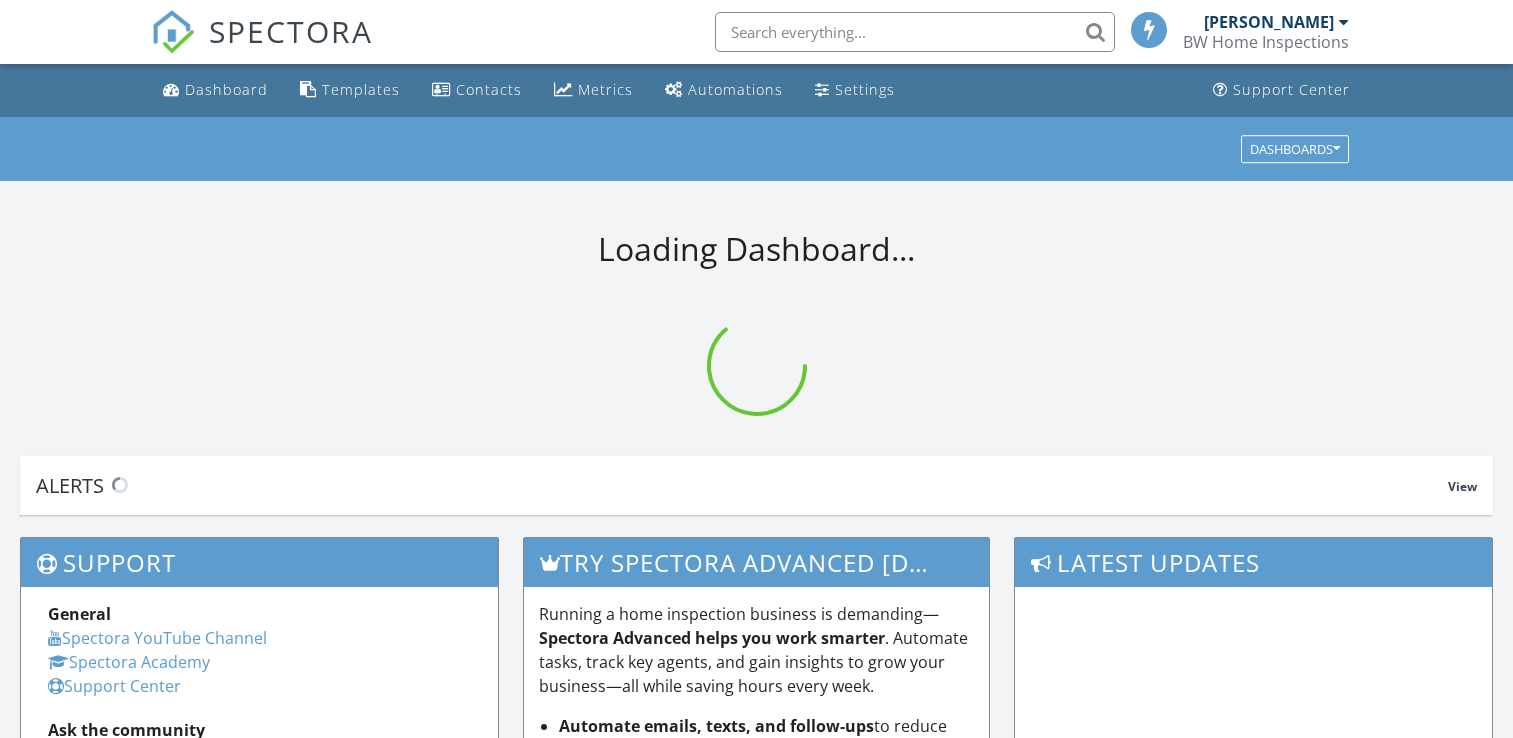 scroll, scrollTop: 0, scrollLeft: 0, axis: both 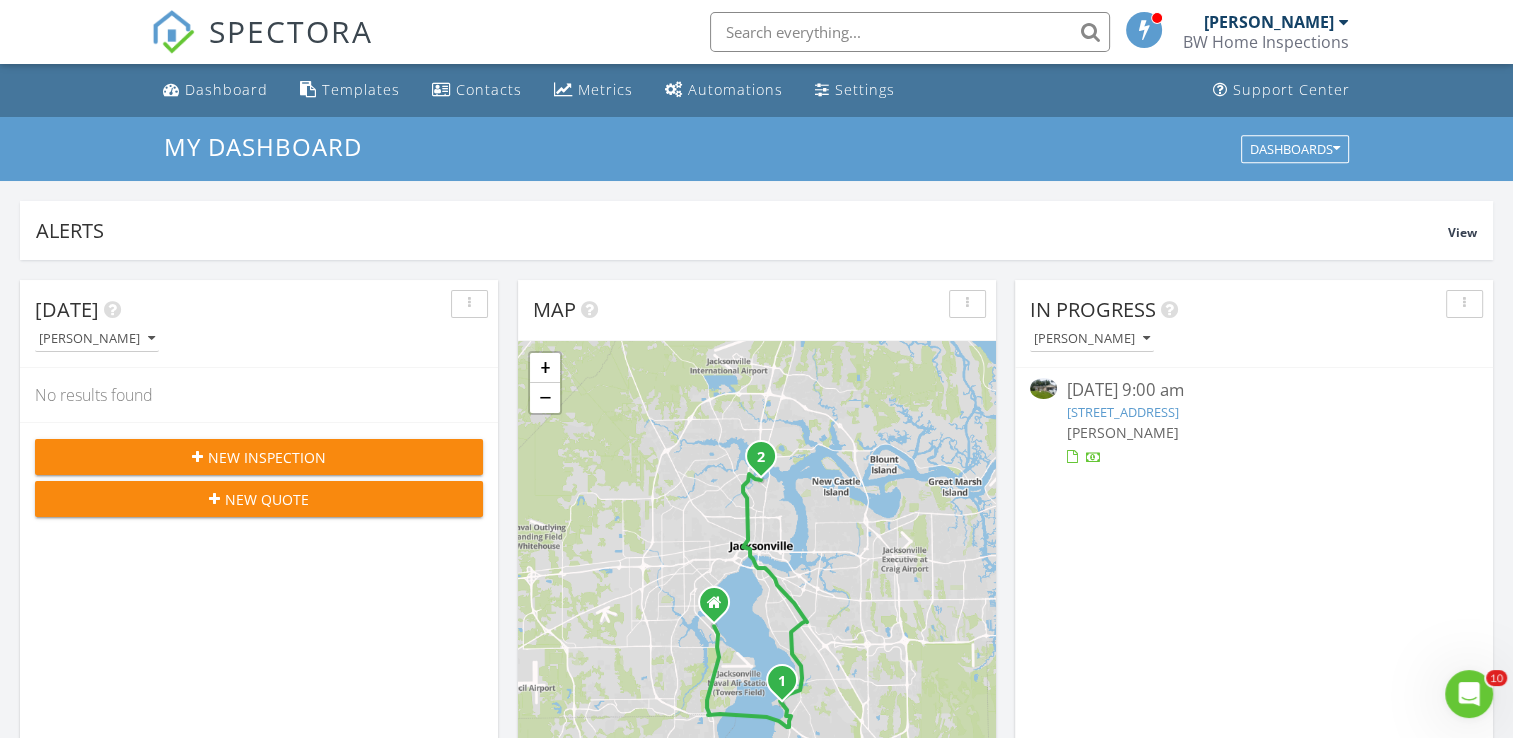click on "8152 Great Valley Trail, Jacksonville, FL 32244" at bounding box center (1123, 412) 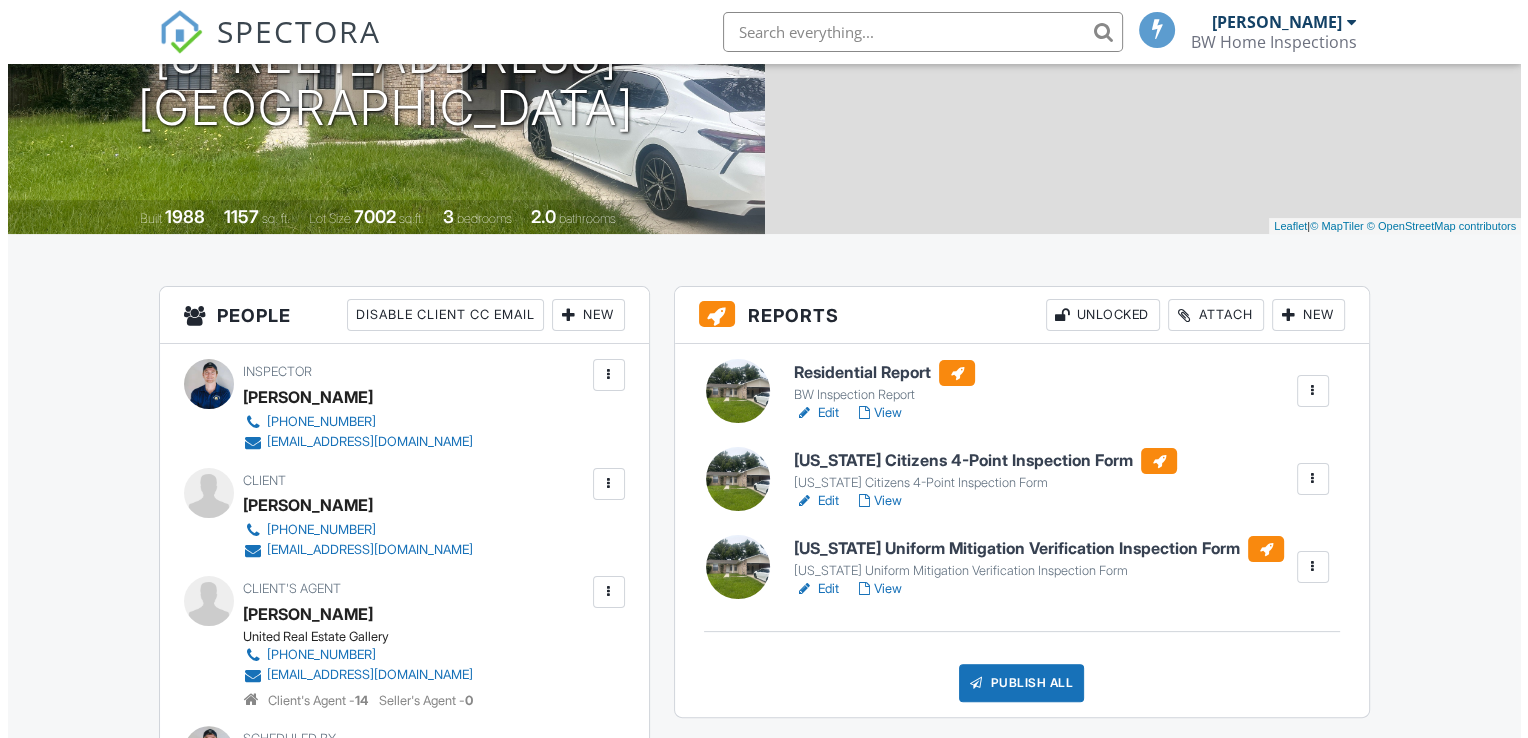 scroll, scrollTop: 300, scrollLeft: 0, axis: vertical 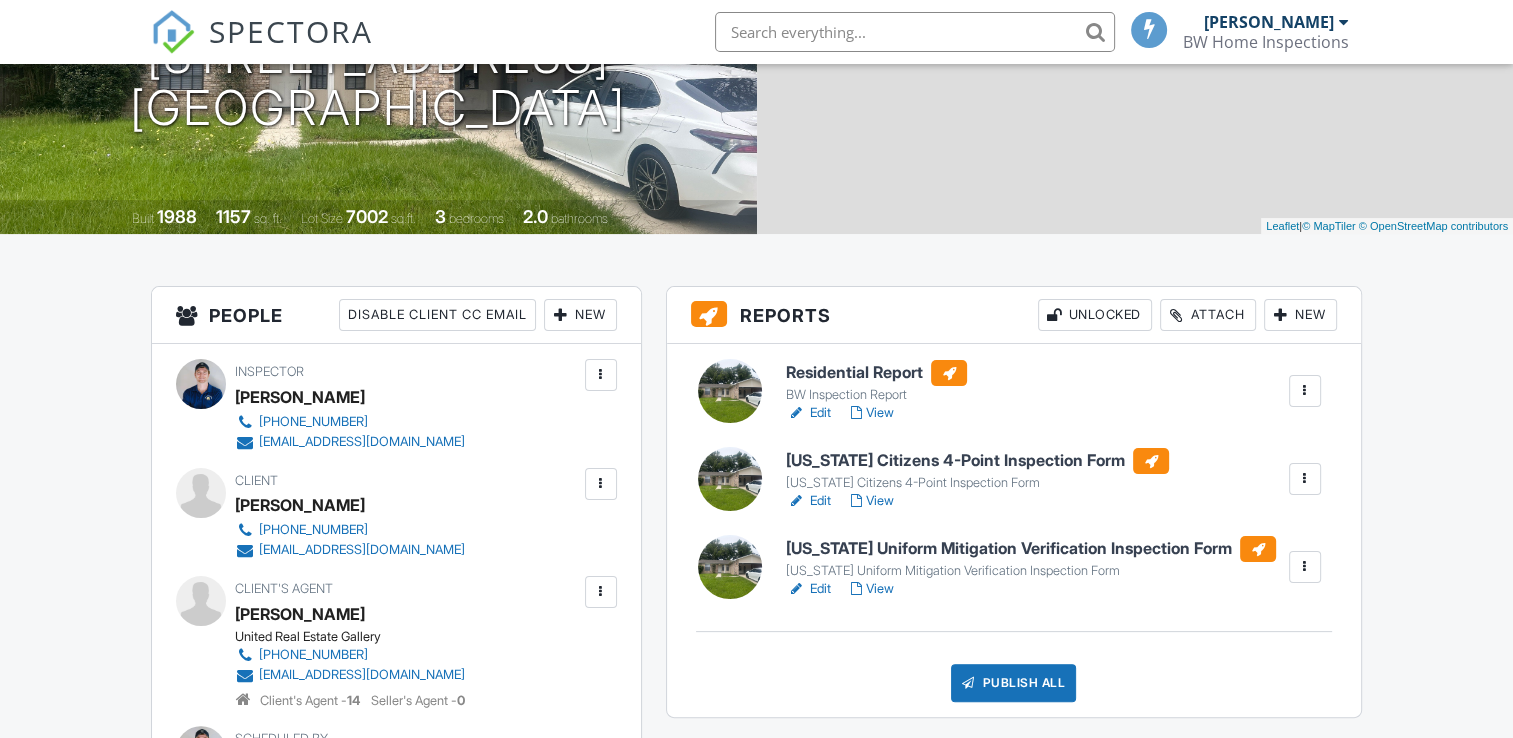 click on "Attach" at bounding box center [1208, 315] 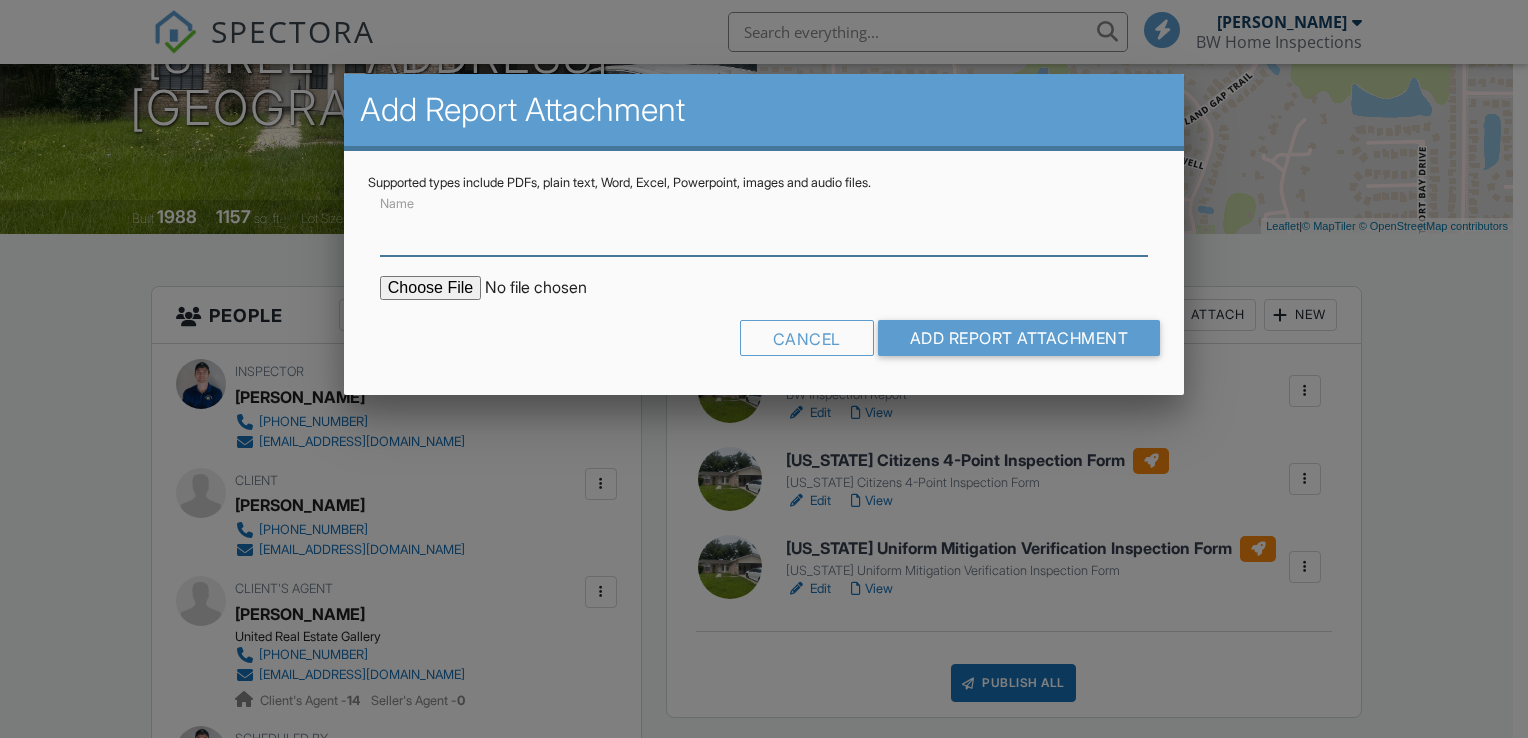 click on "Name" at bounding box center (764, 231) 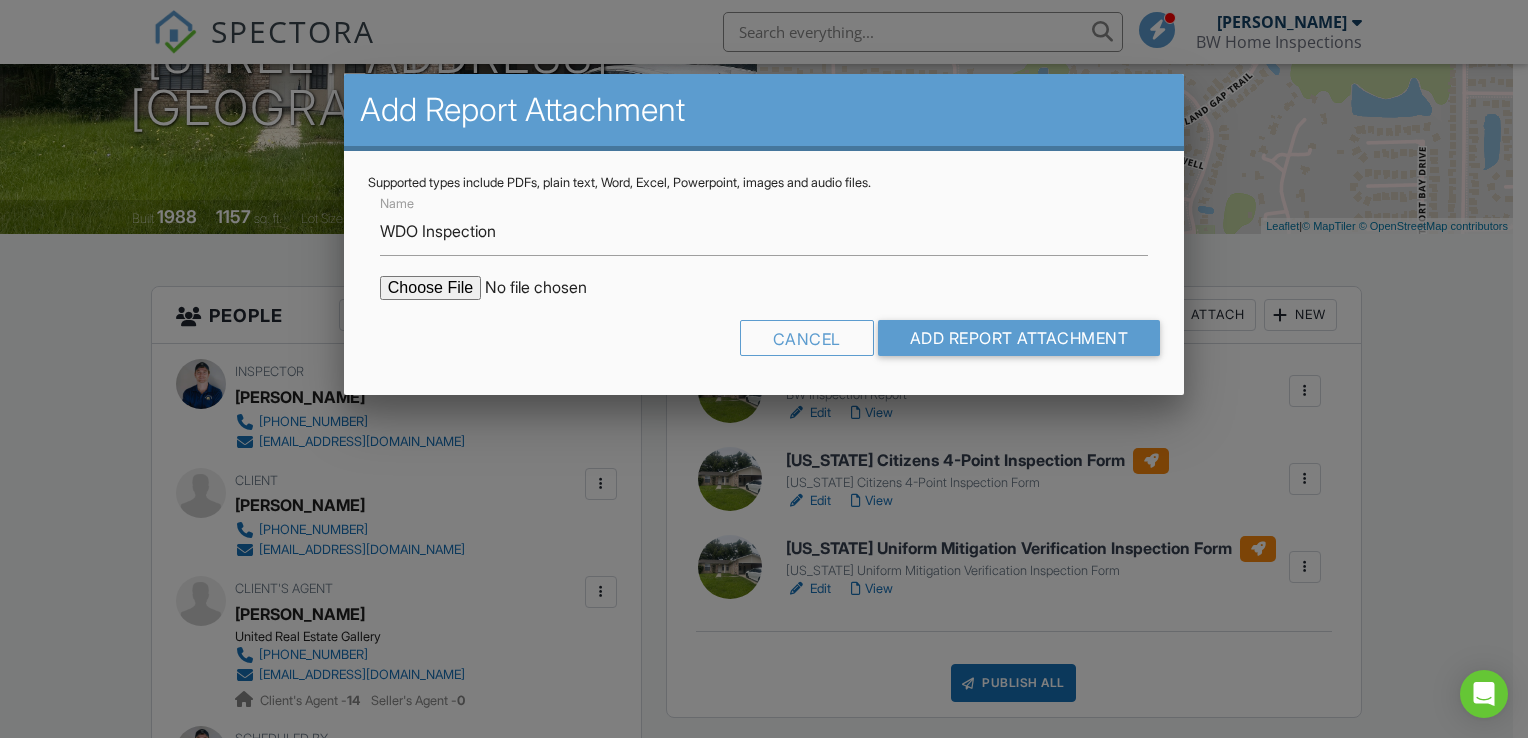 drag, startPoint x: 474, startPoint y: 246, endPoint x: 452, endPoint y: 288, distance: 47.41308 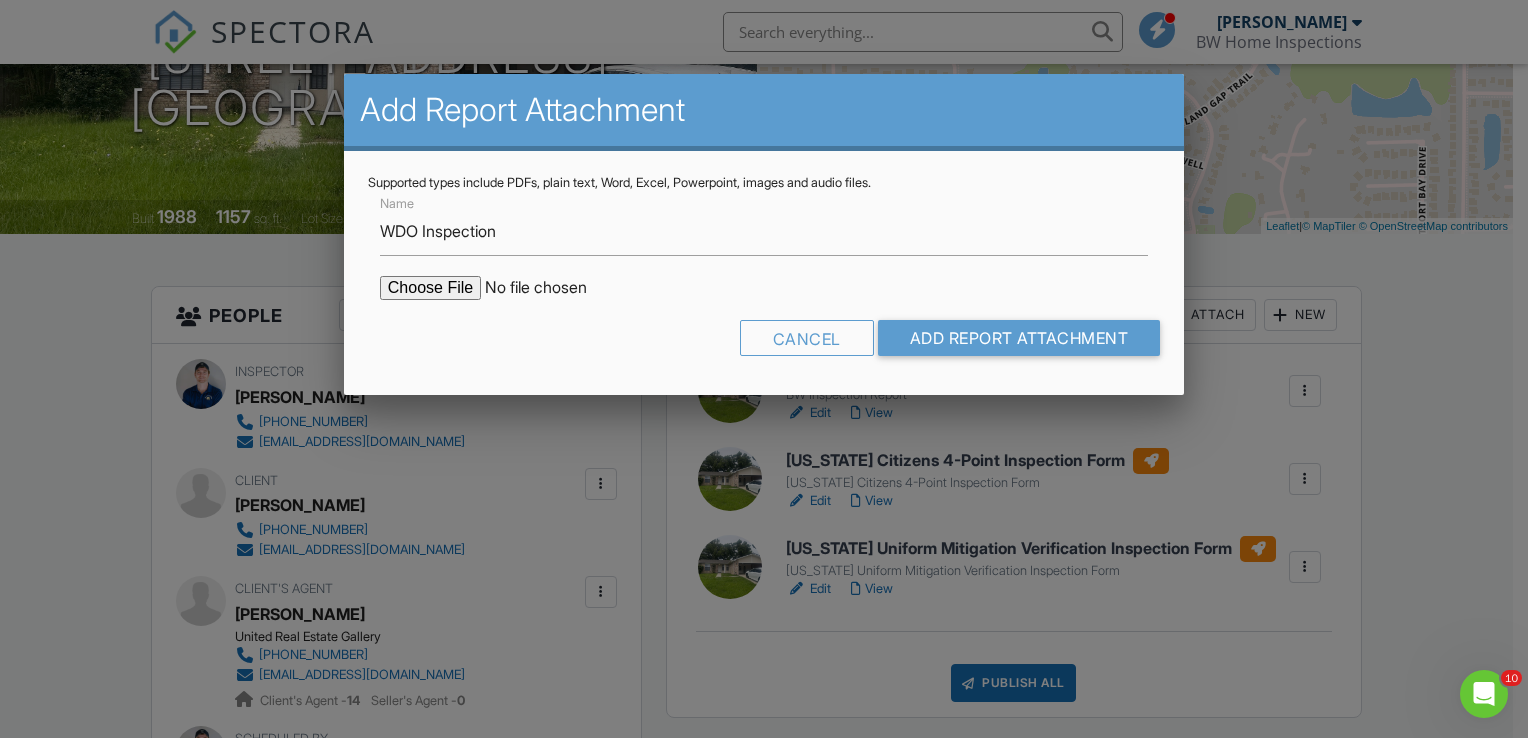 scroll, scrollTop: 0, scrollLeft: 0, axis: both 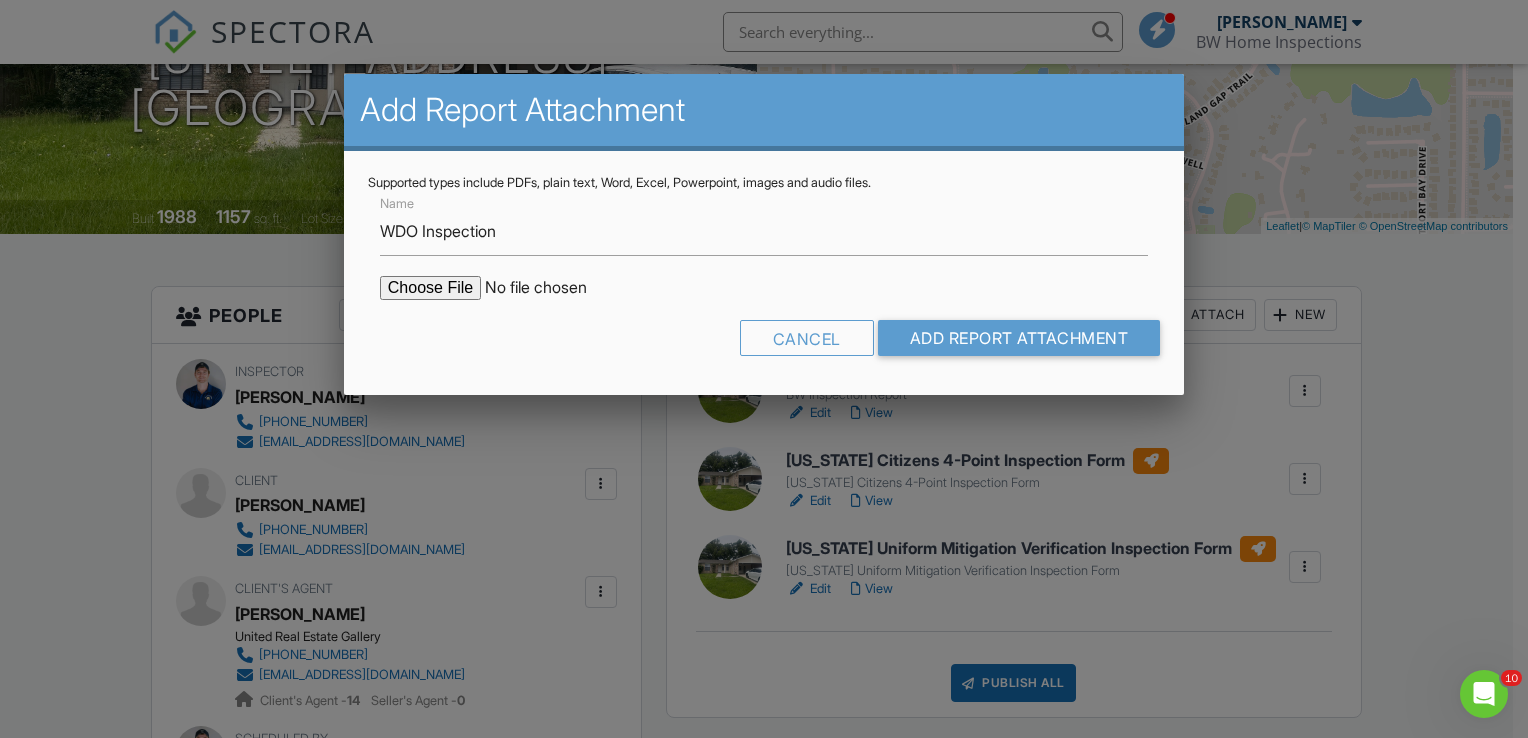 type on "C:\fakepath\document-9378.pdf" 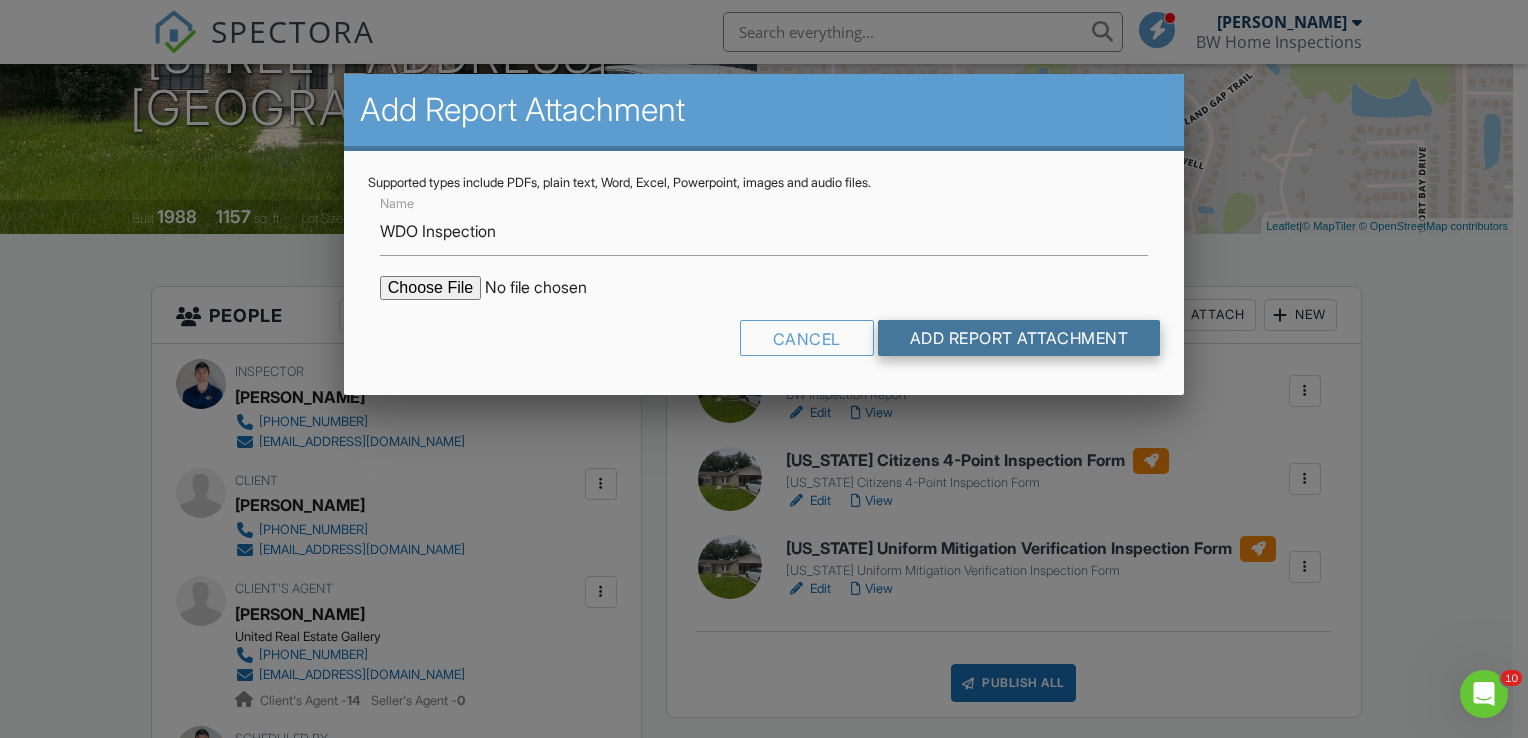 click on "Add Report Attachment" at bounding box center (1019, 338) 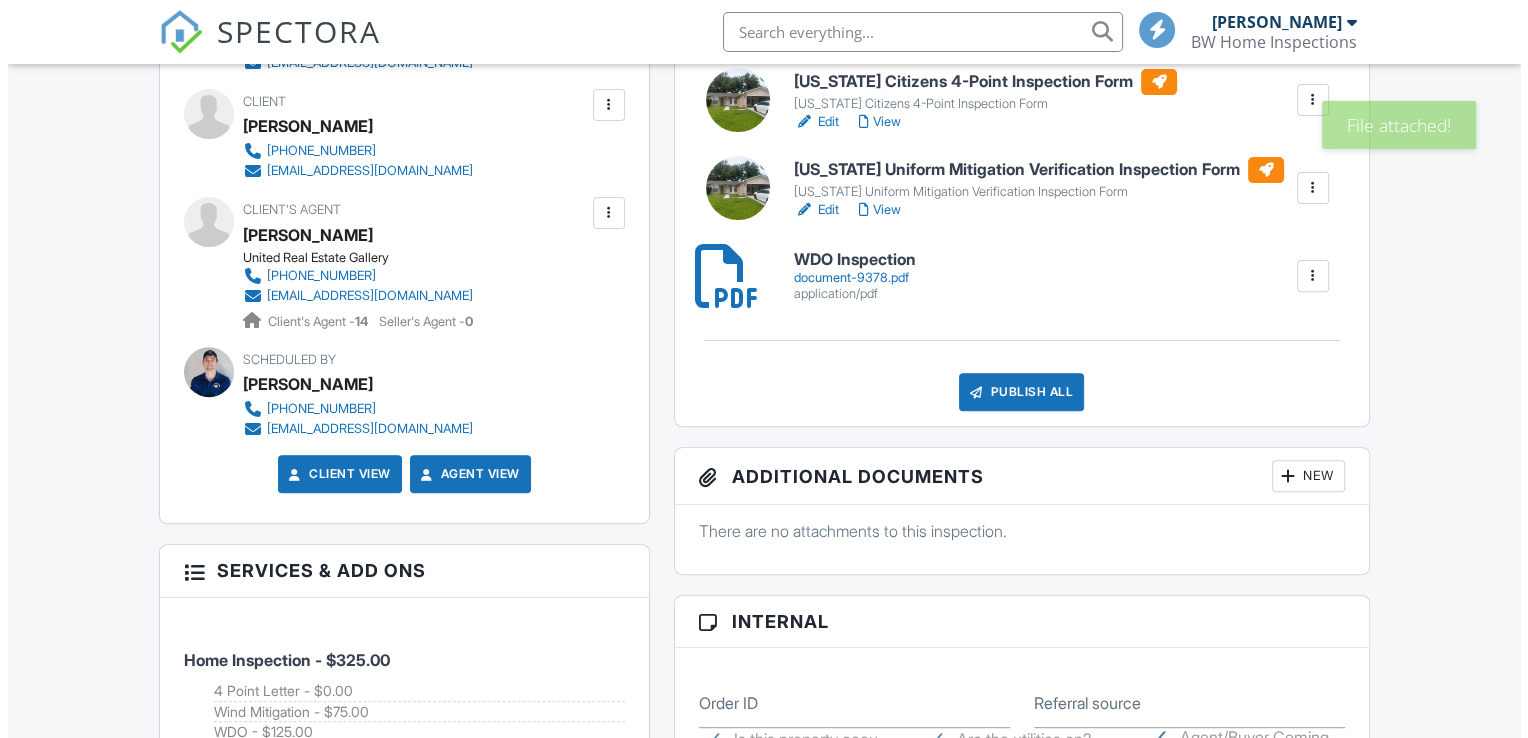 scroll, scrollTop: 700, scrollLeft: 0, axis: vertical 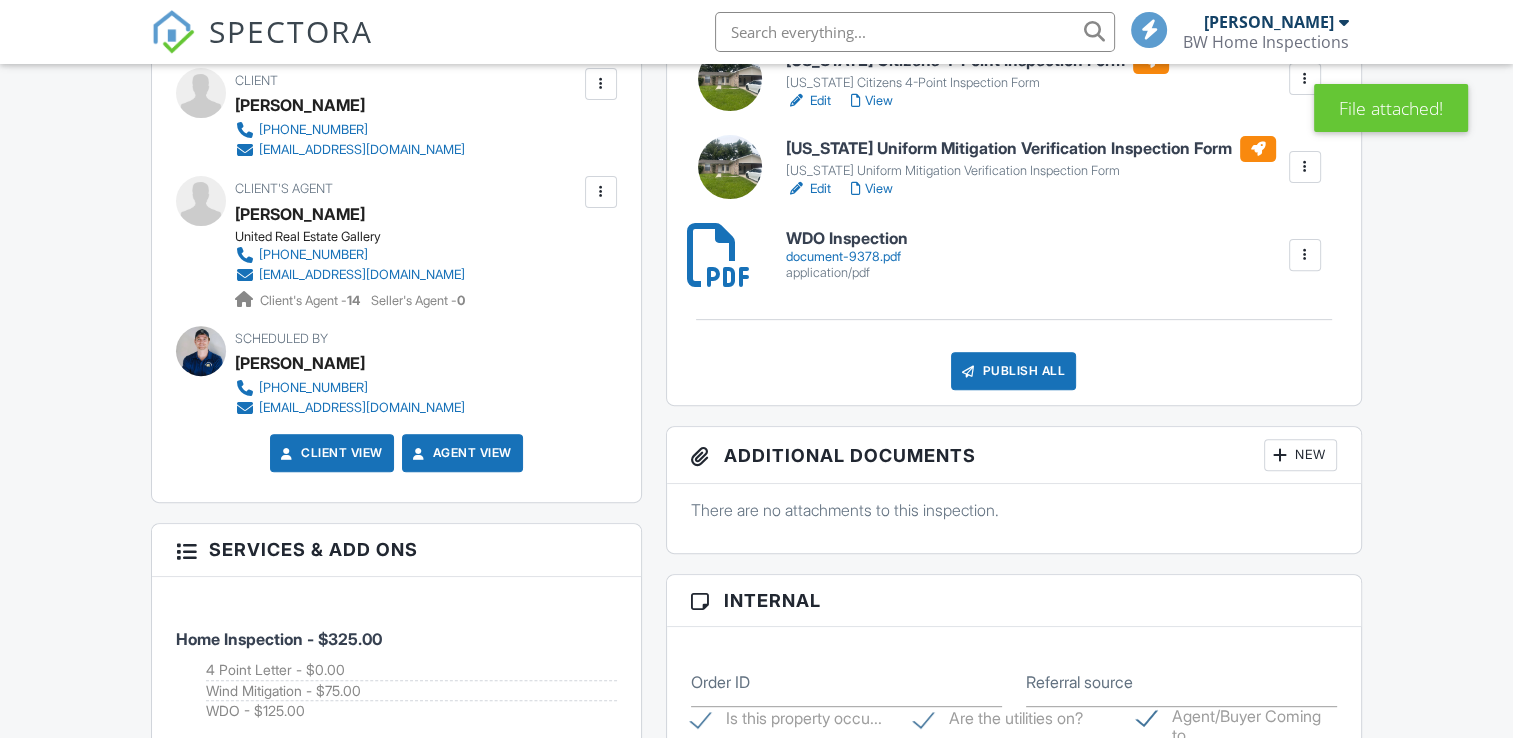 click on "Publish All" at bounding box center (1013, 371) 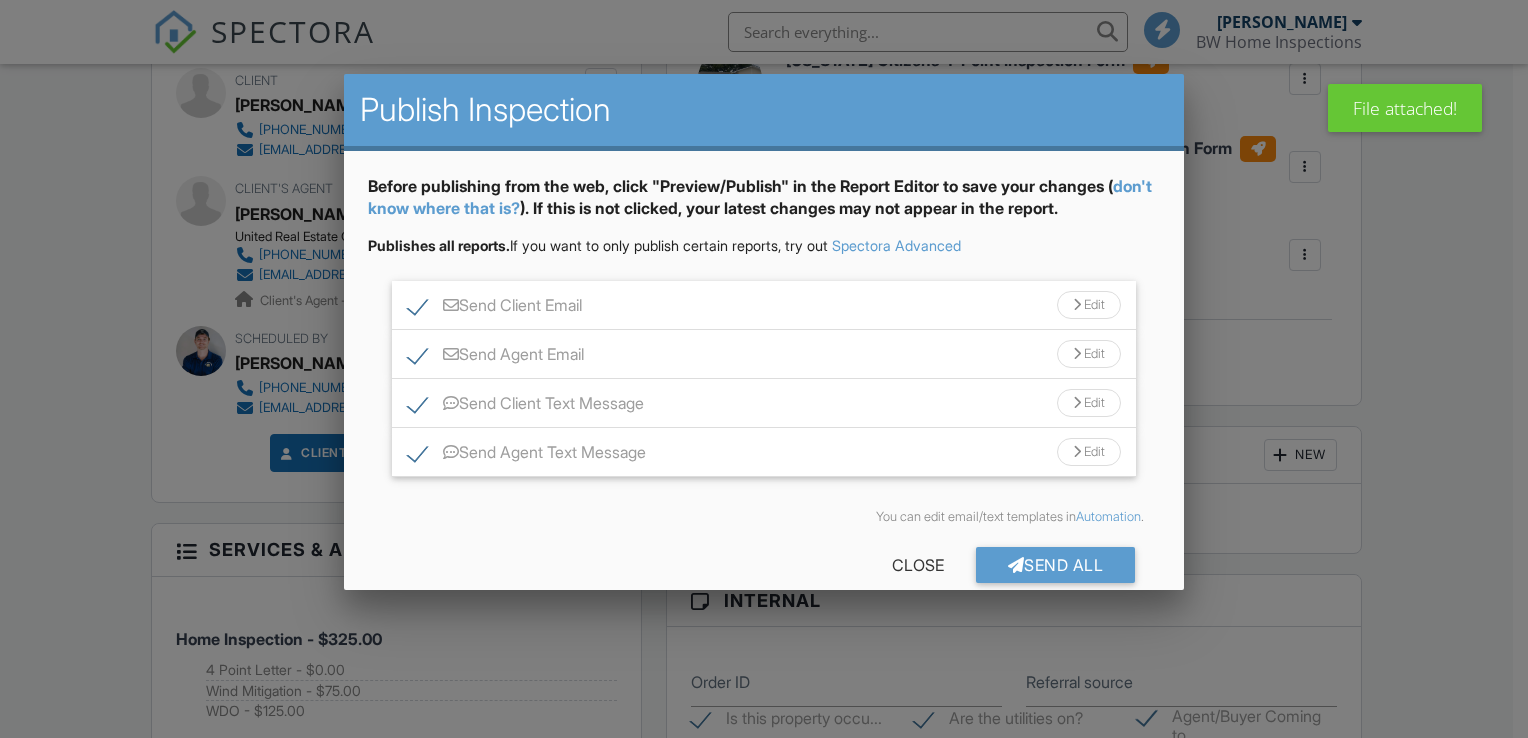 scroll, scrollTop: 0, scrollLeft: 0, axis: both 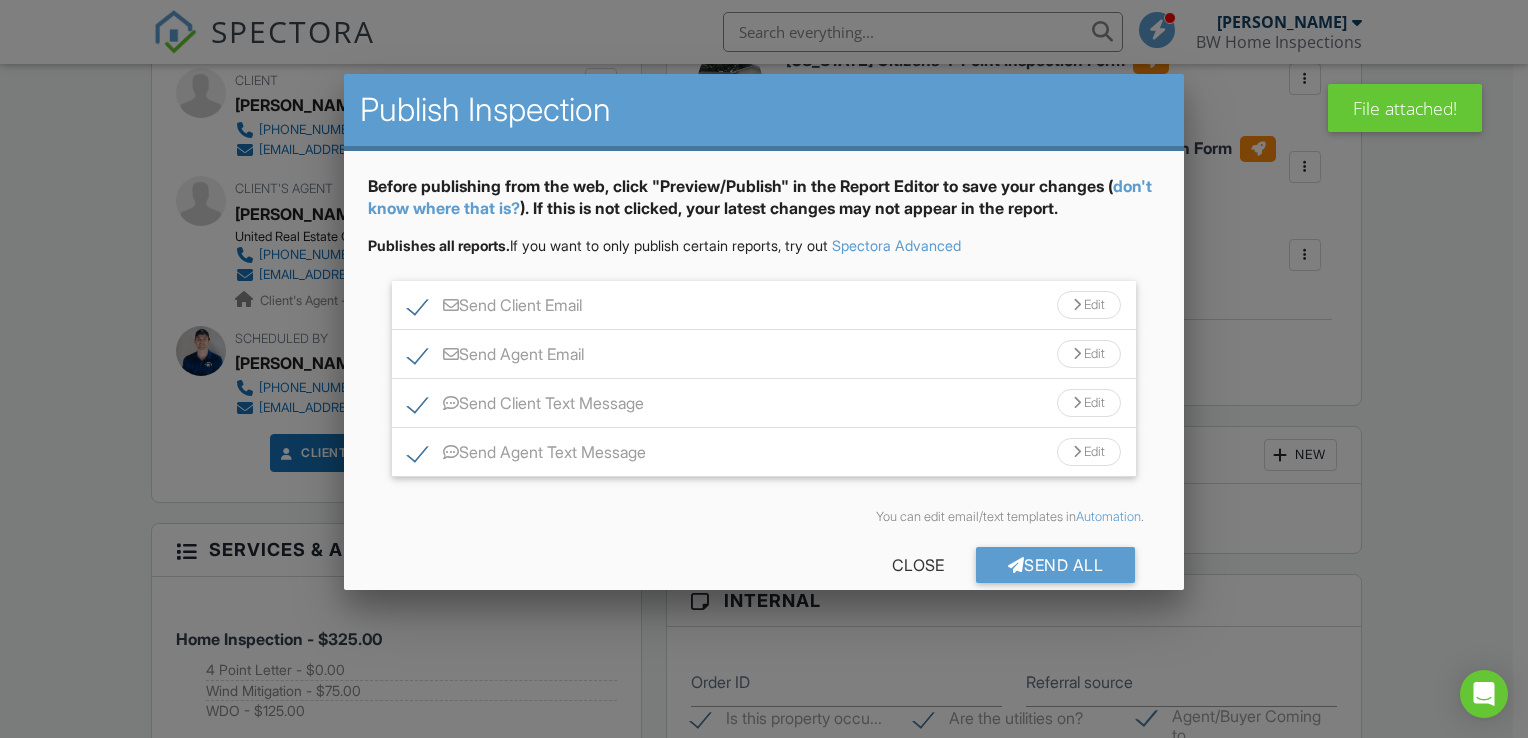 click on "Send All" at bounding box center (1056, 565) 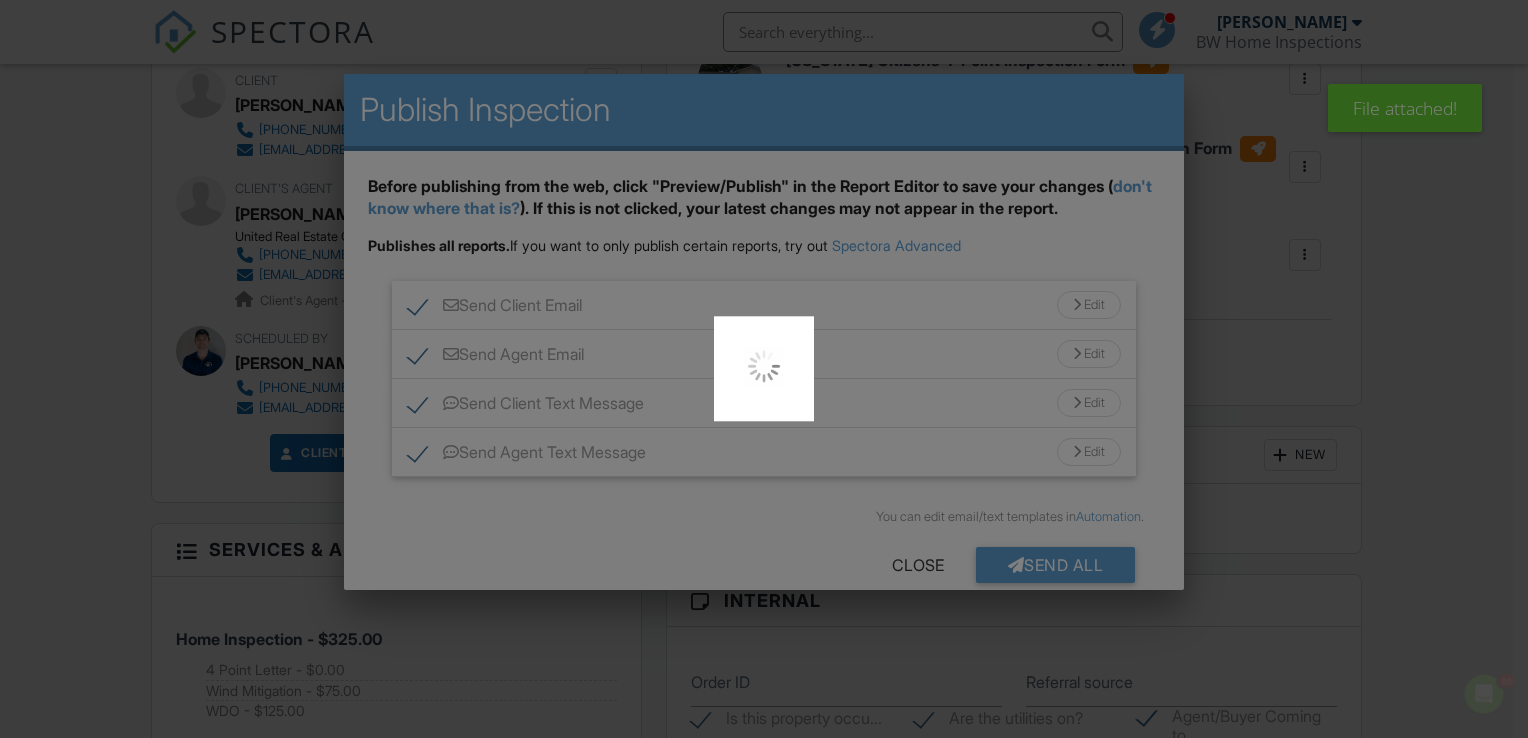 scroll, scrollTop: 0, scrollLeft: 0, axis: both 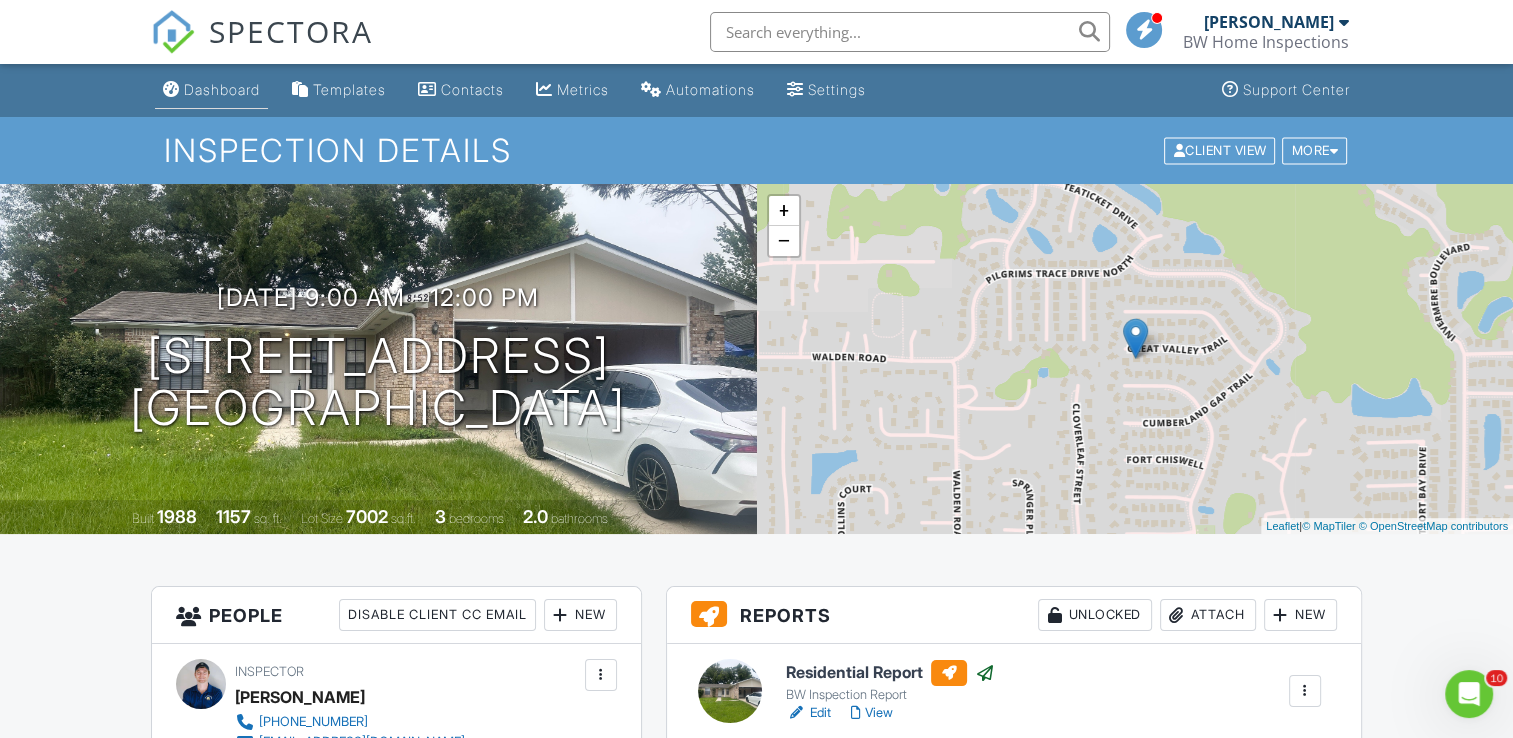 click on "Dashboard" at bounding box center [222, 89] 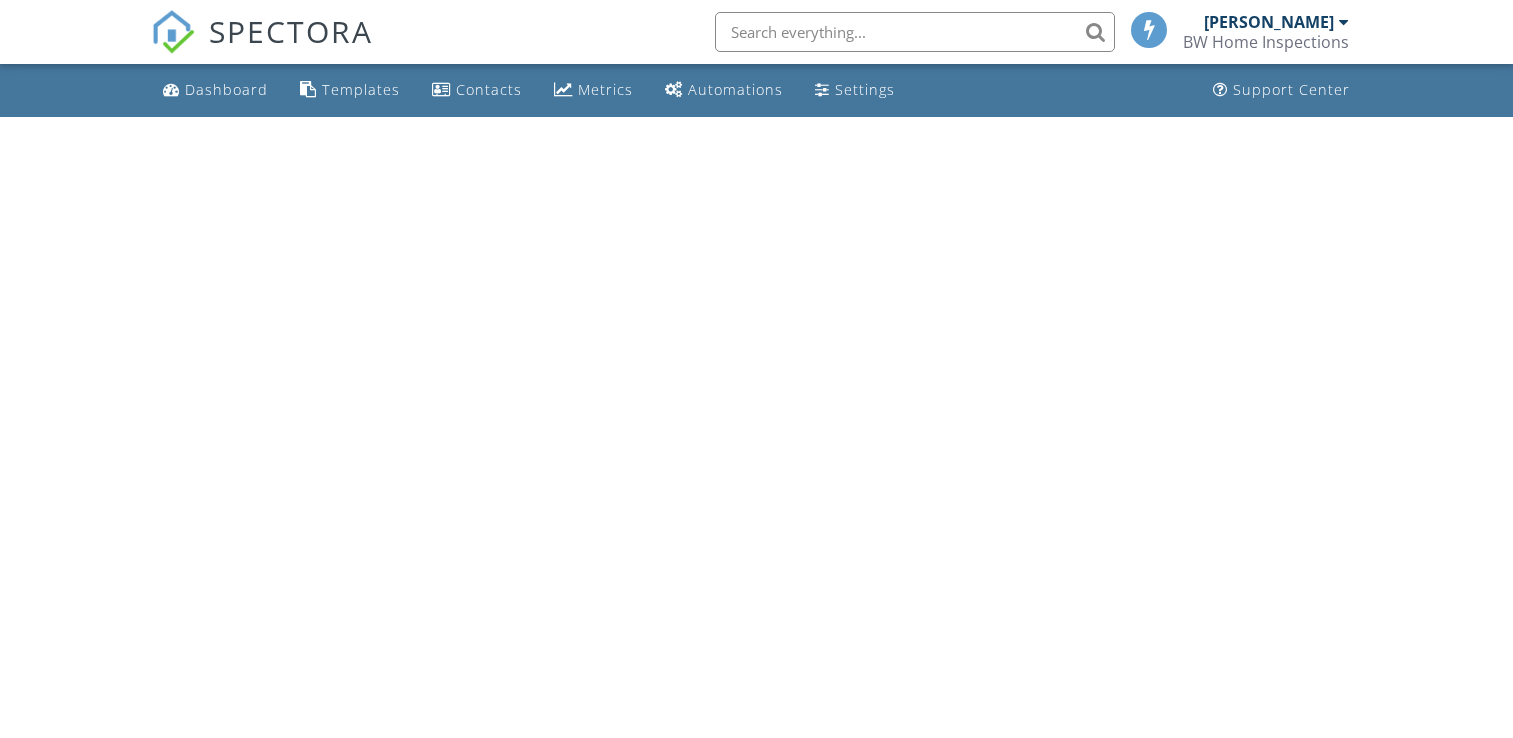 scroll, scrollTop: 0, scrollLeft: 0, axis: both 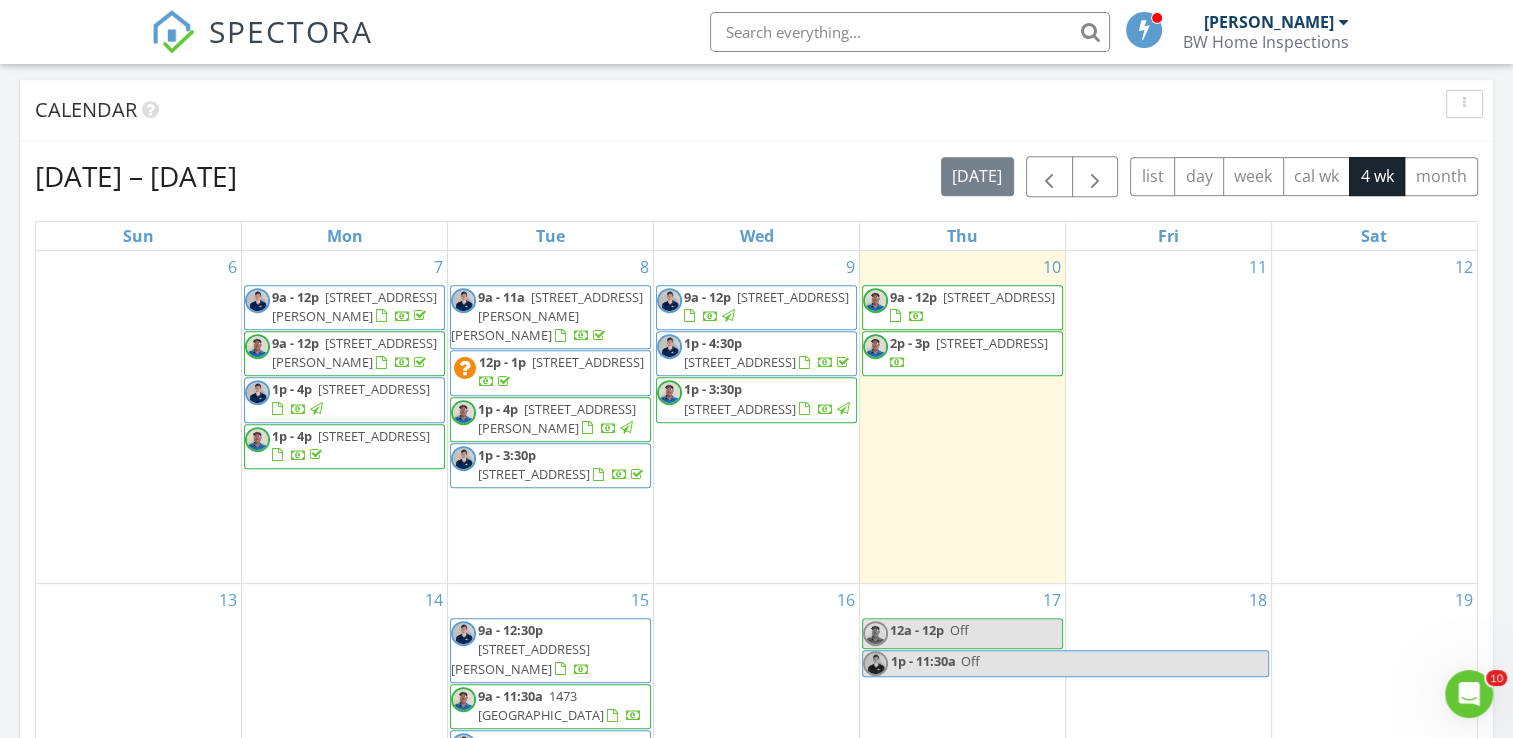 click on "11" at bounding box center (1168, 417) 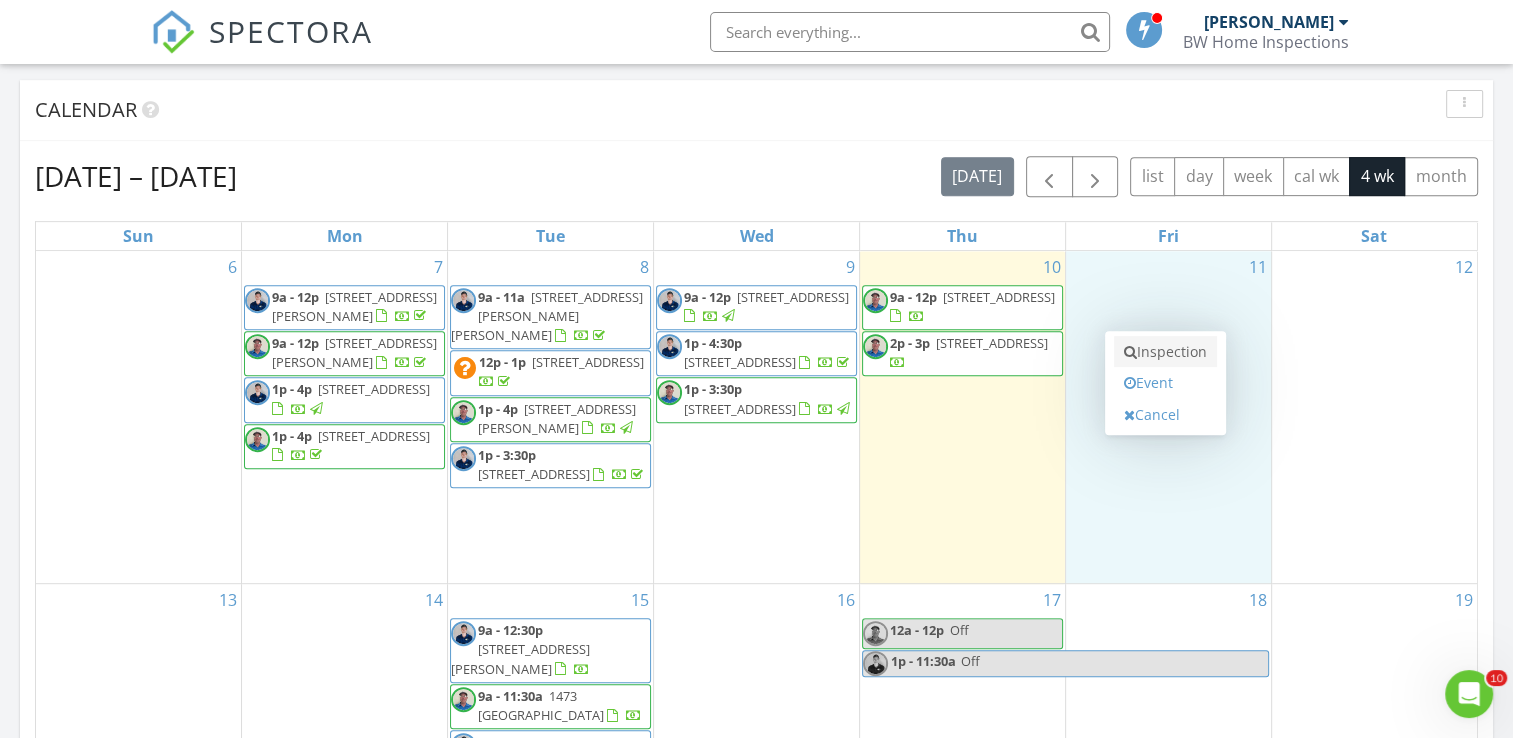 click on "Inspection" at bounding box center (1165, 352) 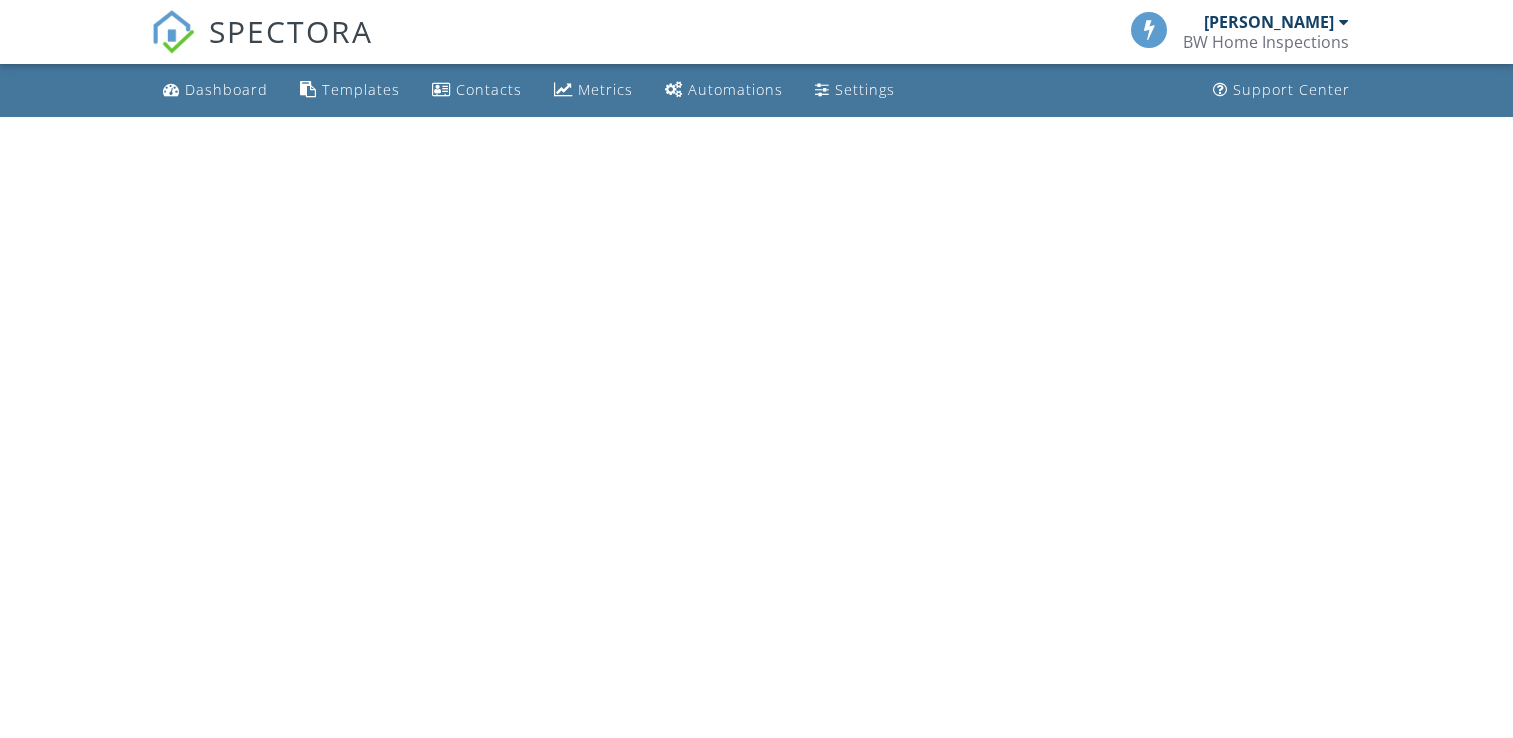 scroll, scrollTop: 0, scrollLeft: 0, axis: both 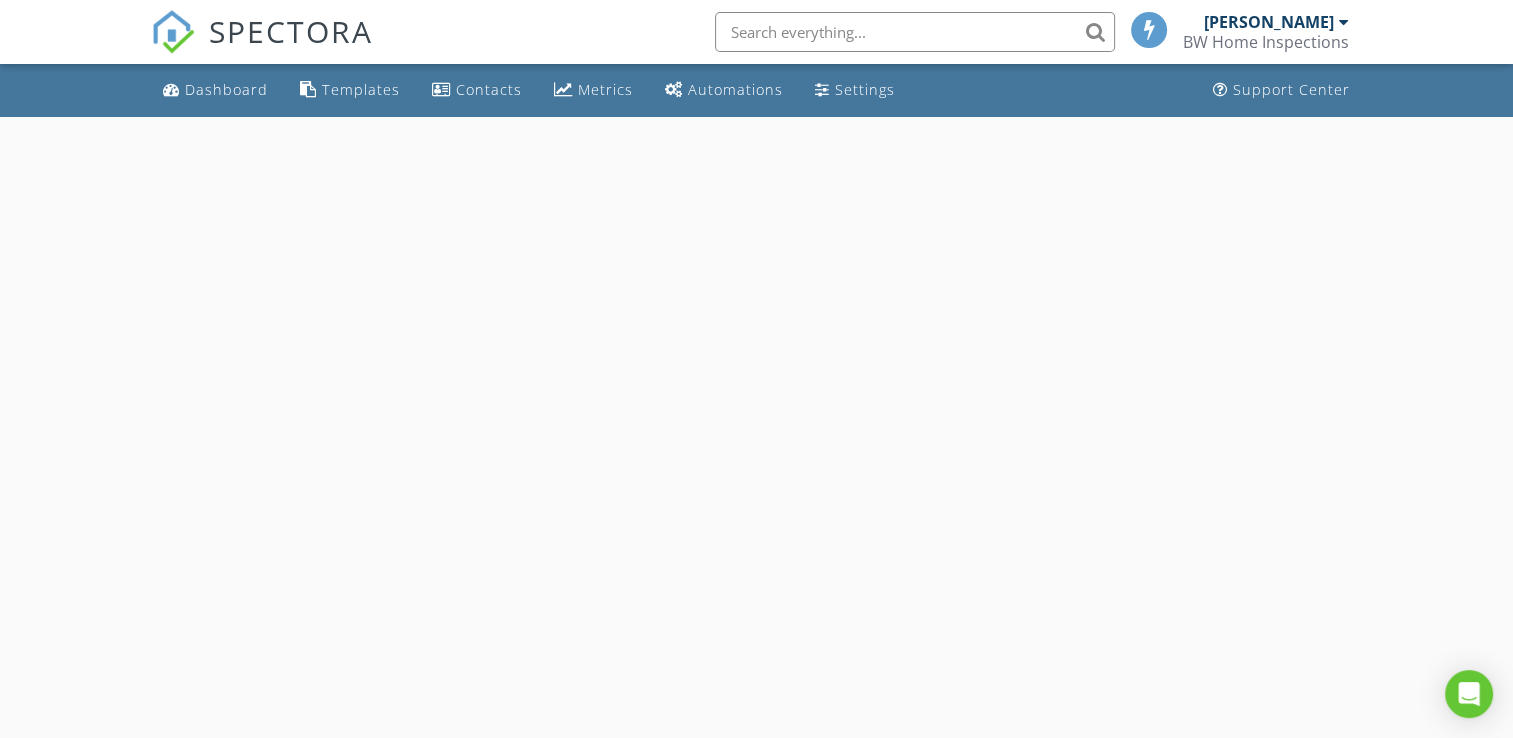 select on "6" 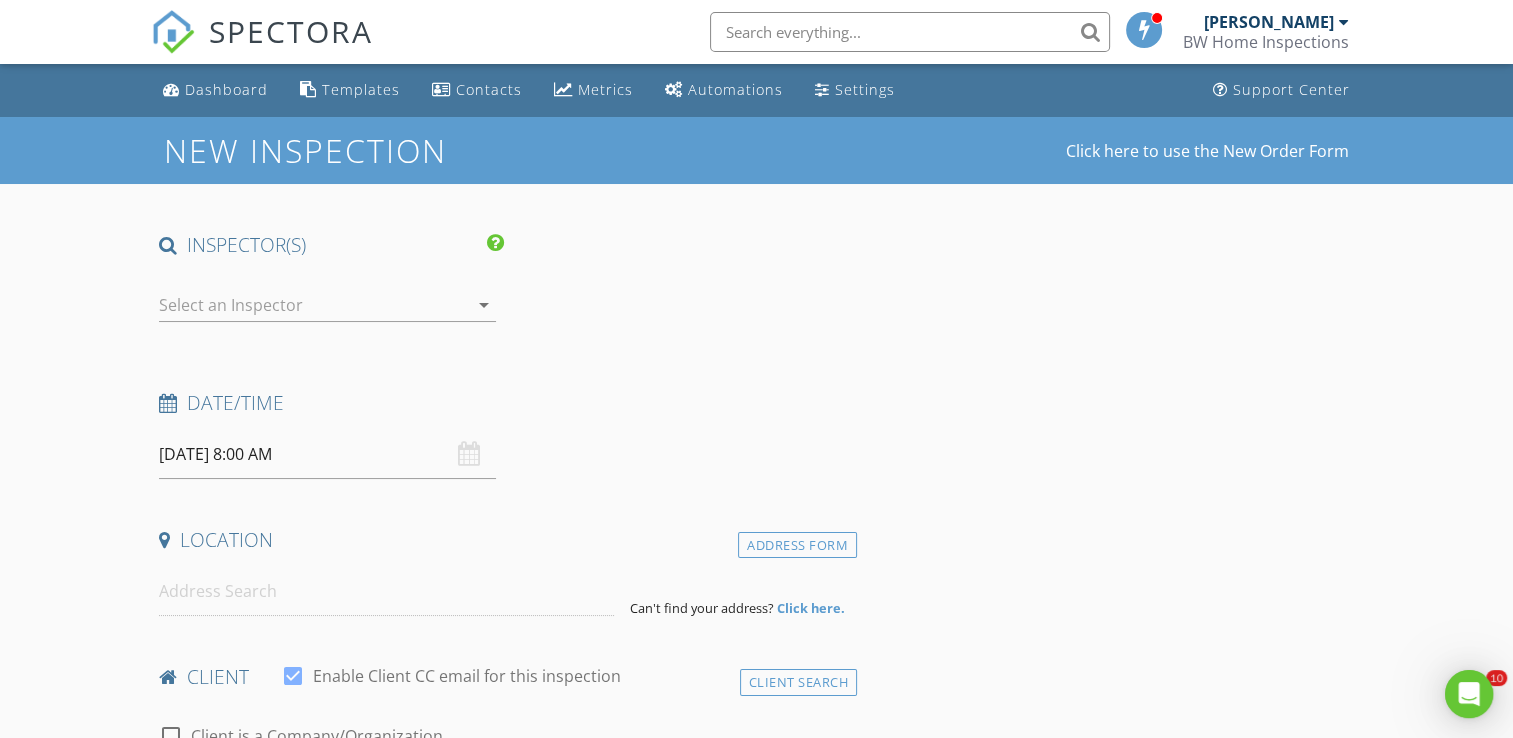 scroll, scrollTop: 0, scrollLeft: 0, axis: both 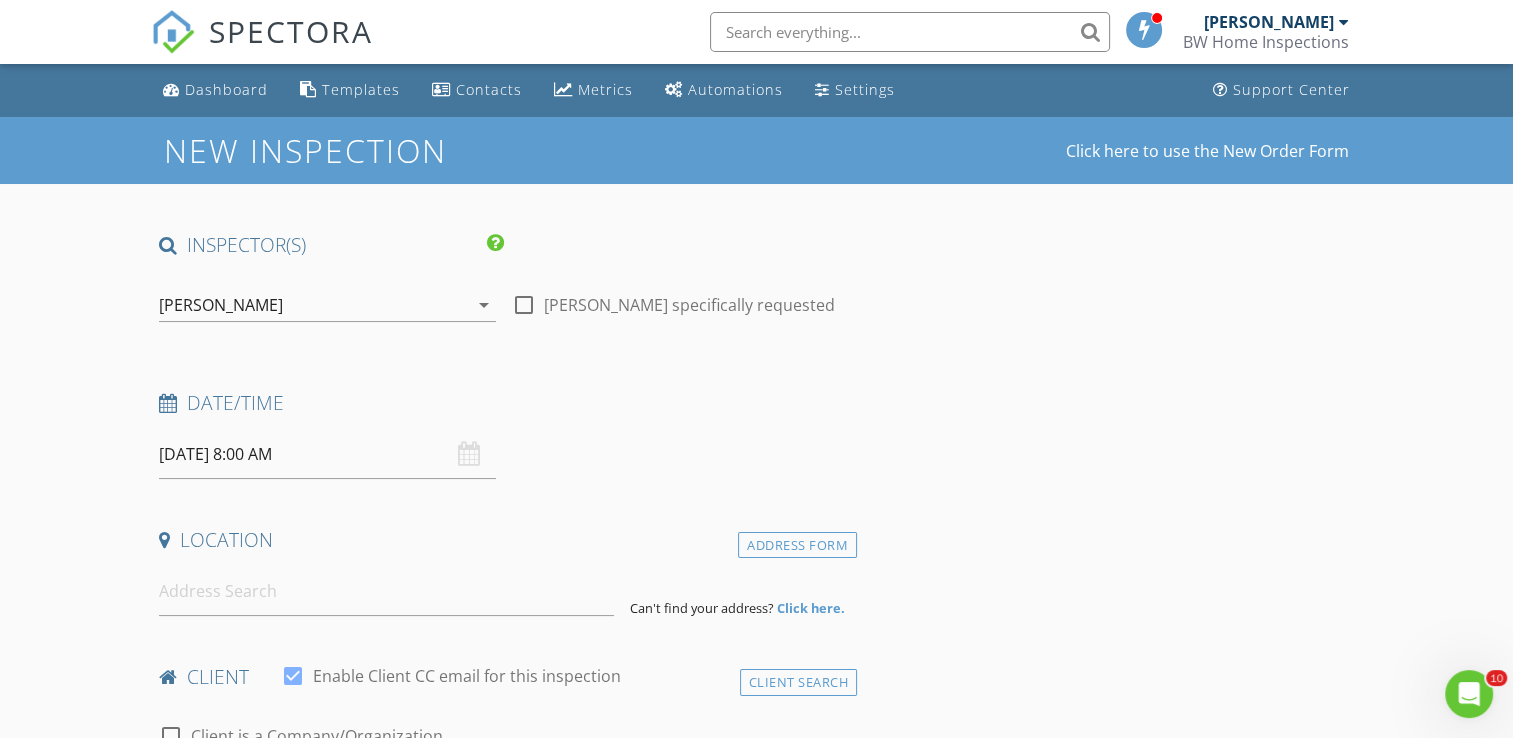click on "07/11/2025 8:00 AM" at bounding box center [327, 454] 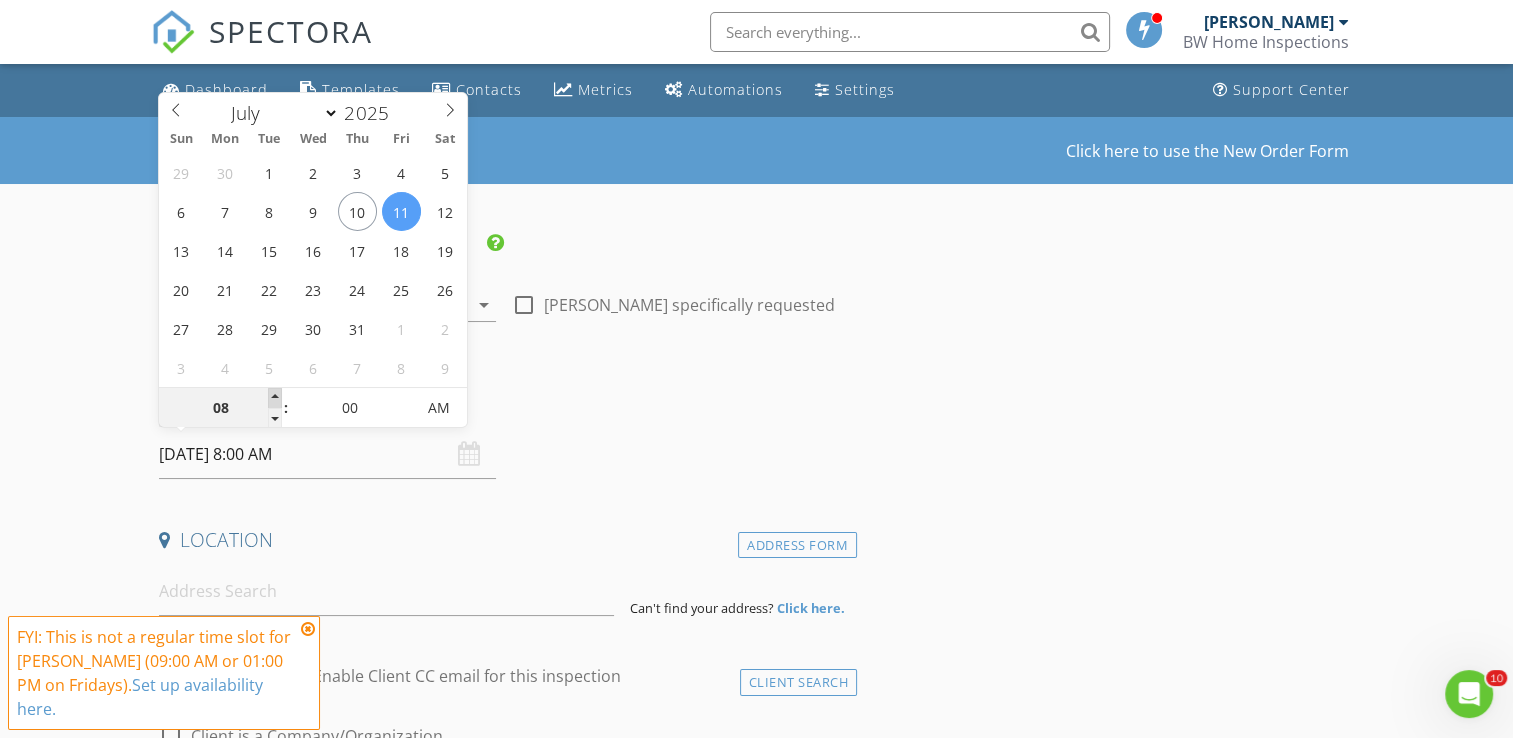 type on "09" 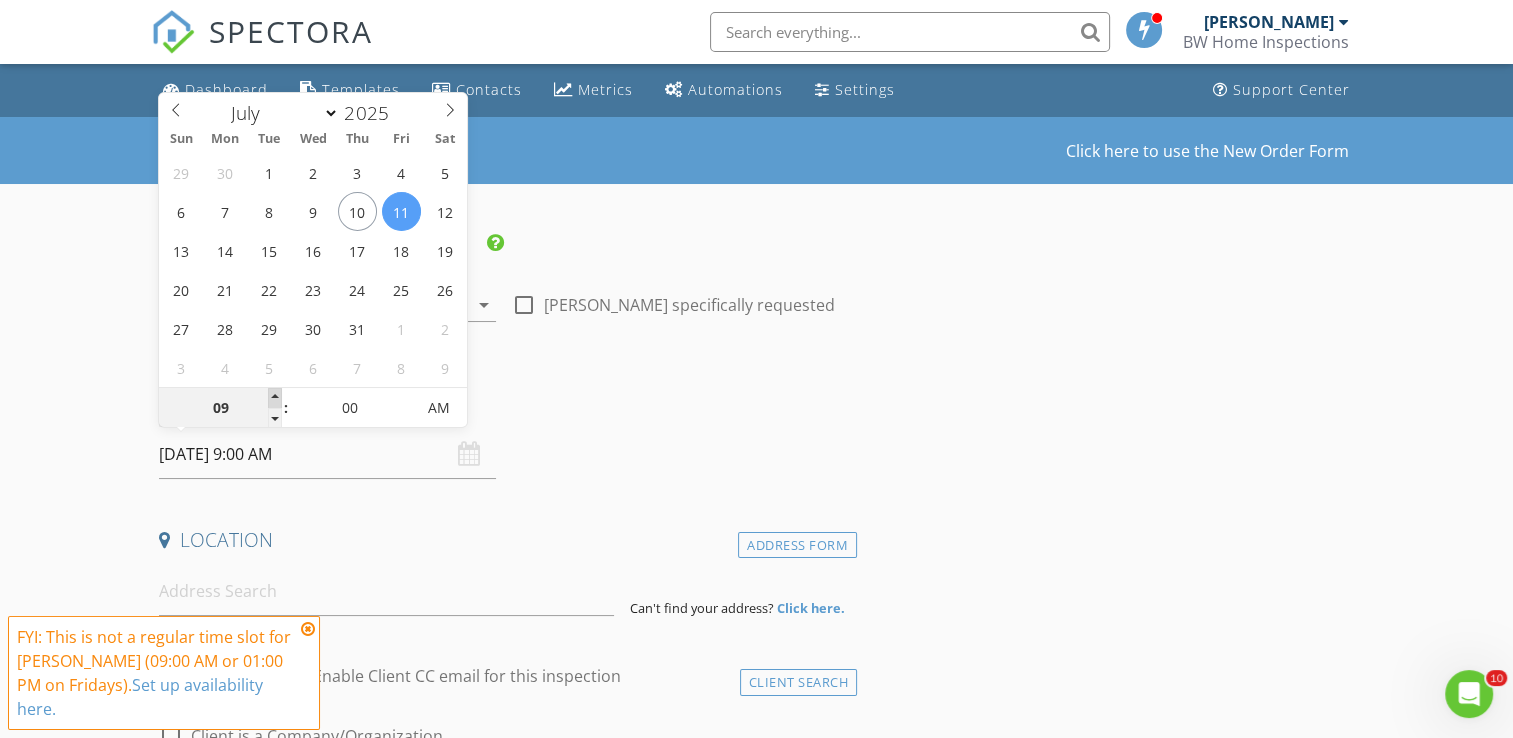 click at bounding box center (275, 398) 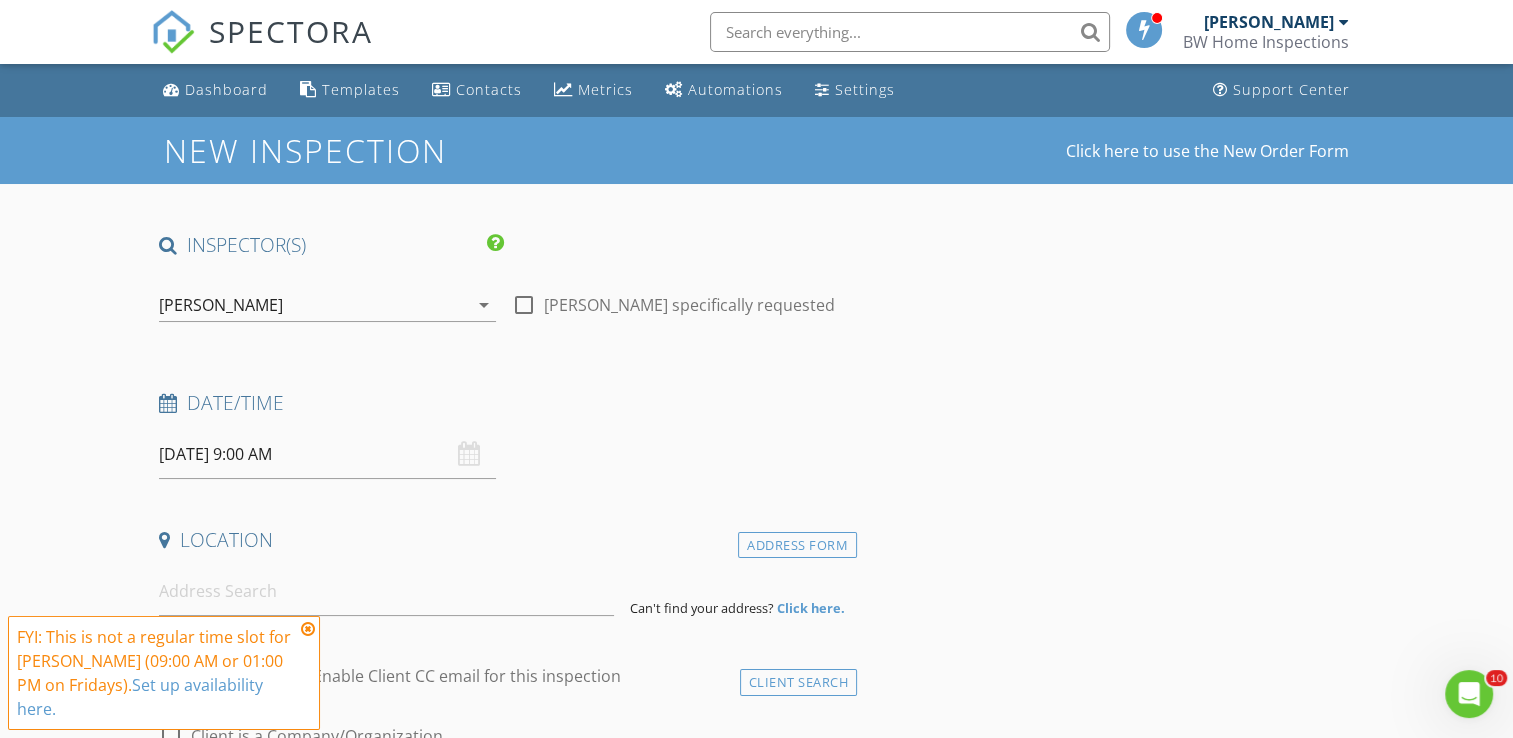 click on "INSPECTOR(S)
check_box   Bradley Williams   PRIMARY   check_box_outline_blank   Jere Pitman     Bradley Williams arrow_drop_down   check_box_outline_blank Bradley Williams specifically requested
Date/Time
07/11/2025 9:00 AM
Location
Address Form       Can't find your address?   Click here.
client
check_box Enable Client CC email for this inspection   Client Search     check_box_outline_blank Client is a Company/Organization     First Name   Last Name   Email   CC Email   Phone           Notes   Private Notes
ADD ADDITIONAL client
SERVICES
arrow_drop_down     Select Discount Code arrow_drop_down    Charges       TOTAL   $0.00    Duration    No services with durations selected      Templates    No templates selected    Agreements    No agreements selected
Manual Edit" at bounding box center [504, 1755] 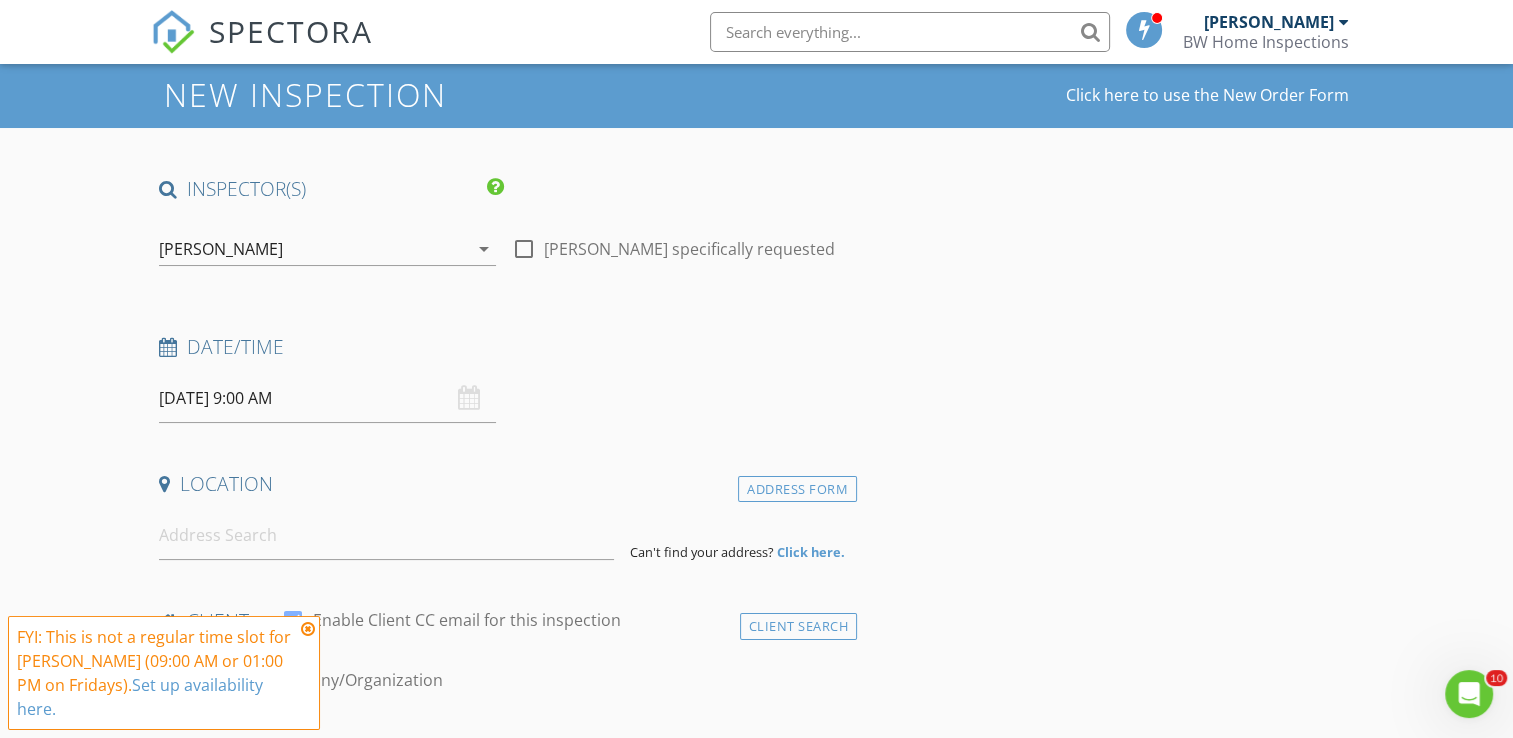 scroll, scrollTop: 100, scrollLeft: 0, axis: vertical 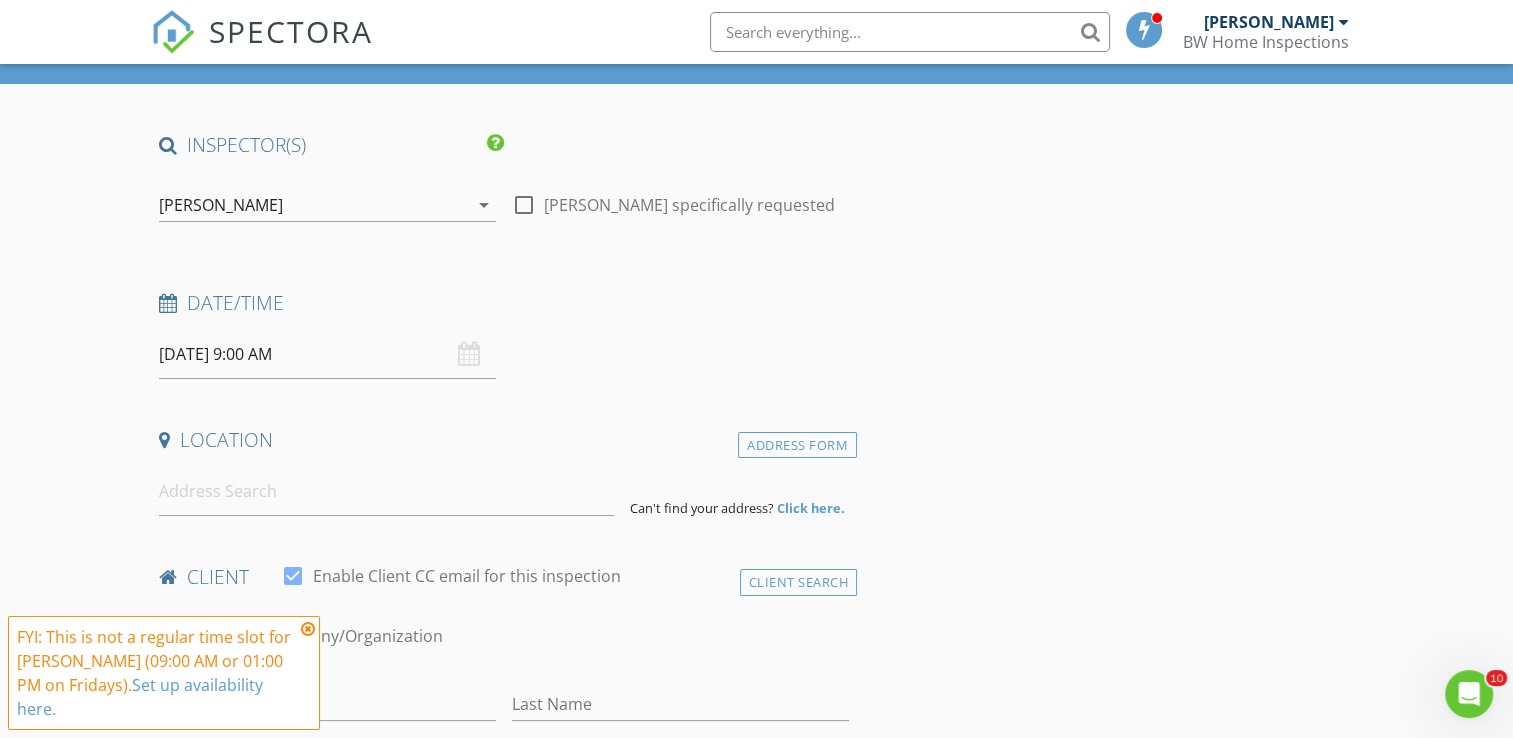 click on "[DATE] 9:00 AM" at bounding box center [327, 354] 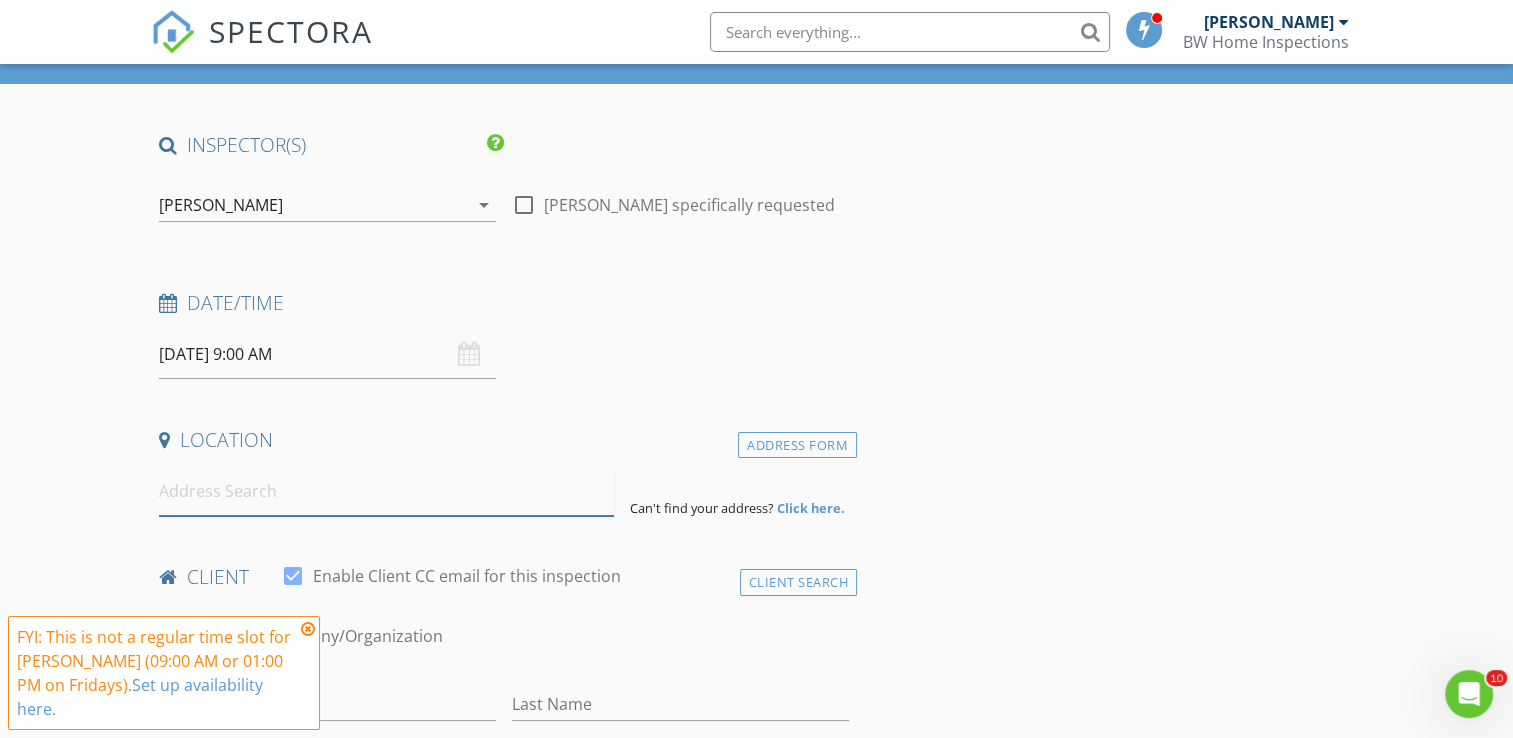click at bounding box center (386, 491) 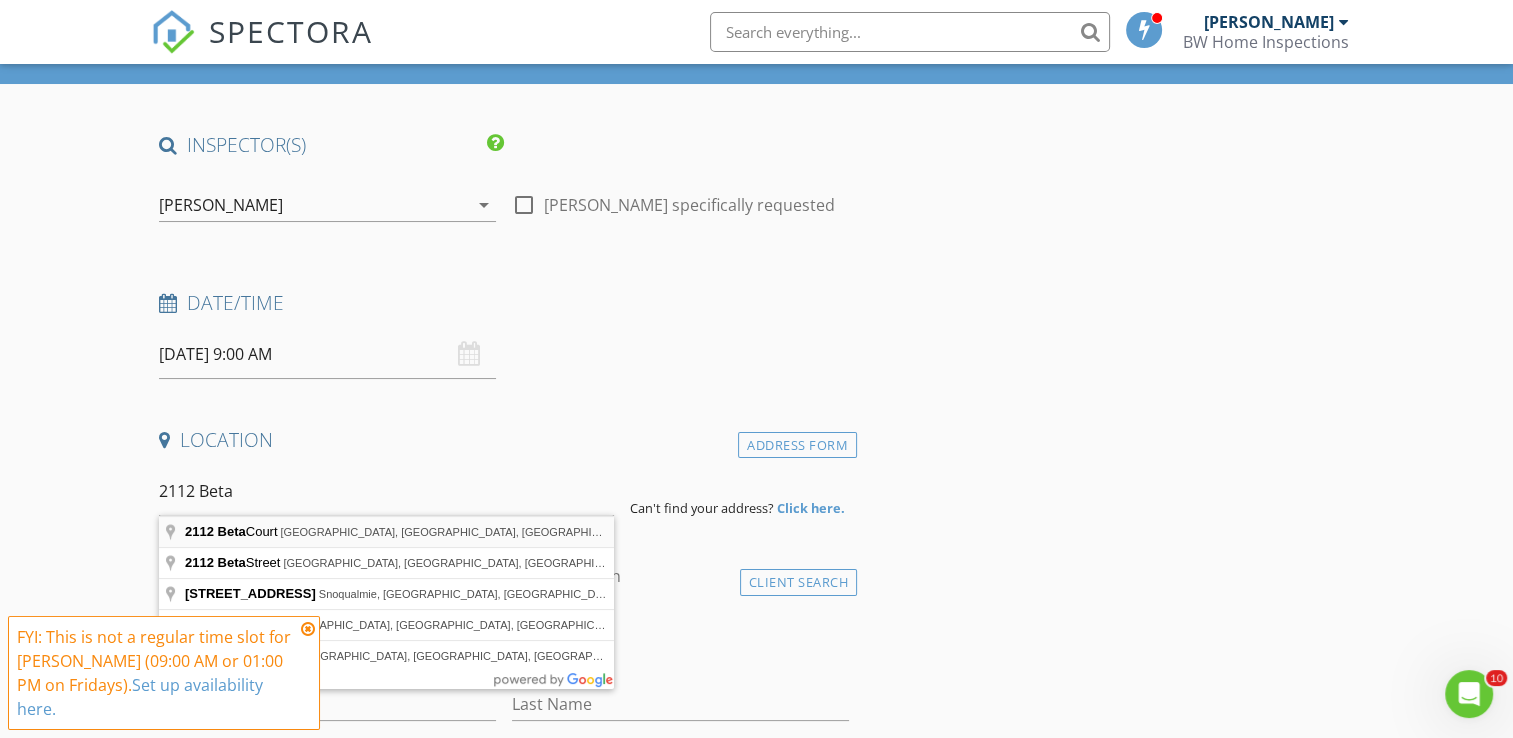 type on "2112 Beta Court, Orange Park, FL, USA" 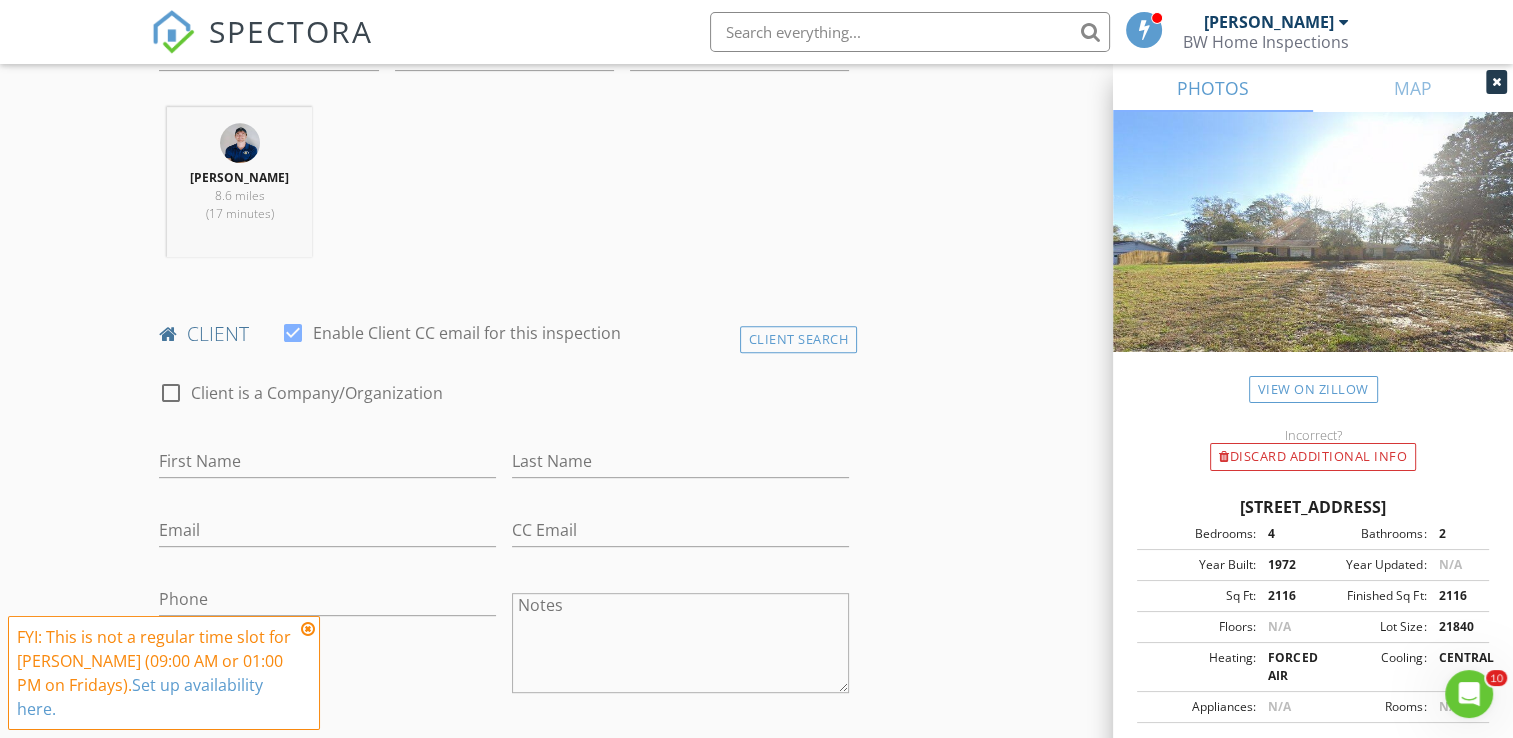 scroll, scrollTop: 800, scrollLeft: 0, axis: vertical 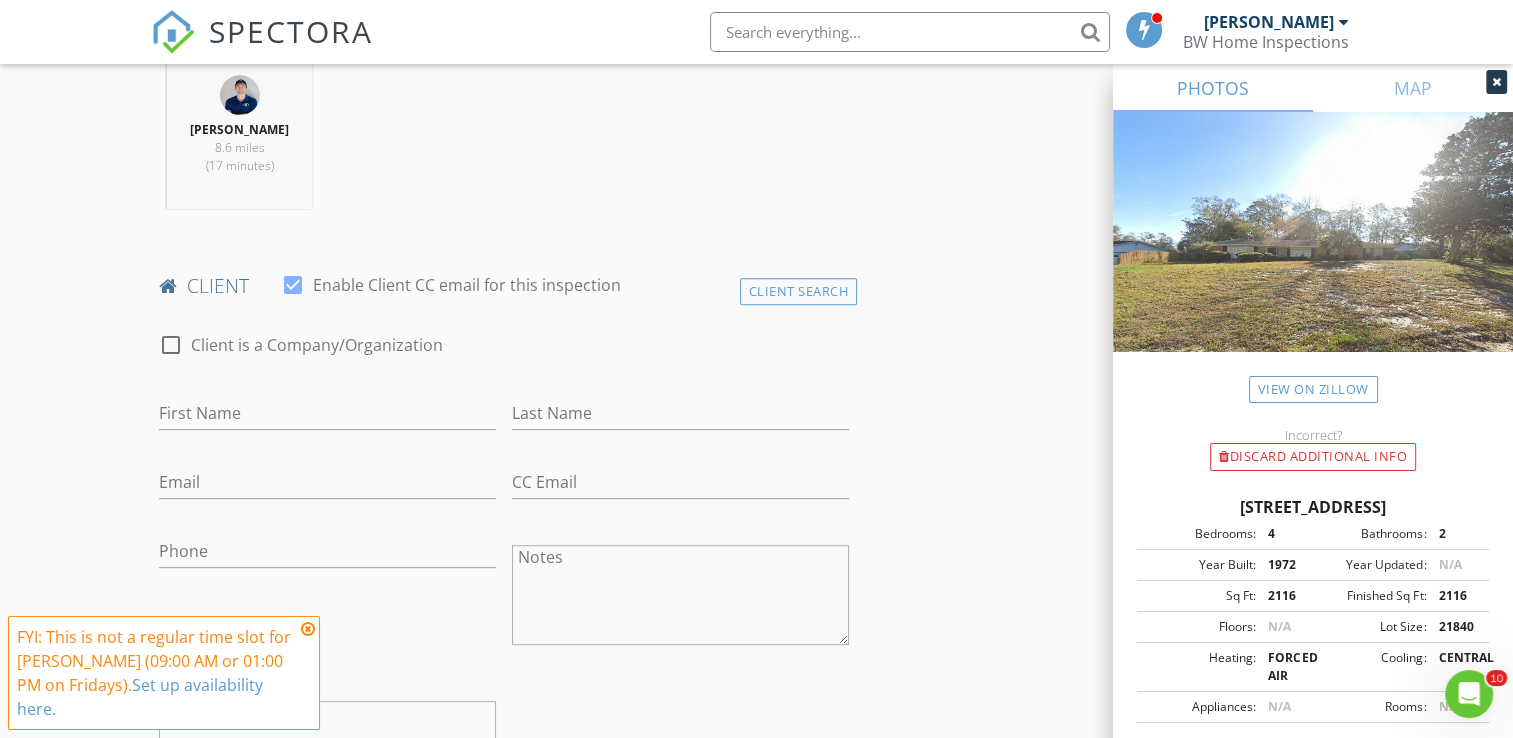 click at bounding box center [308, 629] 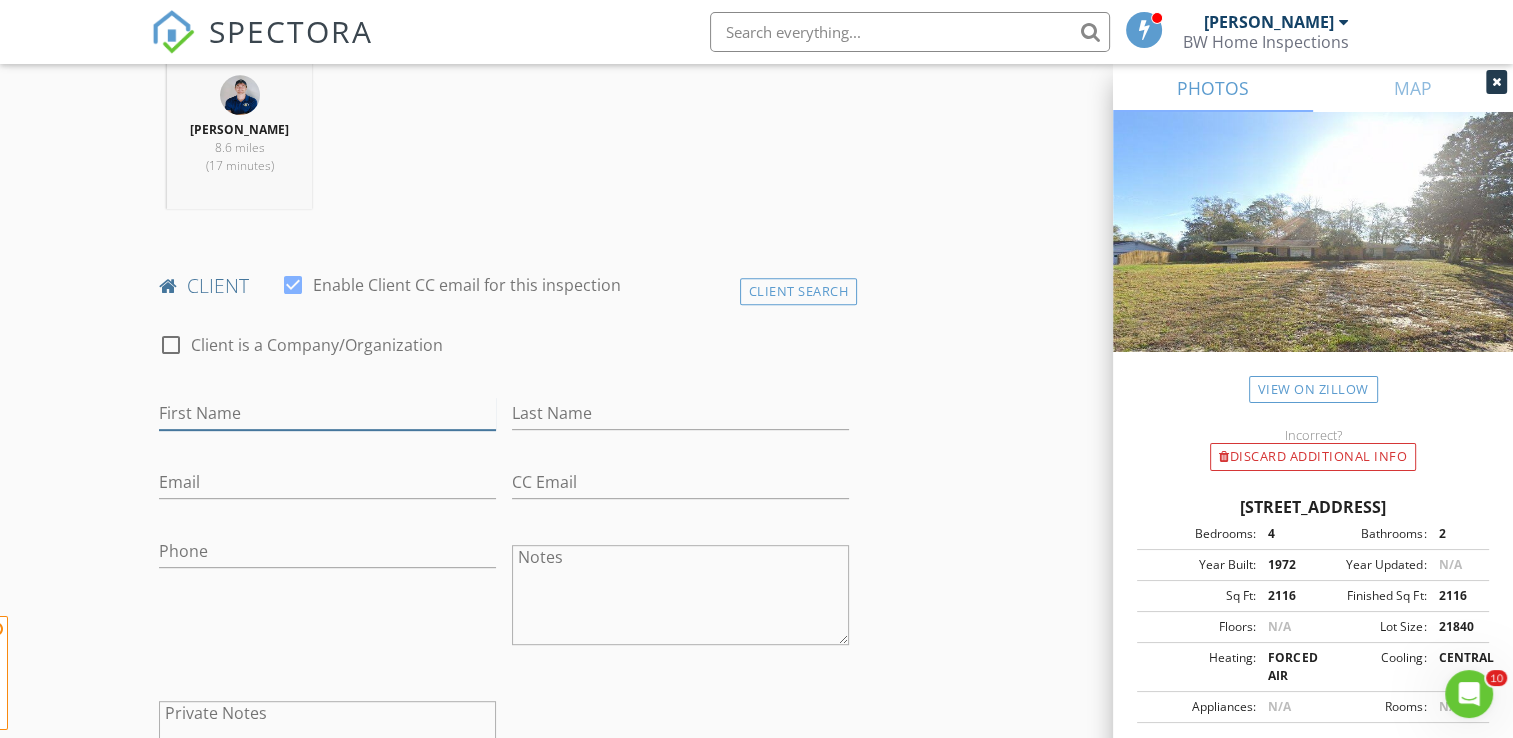 click on "First Name" at bounding box center (327, 413) 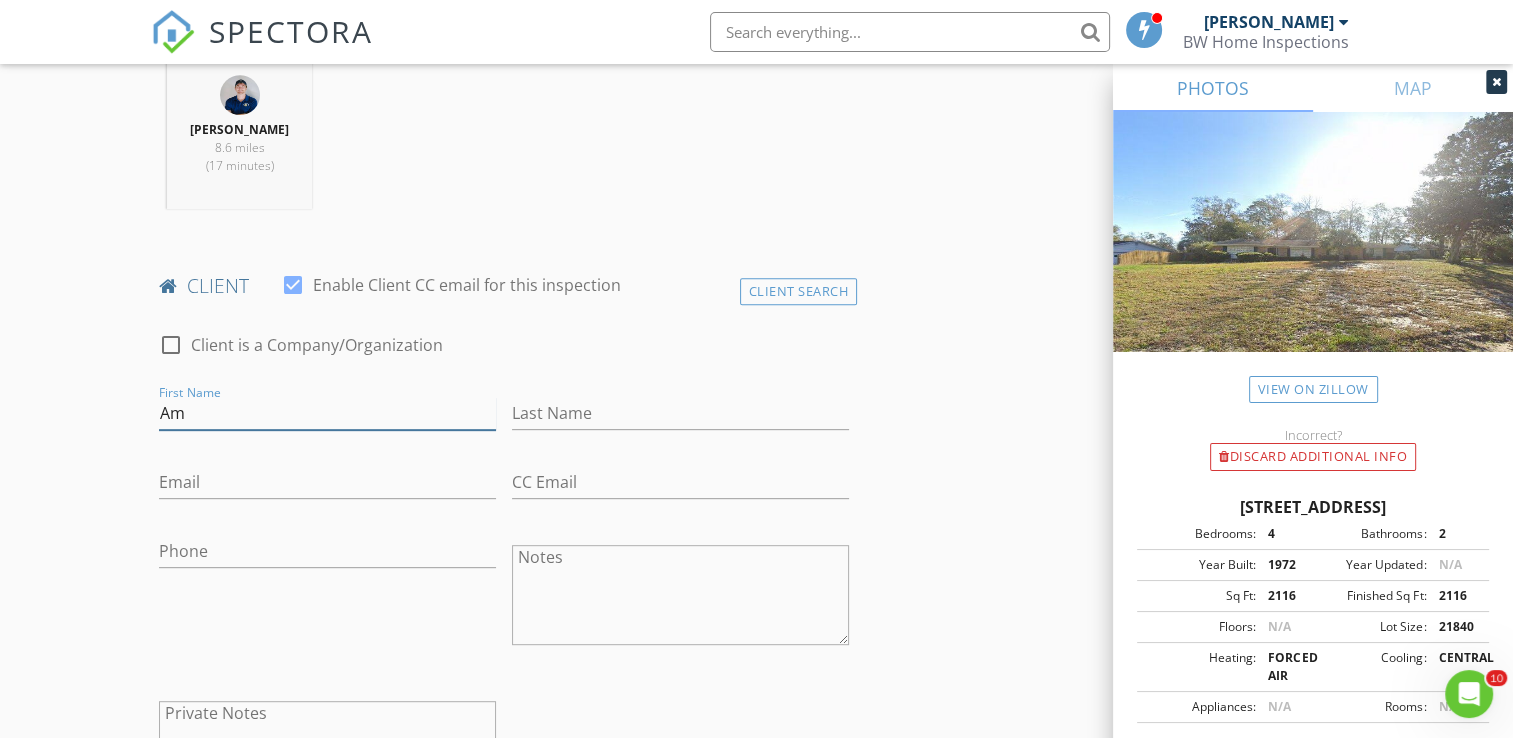 type on "A" 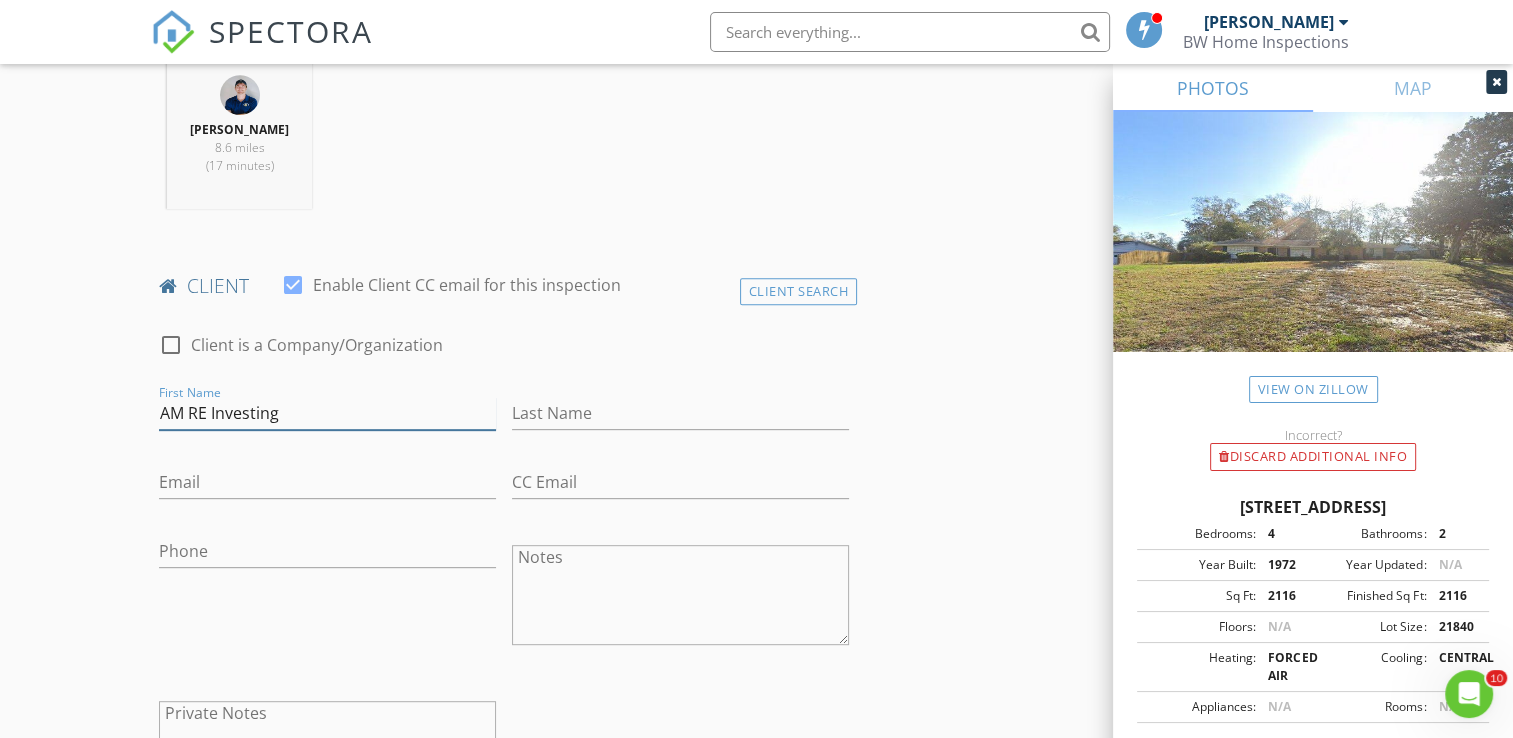 type on "AM RE Investing" 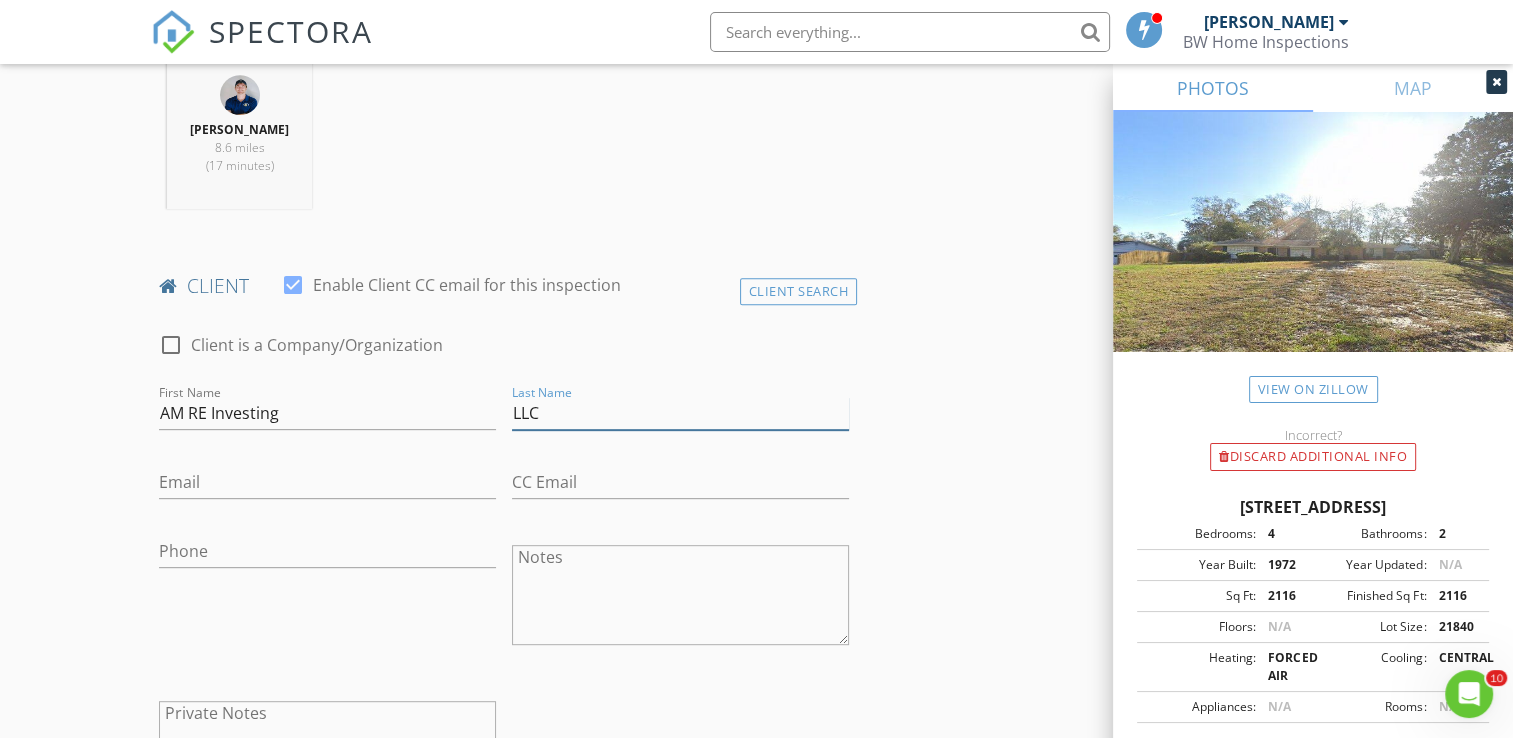 type on "LLC" 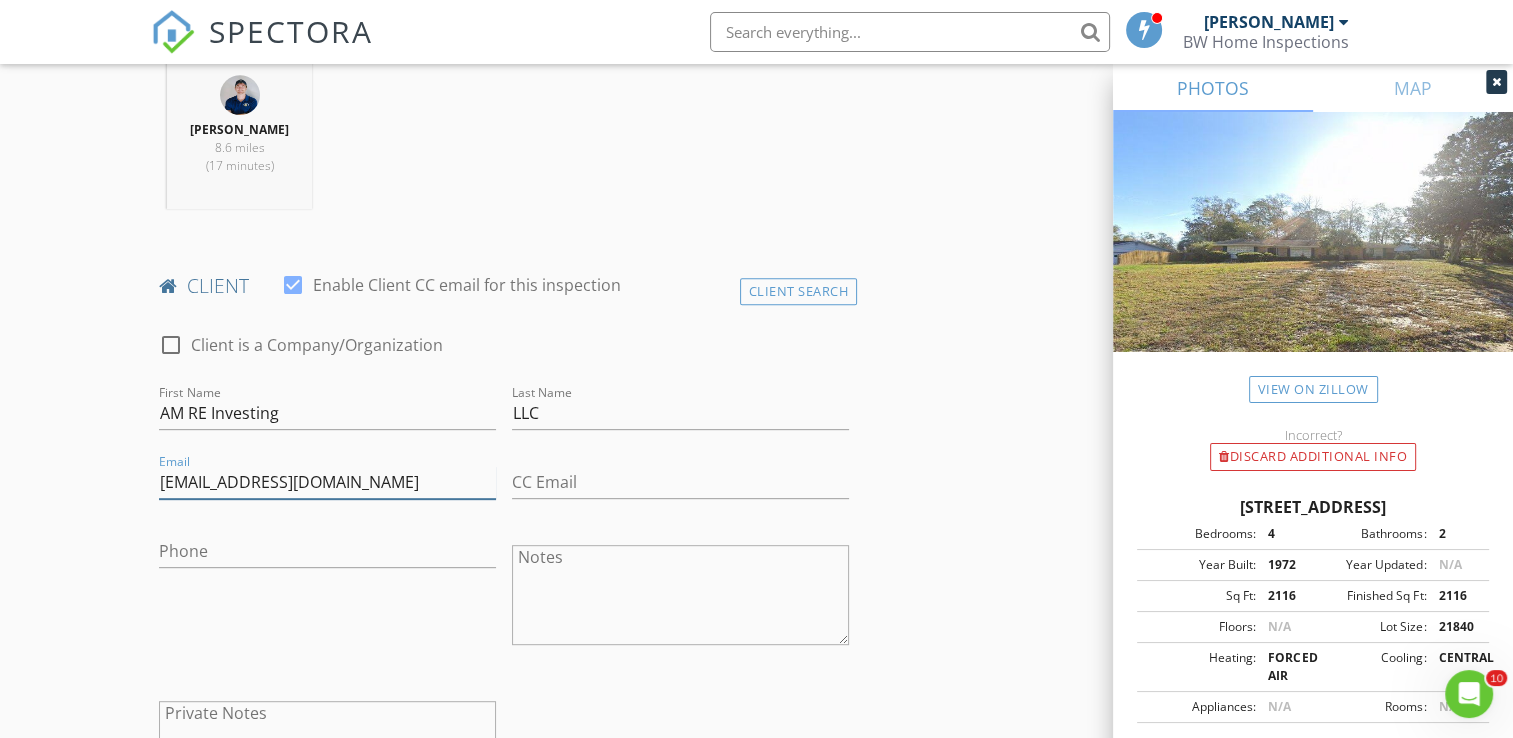 type on "amholding0@gmail.com" 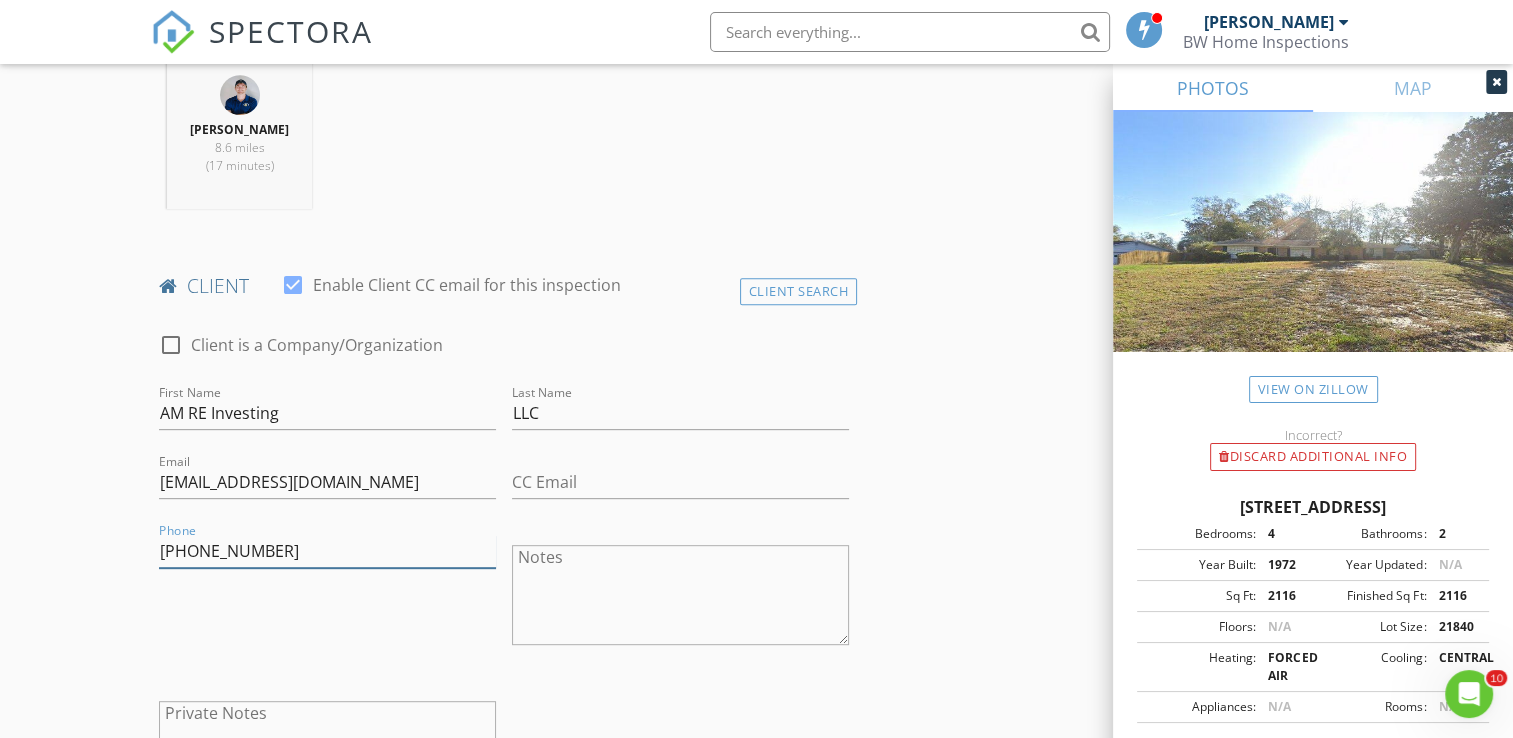 type on "904-660-7603" 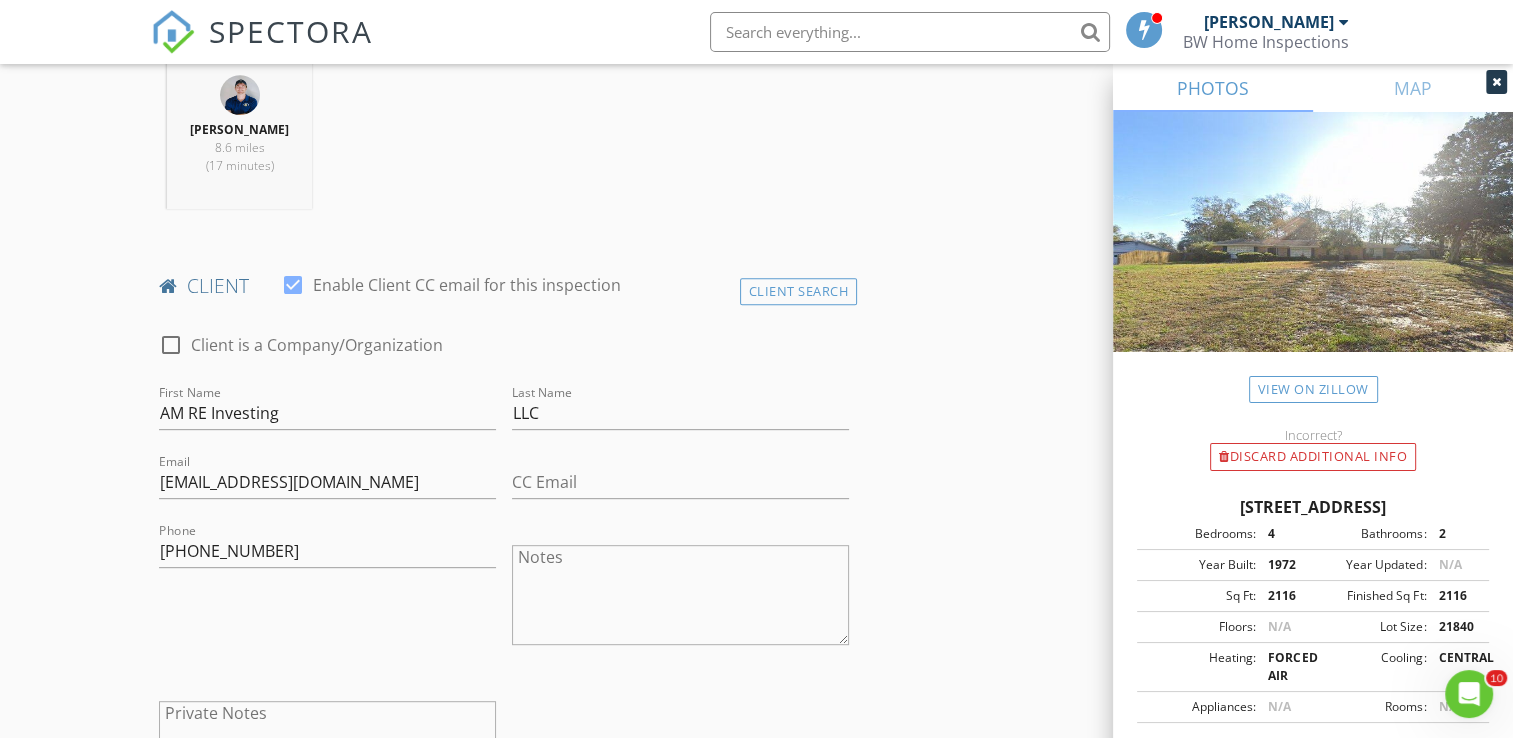 click on "INSPECTOR(S)
check_box   Bradley Williams   PRIMARY   check_box_outline_blank   Jere Pitman     Bradley Williams arrow_drop_down   check_box_outline_blank Bradley Williams specifically requested
Date/Time
07/11/2025 9:00 AM
Location
Address Search       Address 2112 Beta Ct   Unit   City Orange Park   State FL   Zip 32073   County Clay     Square Feet 2116   Year Built 1972   Foundation arrow_drop_down     Bradley Williams     8.6 miles     (17 minutes)
client
check_box Enable Client CC email for this inspection   Client Search     check_box_outline_blank Client is a Company/Organization     First Name AM RE Investing   Last Name LLC   Email amholding0@gmail.com   CC Email   Phone 904-660-7603           Notes   Private Notes
ADD ADDITIONAL client
SERVICES
arrow_drop_down" at bounding box center (756, 1218) 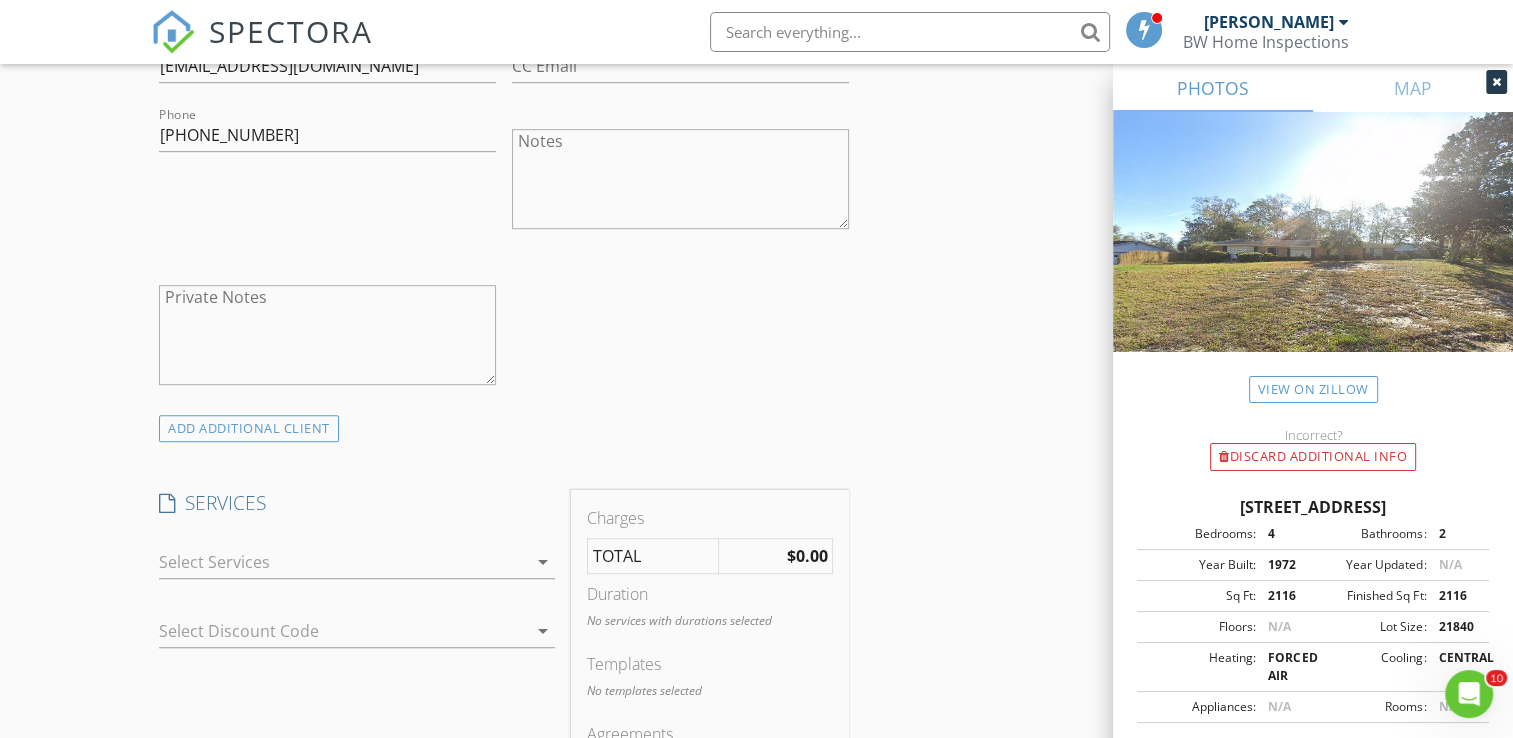 scroll, scrollTop: 1300, scrollLeft: 0, axis: vertical 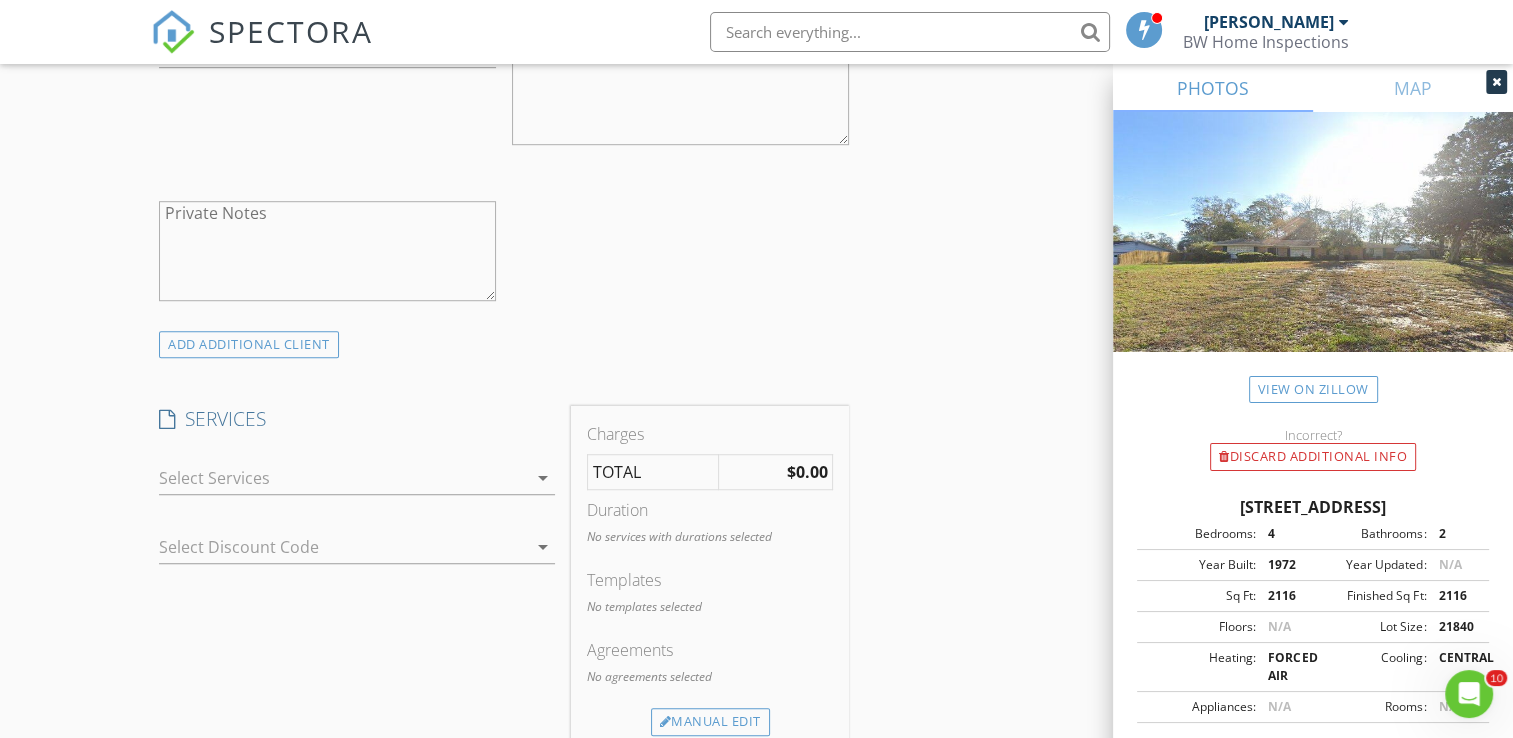 click on "arrow_drop_down" at bounding box center [357, 488] 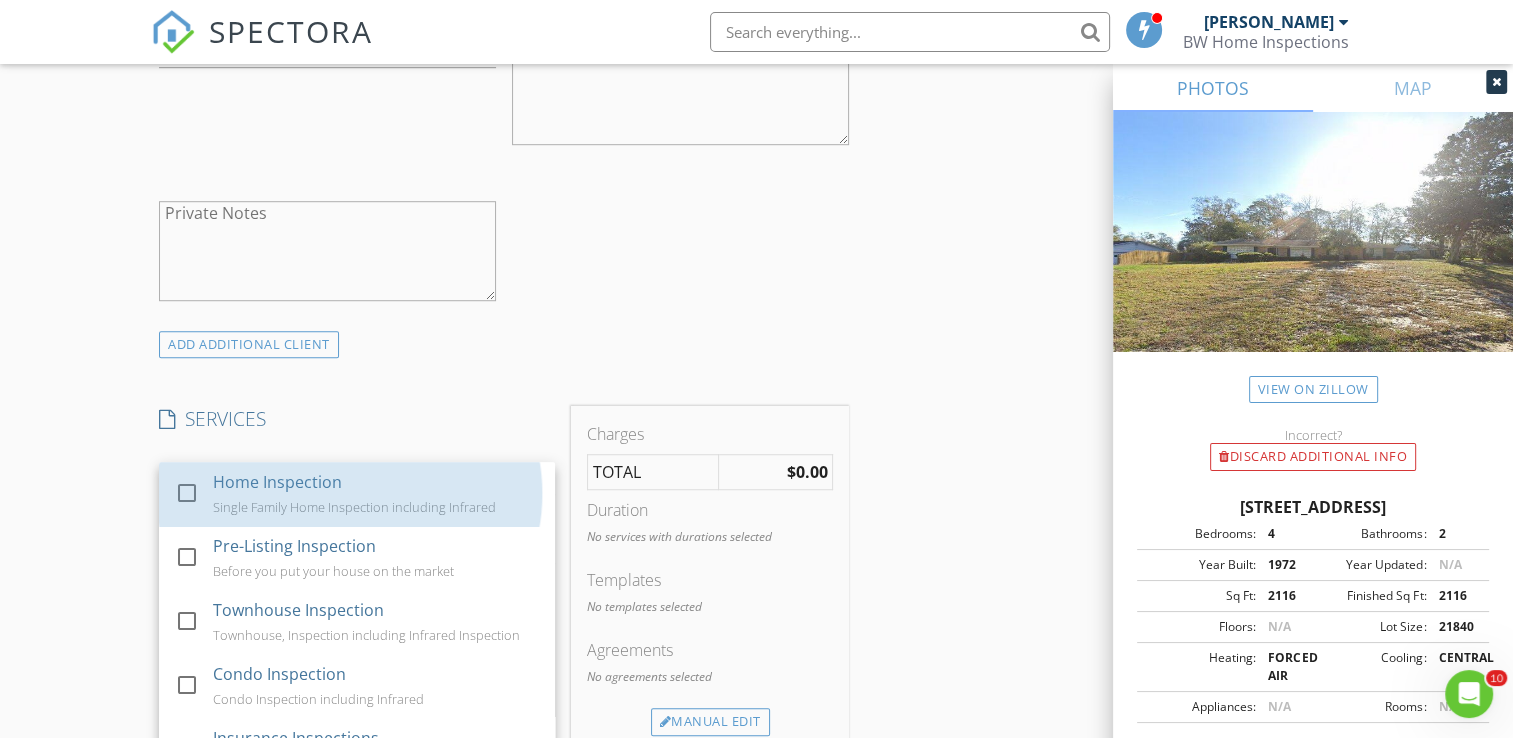 click on "Home Inspection   Single Family Home Inspection including Infrared" at bounding box center (377, 494) 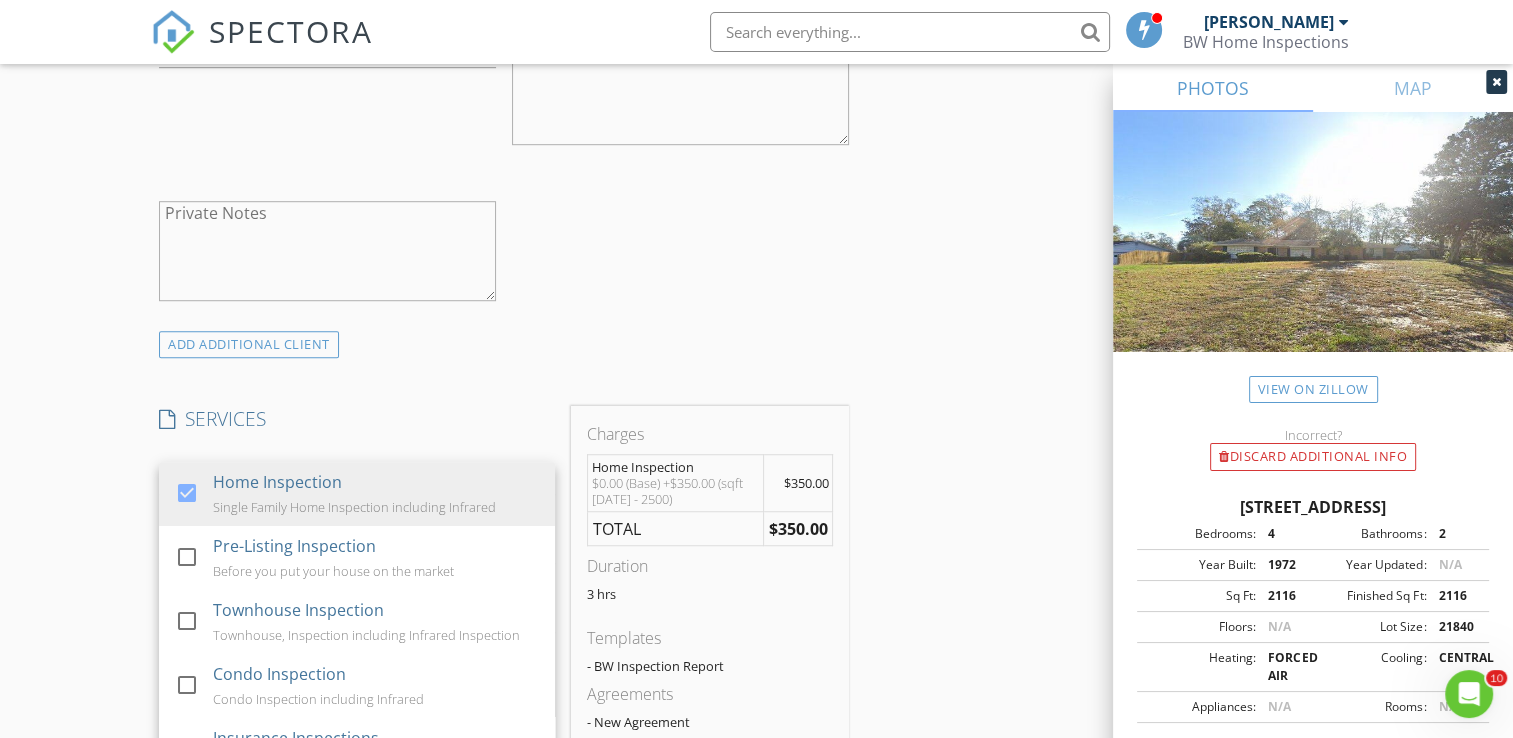 click on "SERVICES" at bounding box center (357, 419) 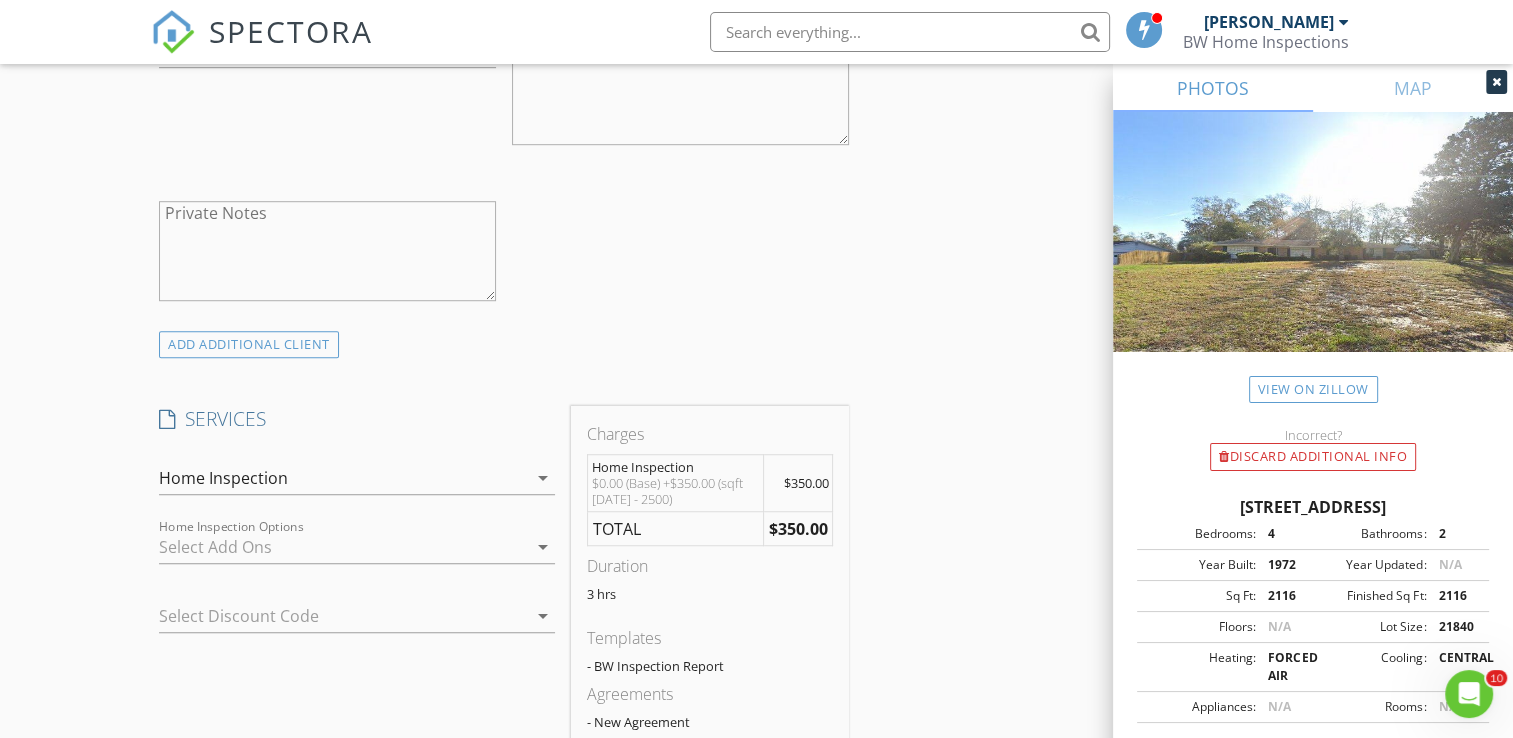 click at bounding box center (343, 547) 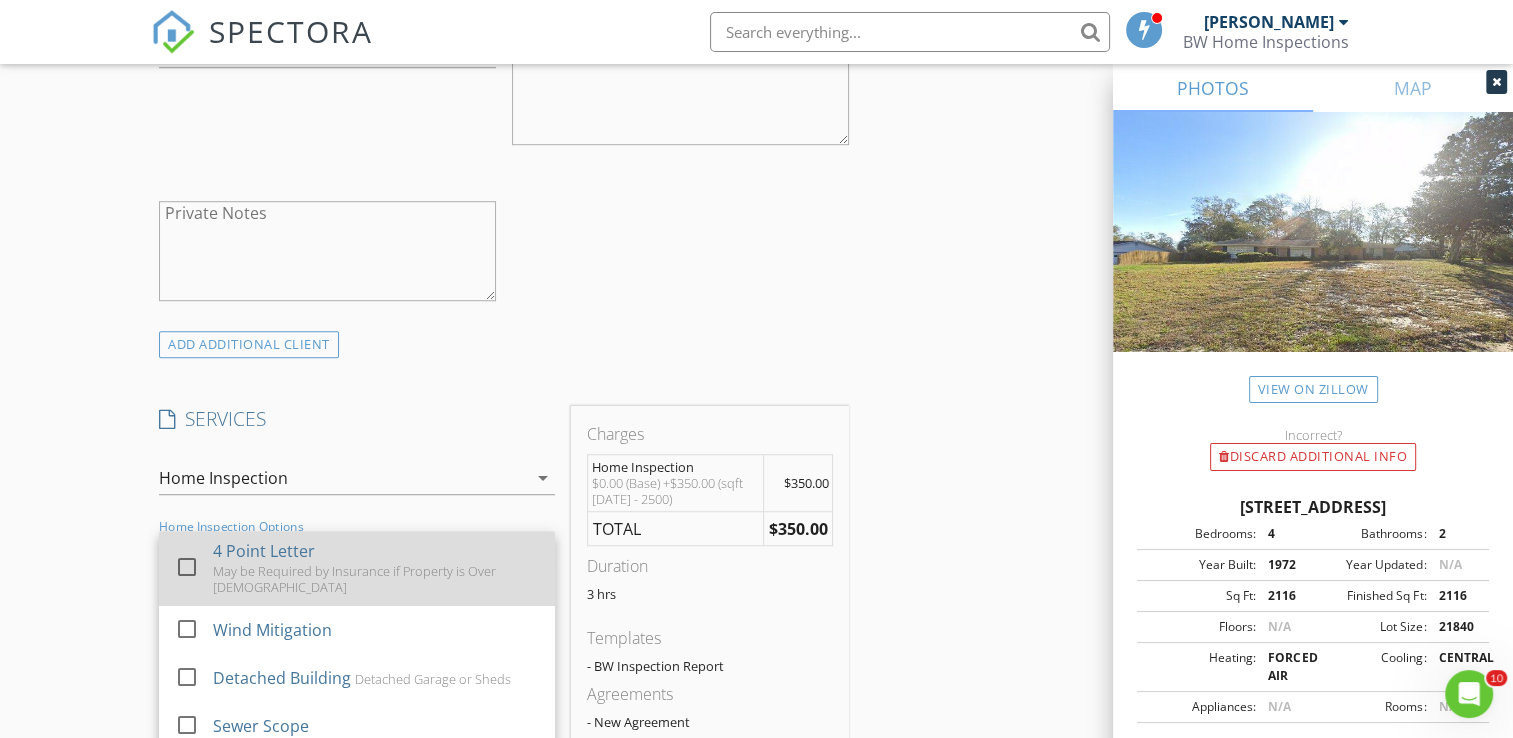 click on "4 Point Letter   May be Required by Insurance if Property is Over 10 Years Old" at bounding box center (377, 568) 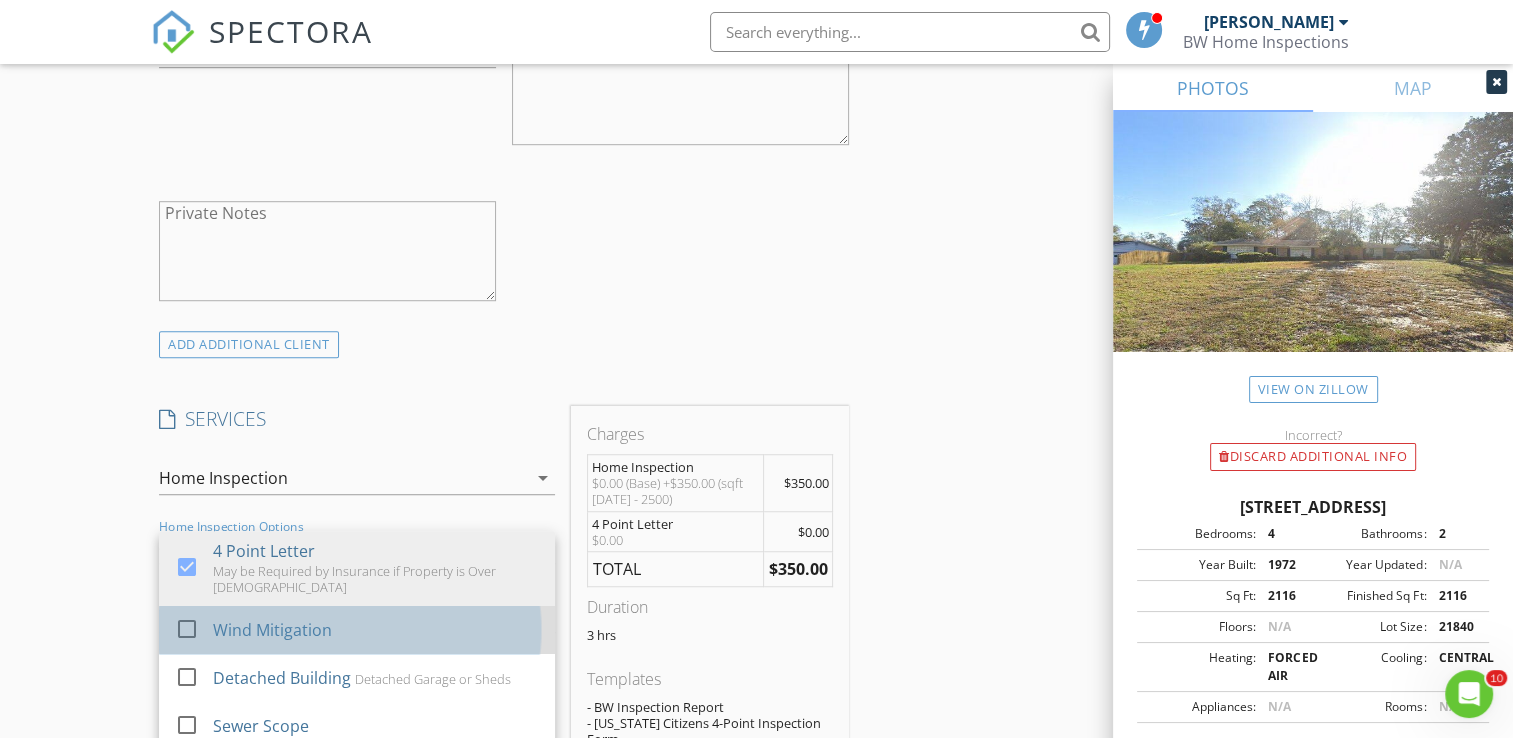click on "Wind Mitigation" at bounding box center [273, 630] 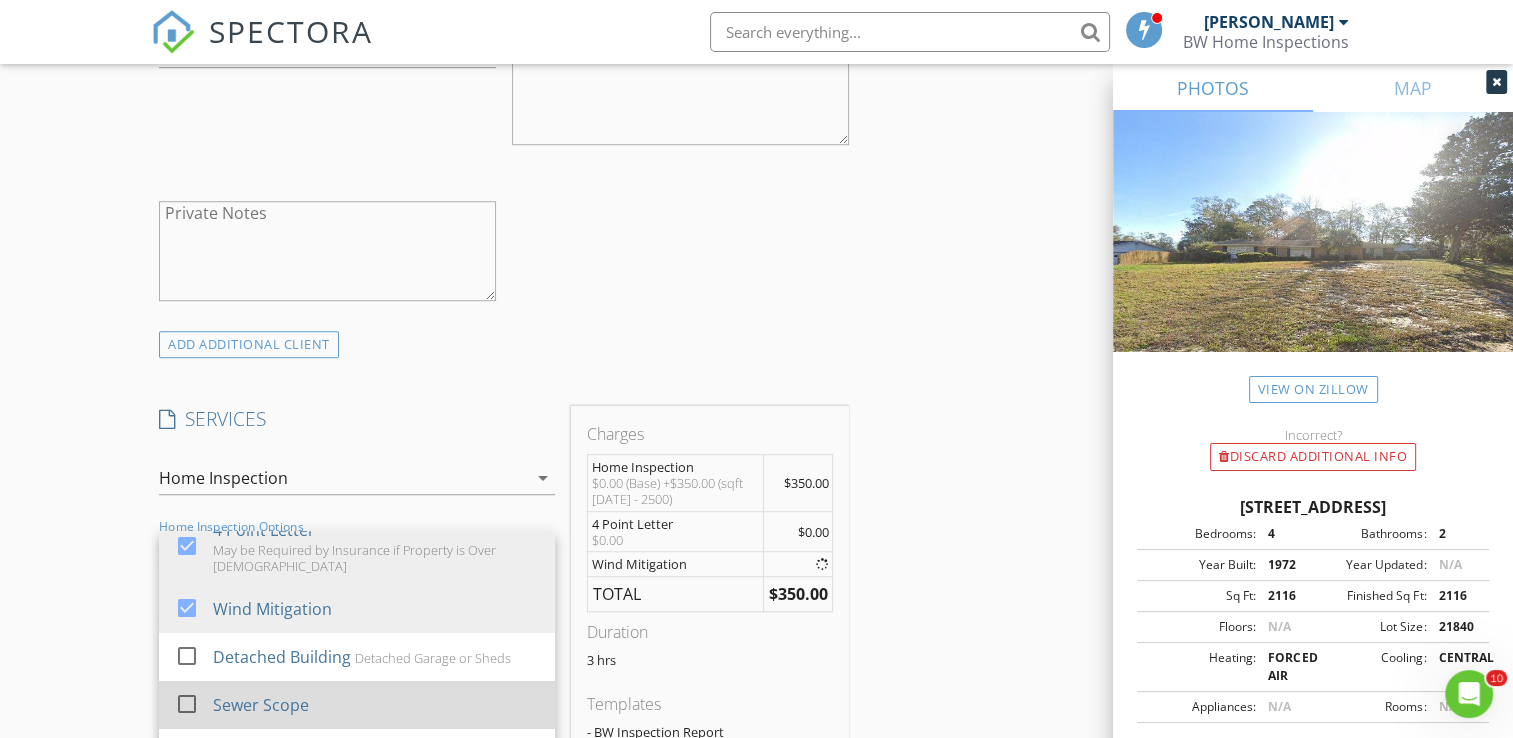 scroll, scrollTop: 79, scrollLeft: 0, axis: vertical 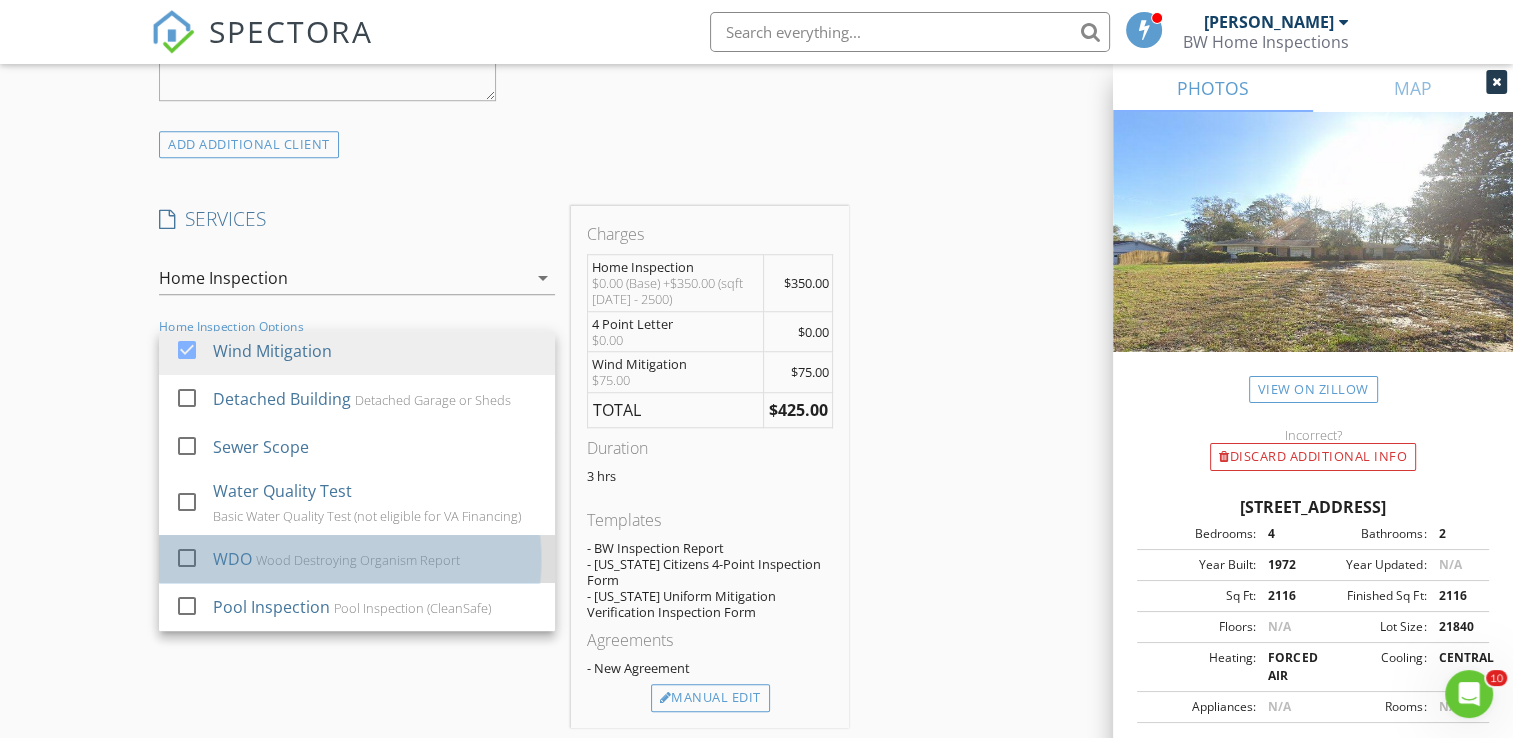 click on "WDO    Wood Destroying Organism Report" at bounding box center (377, 559) 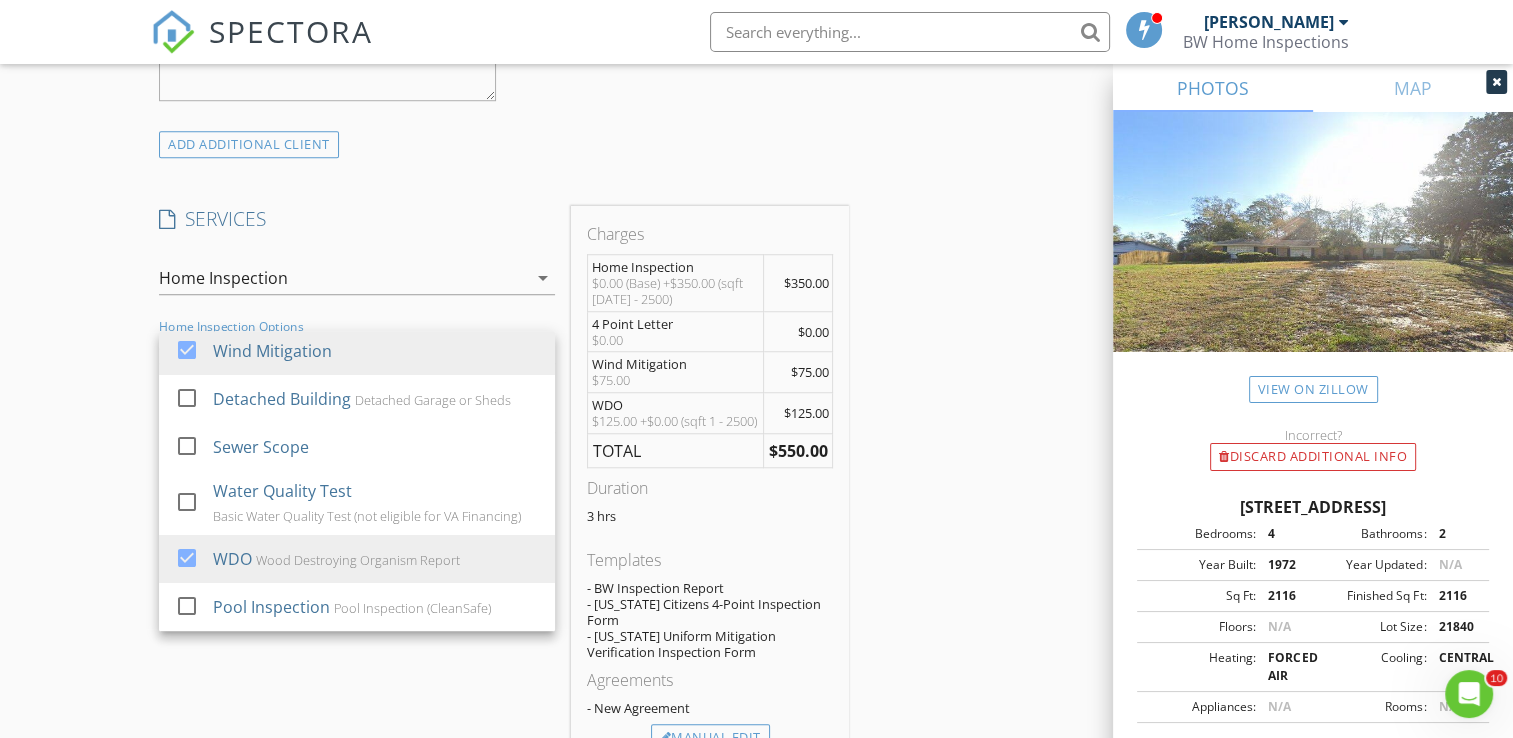 click on "INSPECTOR(S)
check_box   Bradley Williams   PRIMARY   check_box_outline_blank   Jere Pitman     Bradley Williams arrow_drop_down   check_box_outline_blank Bradley Williams specifically requested
Date/Time
07/11/2025 9:00 AM
Location
Address Search       Address 2112 Beta Ct   Unit   City Orange Park   State FL   Zip 32073   County Clay     Square Feet 2116   Year Built 1972   Foundation arrow_drop_down     Bradley Williams     8.6 miles     (17 minutes)
client
check_box Enable Client CC email for this inspection   Client Search     check_box_outline_blank Client is a Company/Organization     First Name AM RE Investing   Last Name LLC   Email amholding0@gmail.com   CC Email   Phone 904-660-7603           Notes   Private Notes
ADD ADDITIONAL client
SERVICES
check_box" at bounding box center (756, 626) 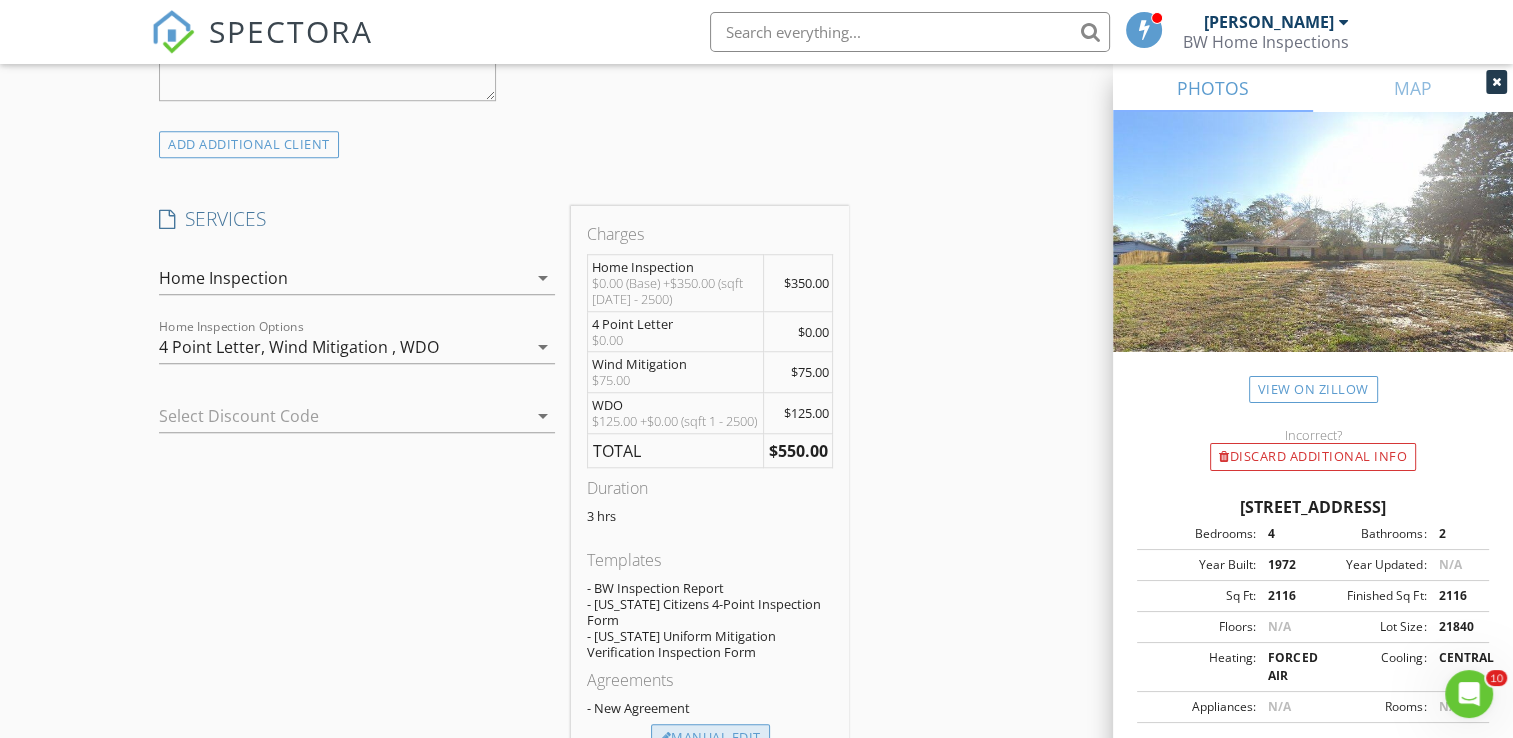 click on "Manual Edit" at bounding box center [710, 738] 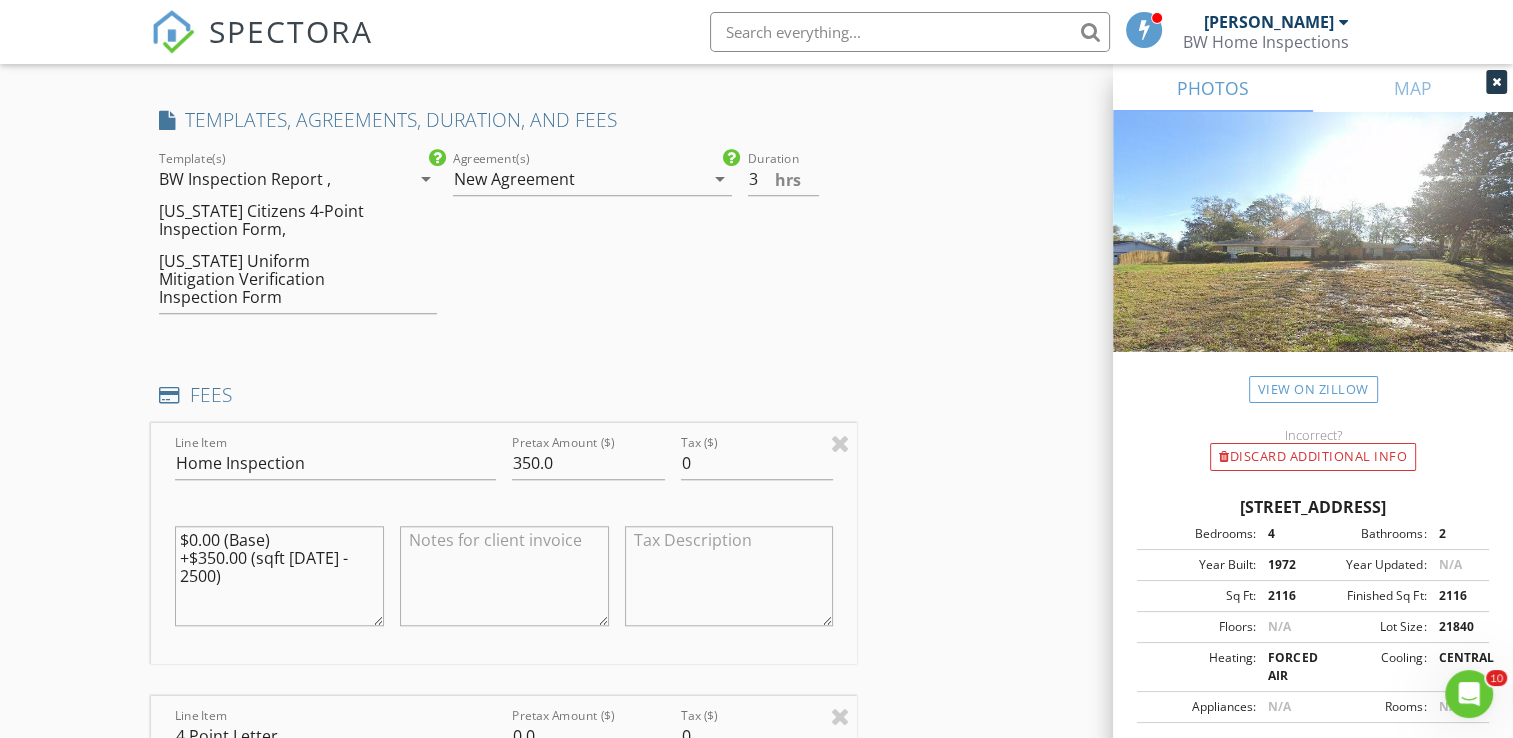 scroll, scrollTop: 1600, scrollLeft: 0, axis: vertical 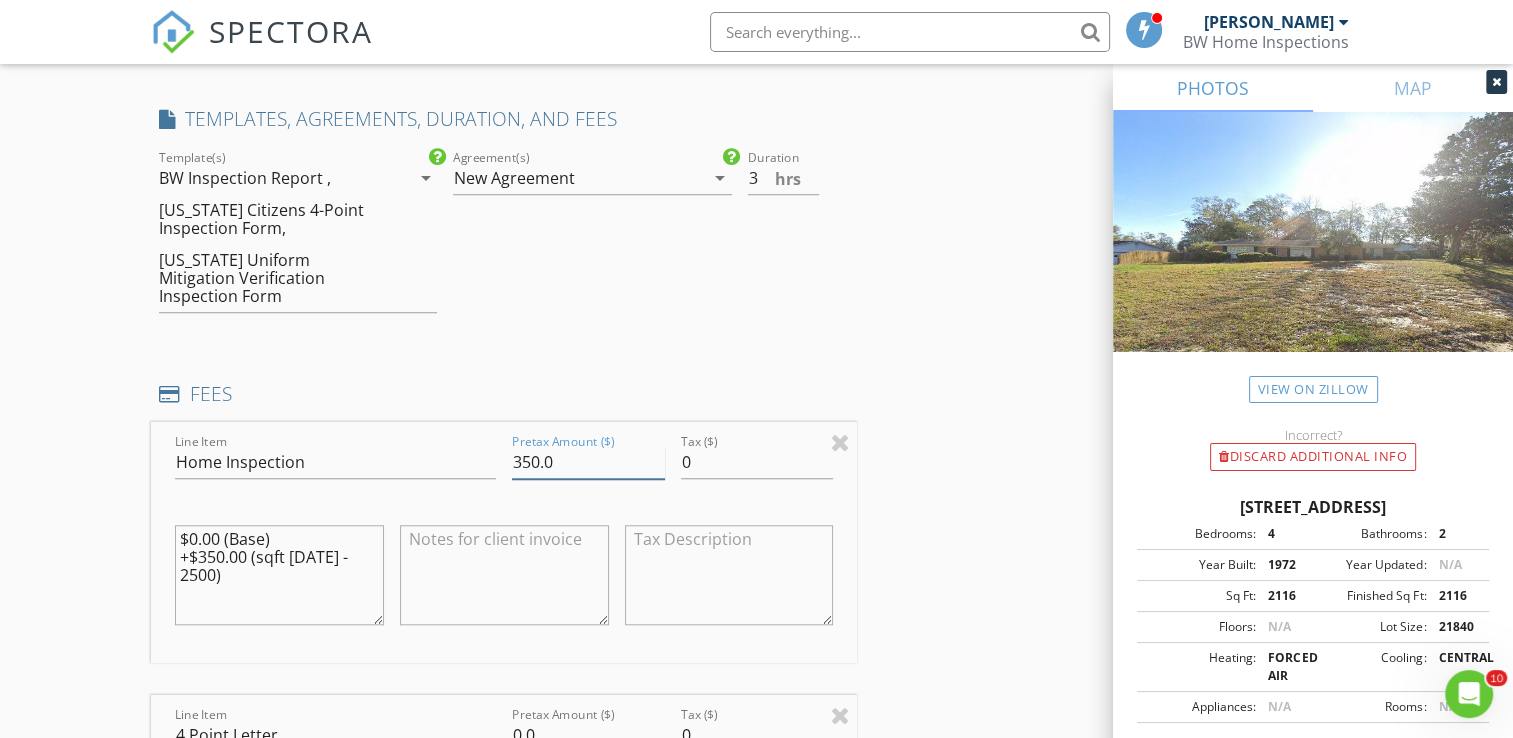 drag, startPoint x: 597, startPoint y: 444, endPoint x: 377, endPoint y: 473, distance: 221.90314 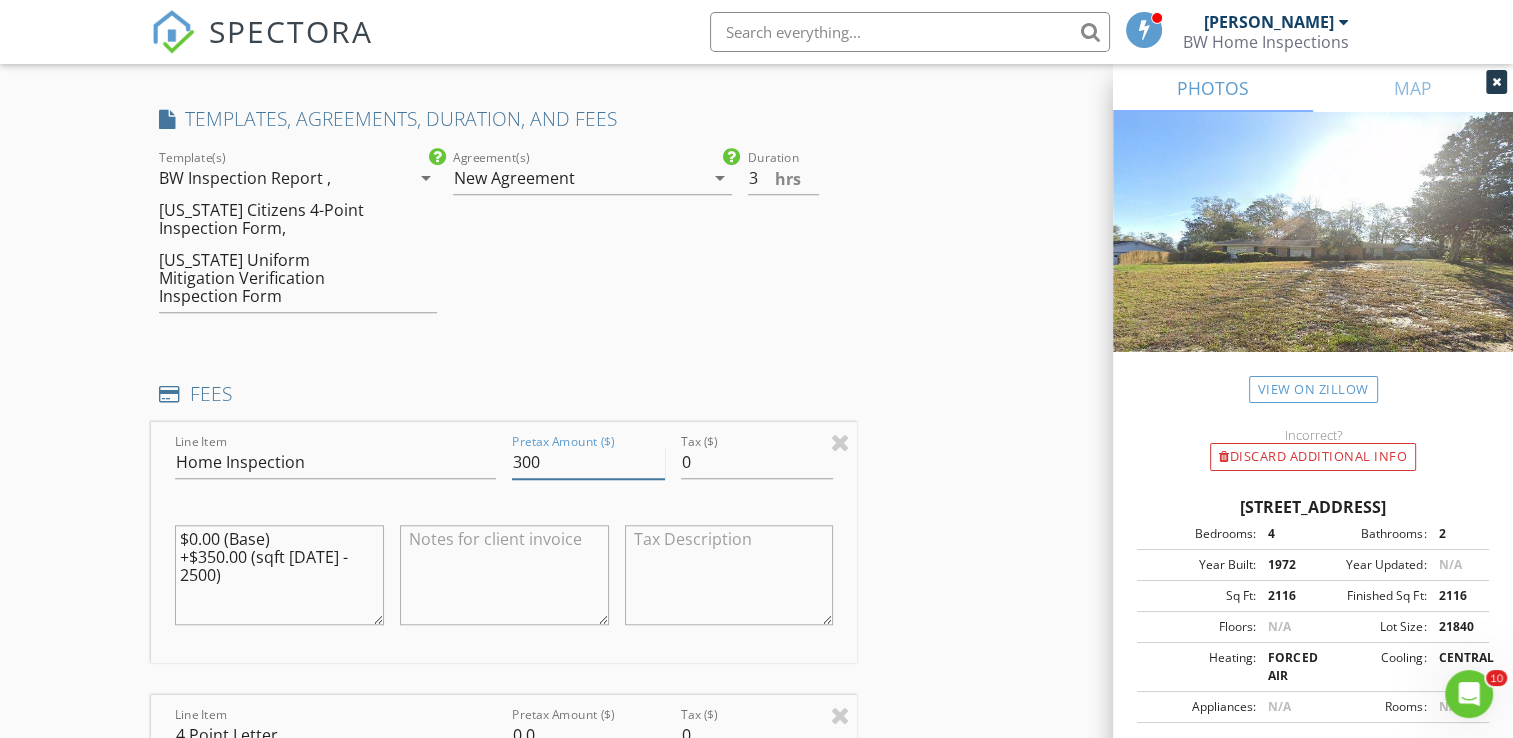 type on "300" 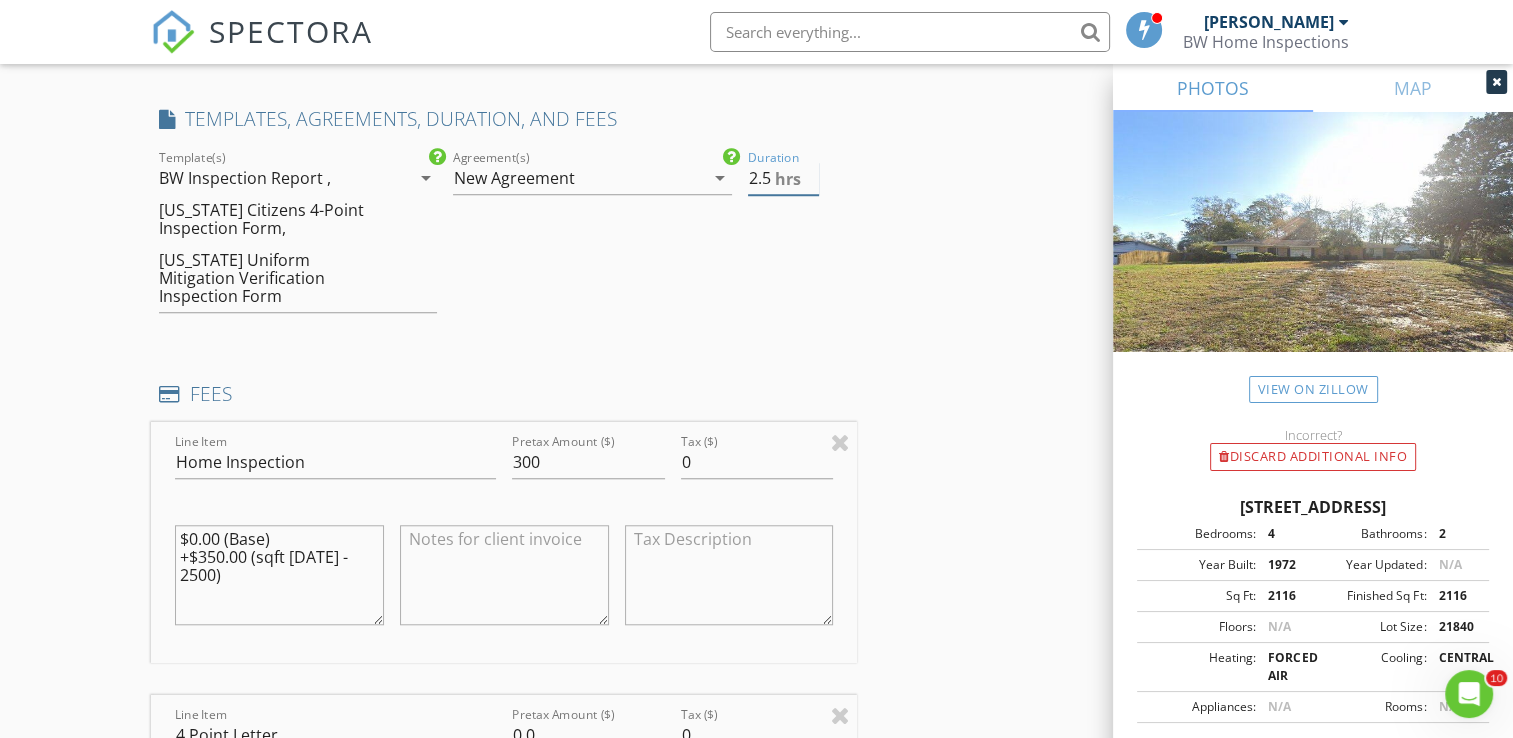 drag, startPoint x: 810, startPoint y: 180, endPoint x: 818, endPoint y: 198, distance: 19.697716 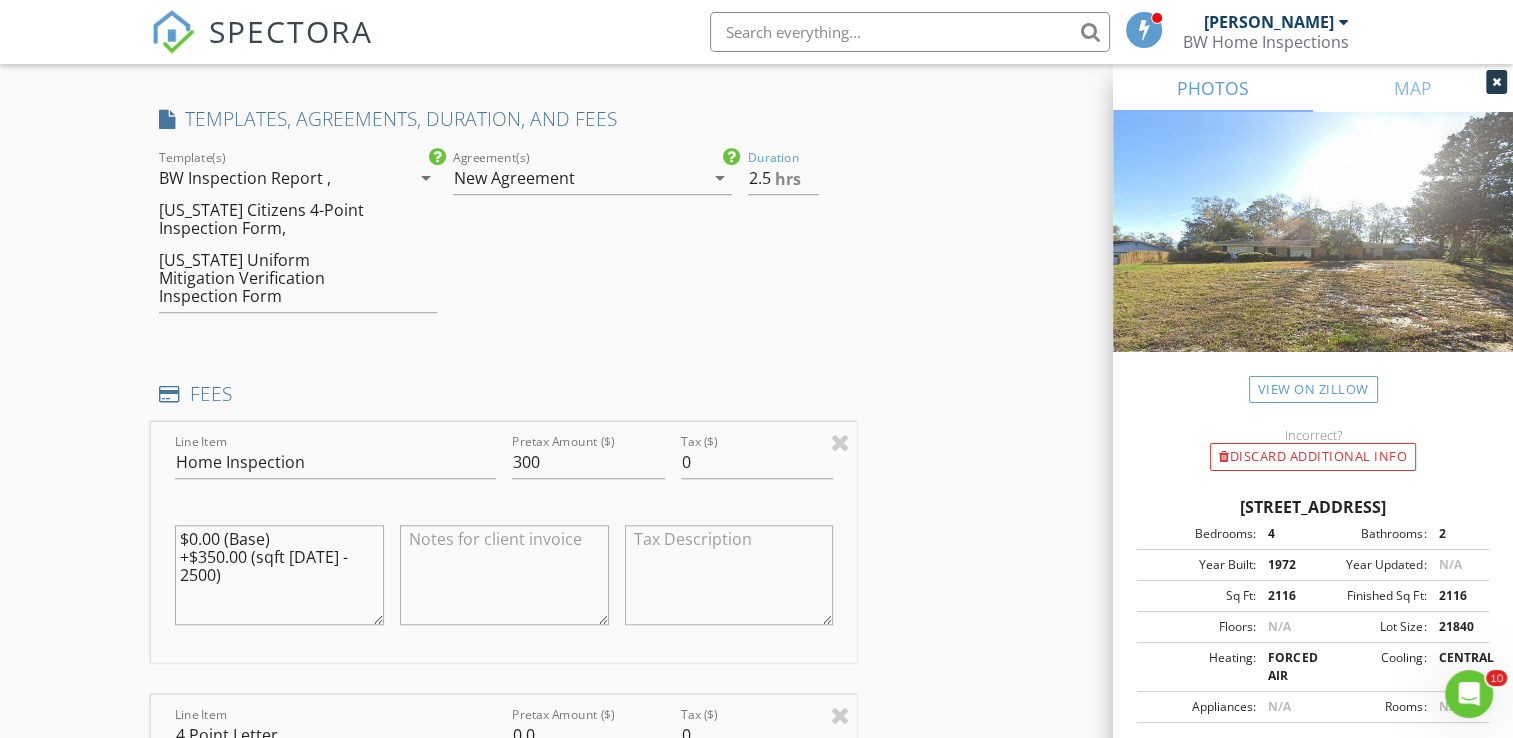 click on "INSPECTOR(S)
check_box   Bradley Williams   PRIMARY   check_box_outline_blank   Jere Pitman     Bradley Williams arrow_drop_down   check_box_outline_blank Bradley Williams specifically requested
Date/Time
07/11/2025 9:00 AM
Location
Address Search       Address 2112 Beta Ct   Unit   City Orange Park   State FL   Zip 32073   County Clay     Square Feet 2116   Year Built 1972   Foundation arrow_drop_down     Bradley Williams     8.6 miles     (17 minutes)
client
check_box Enable Client CC email for this inspection   Client Search     check_box_outline_blank Client is a Company/Organization     First Name AM RE Investing   Last Name LLC   Email amholding0@gmail.com   CC Email   Phone 904-660-7603           Notes   Private Notes
ADD ADDITIONAL client
SERVICES
check_box" at bounding box center [756, 995] 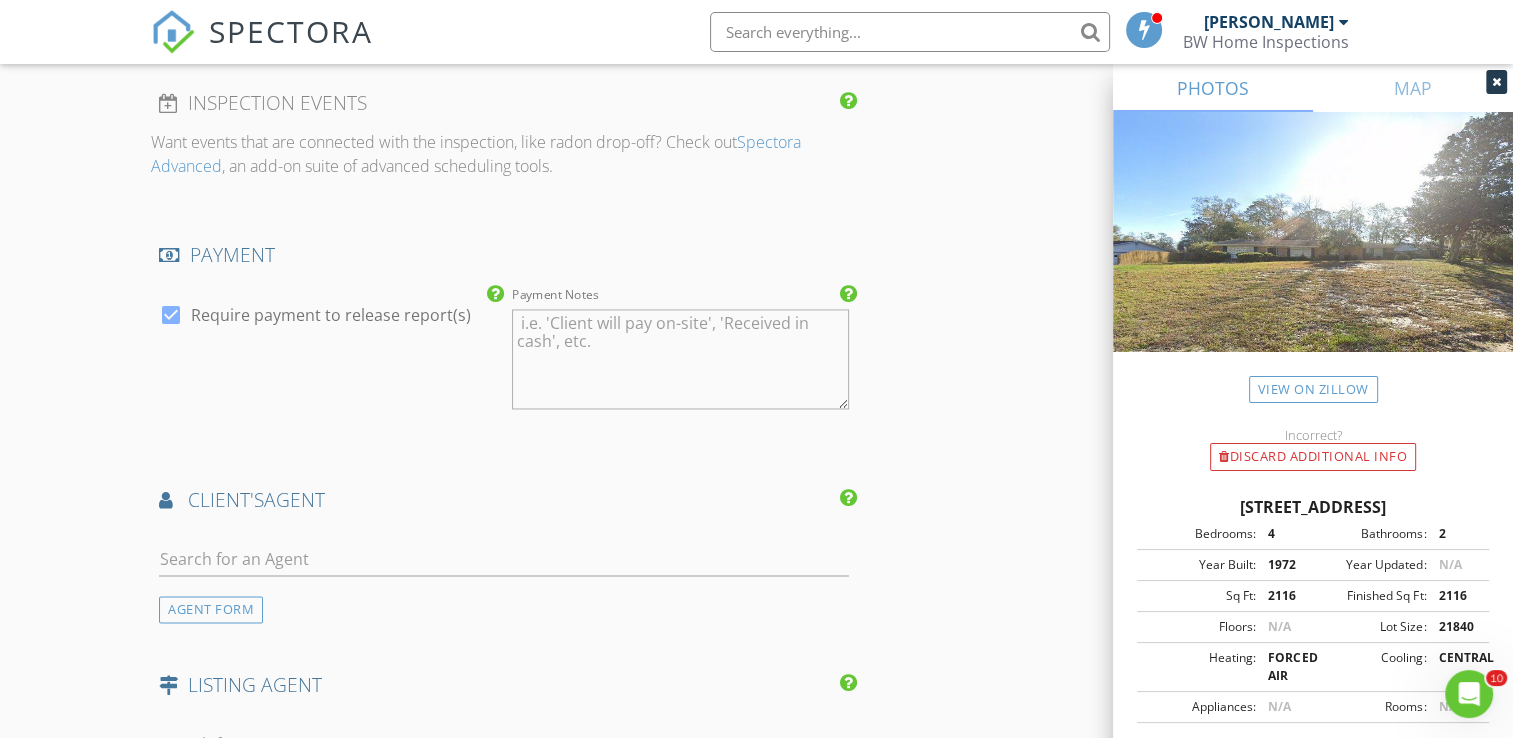 scroll, scrollTop: 3200, scrollLeft: 0, axis: vertical 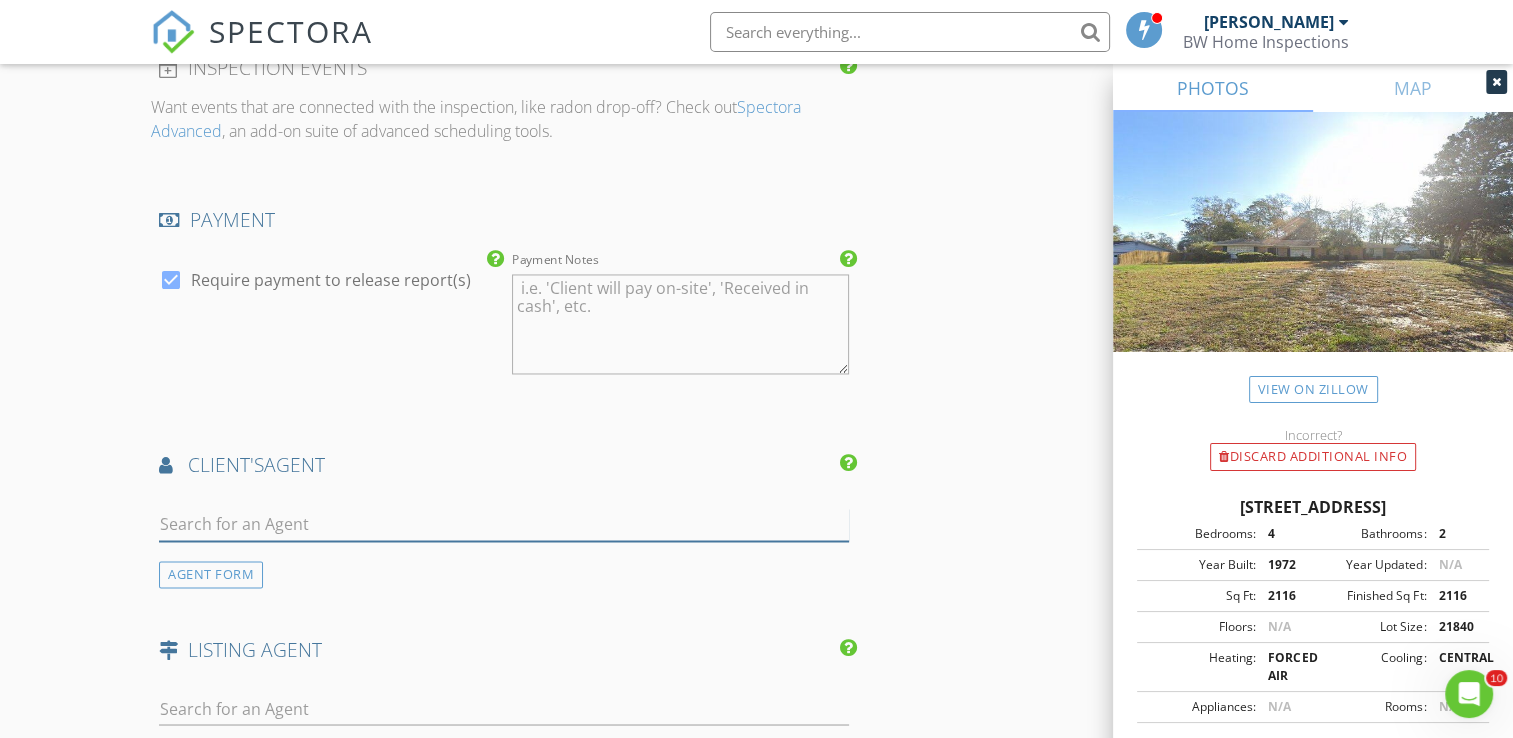 click at bounding box center [504, 524] 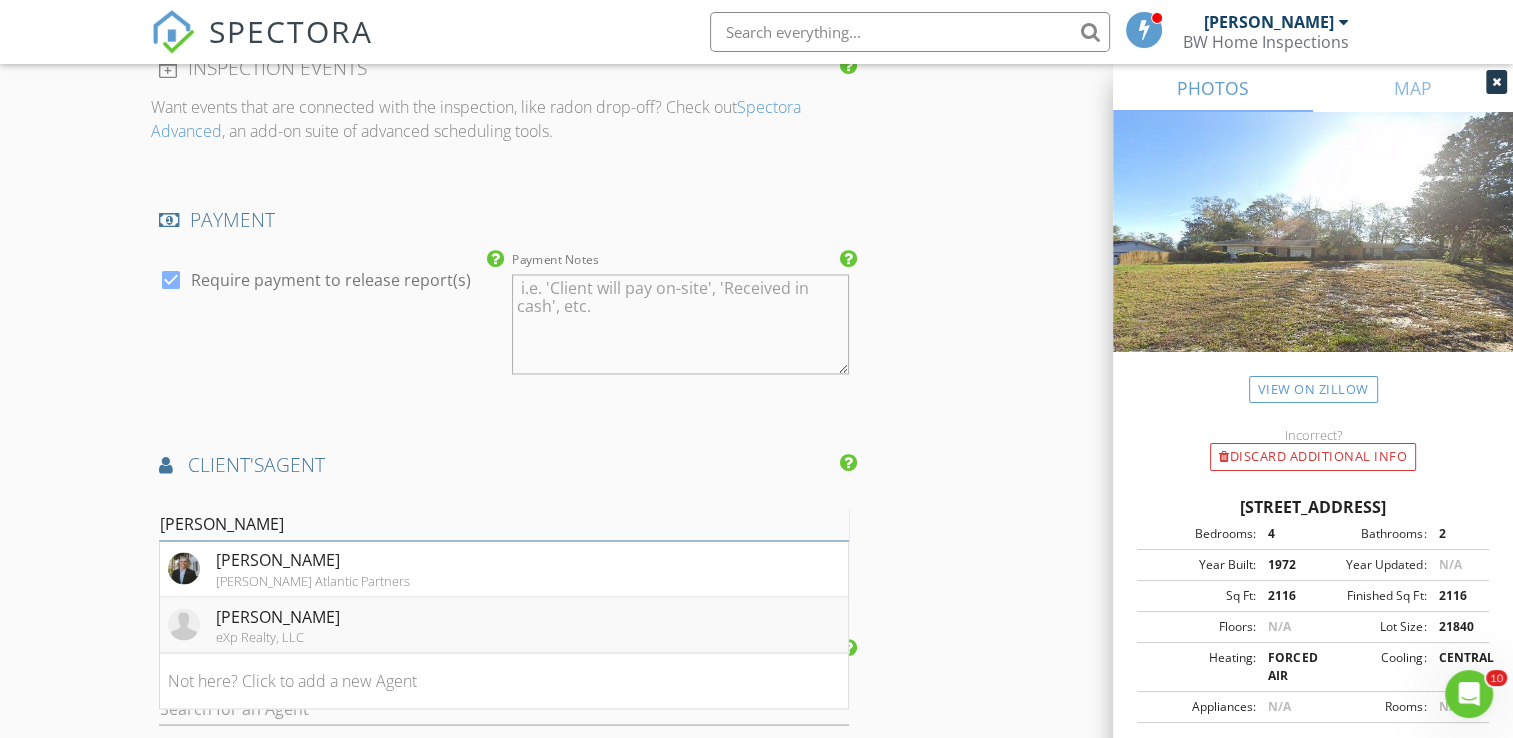 type on "Andre P" 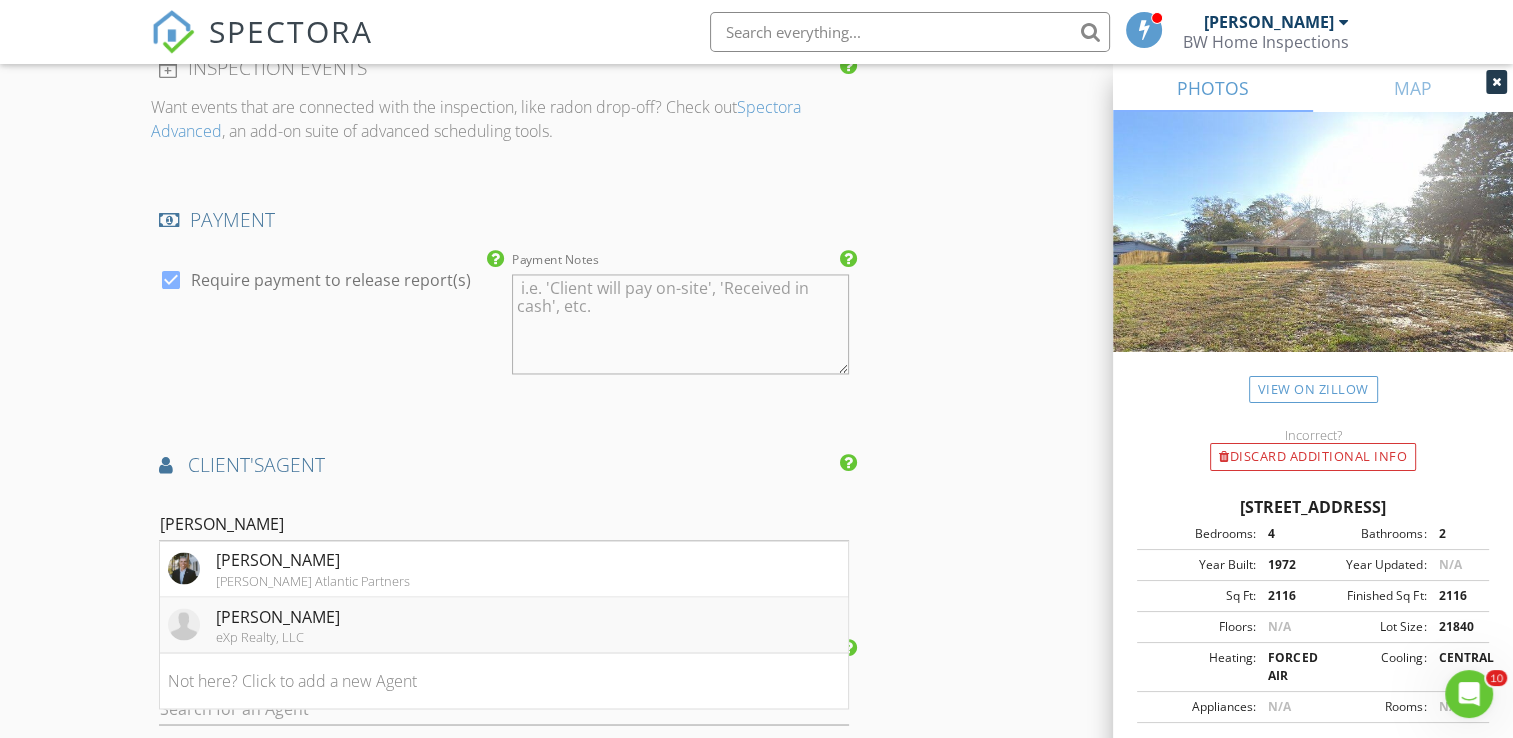 click on "Andre Pires
eXp Realty, LLC" at bounding box center [504, 625] 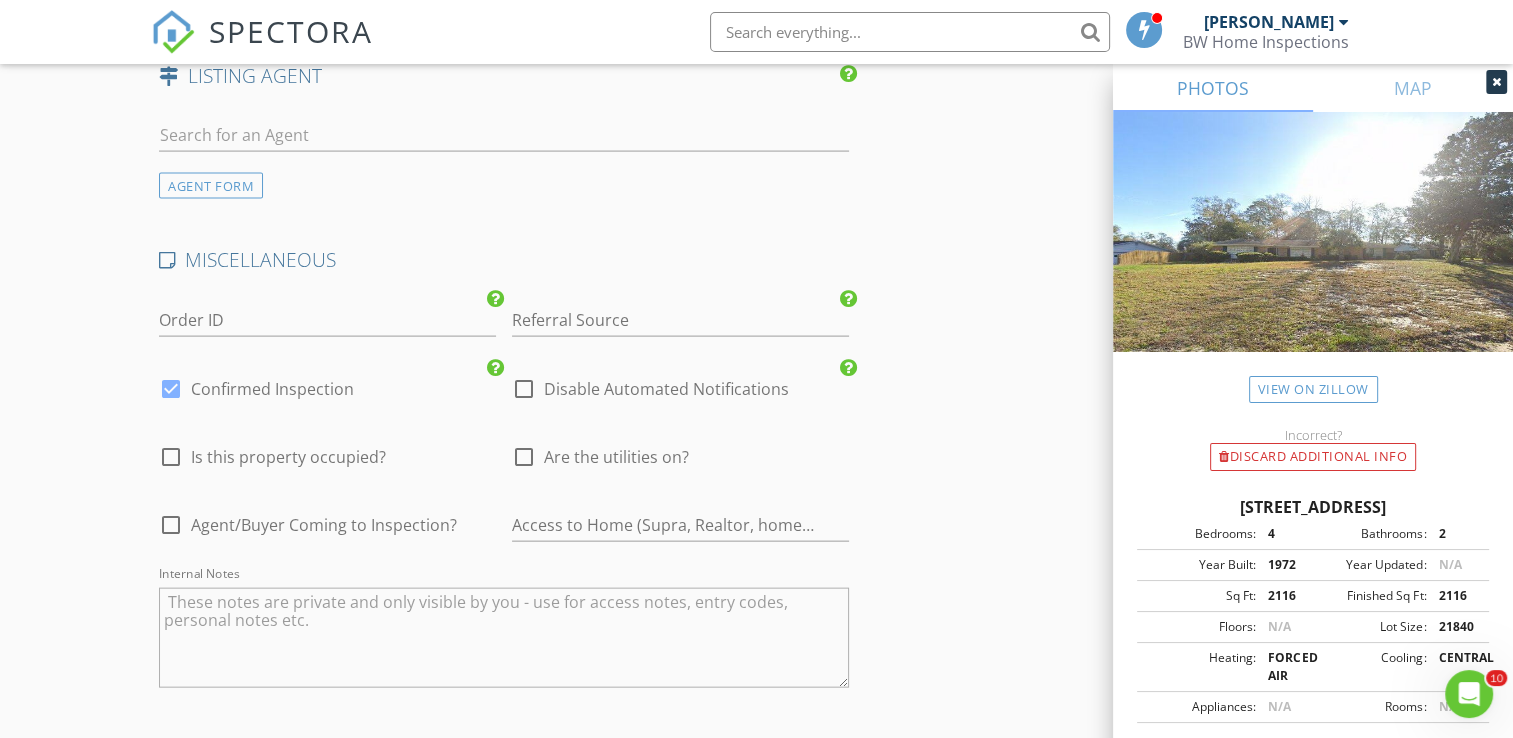 scroll, scrollTop: 4300, scrollLeft: 0, axis: vertical 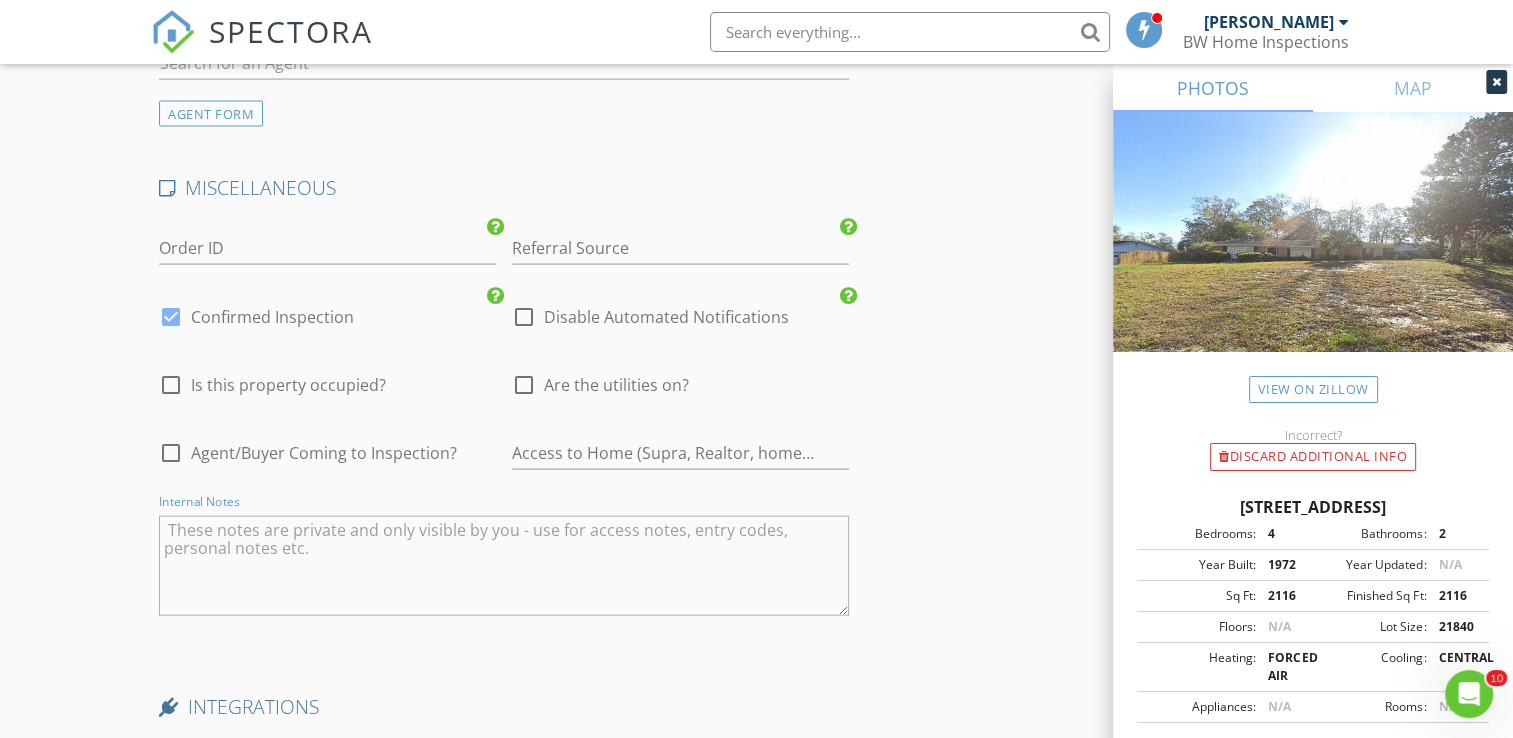 click at bounding box center [504, 566] 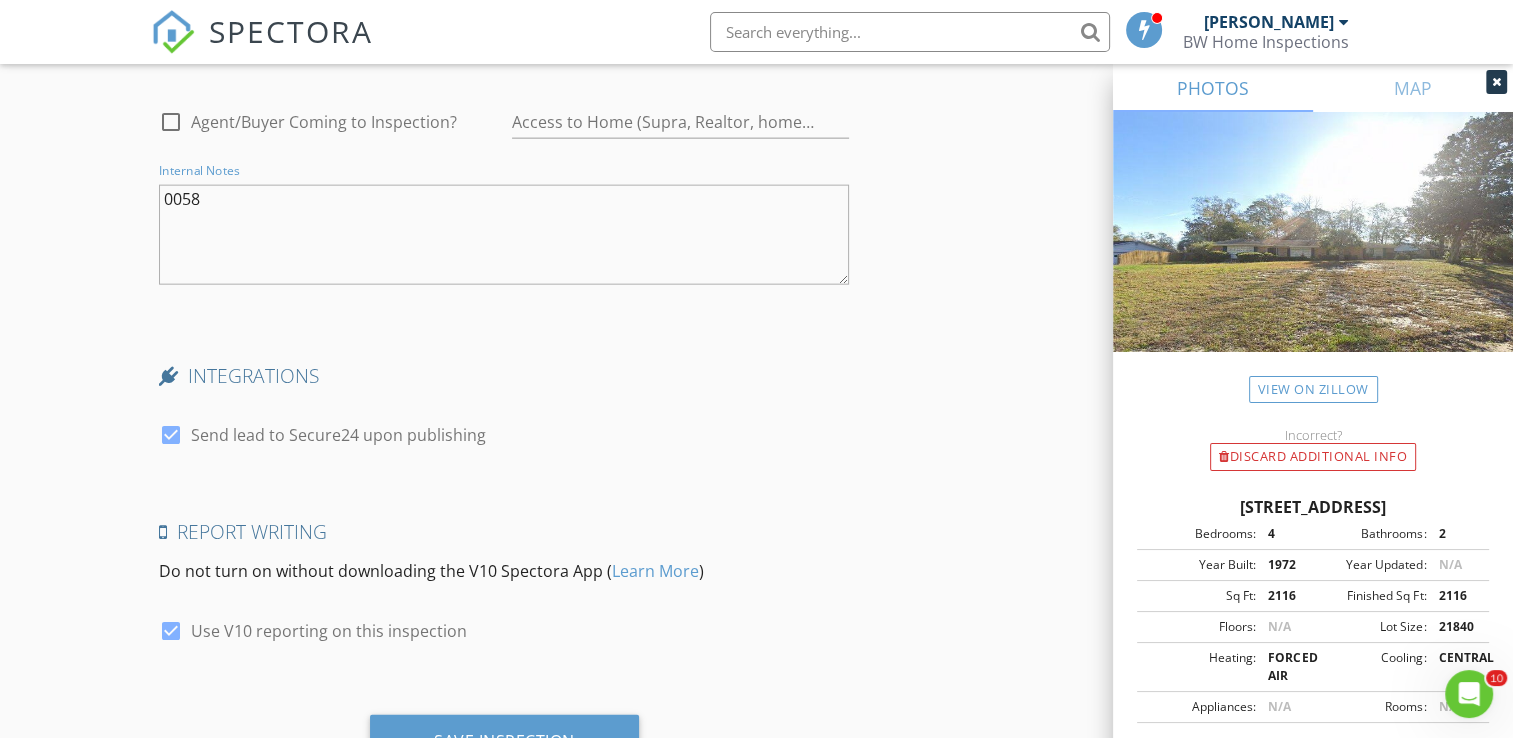 scroll, scrollTop: 4699, scrollLeft: 0, axis: vertical 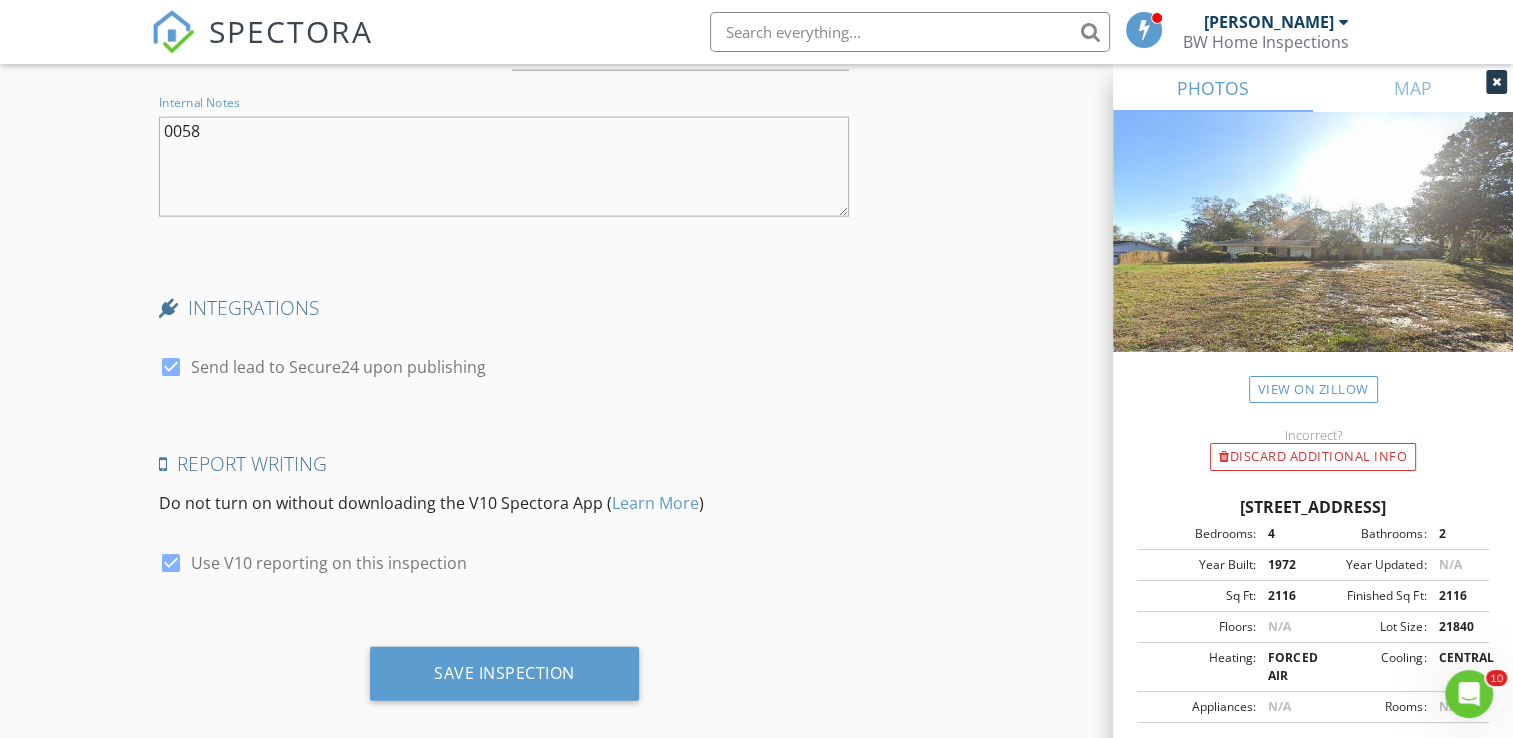 type on "0058" 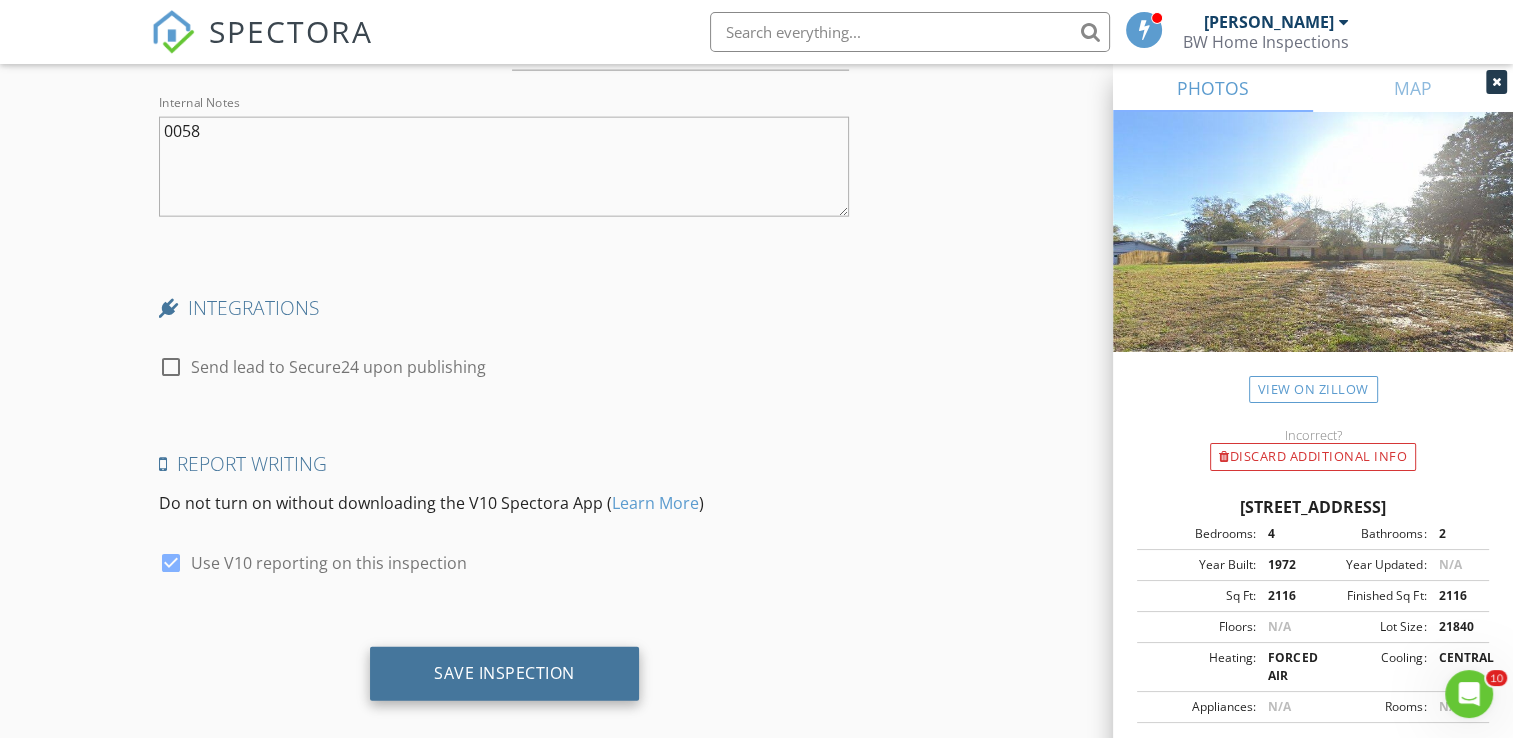 click on "Save Inspection" at bounding box center (504, 673) 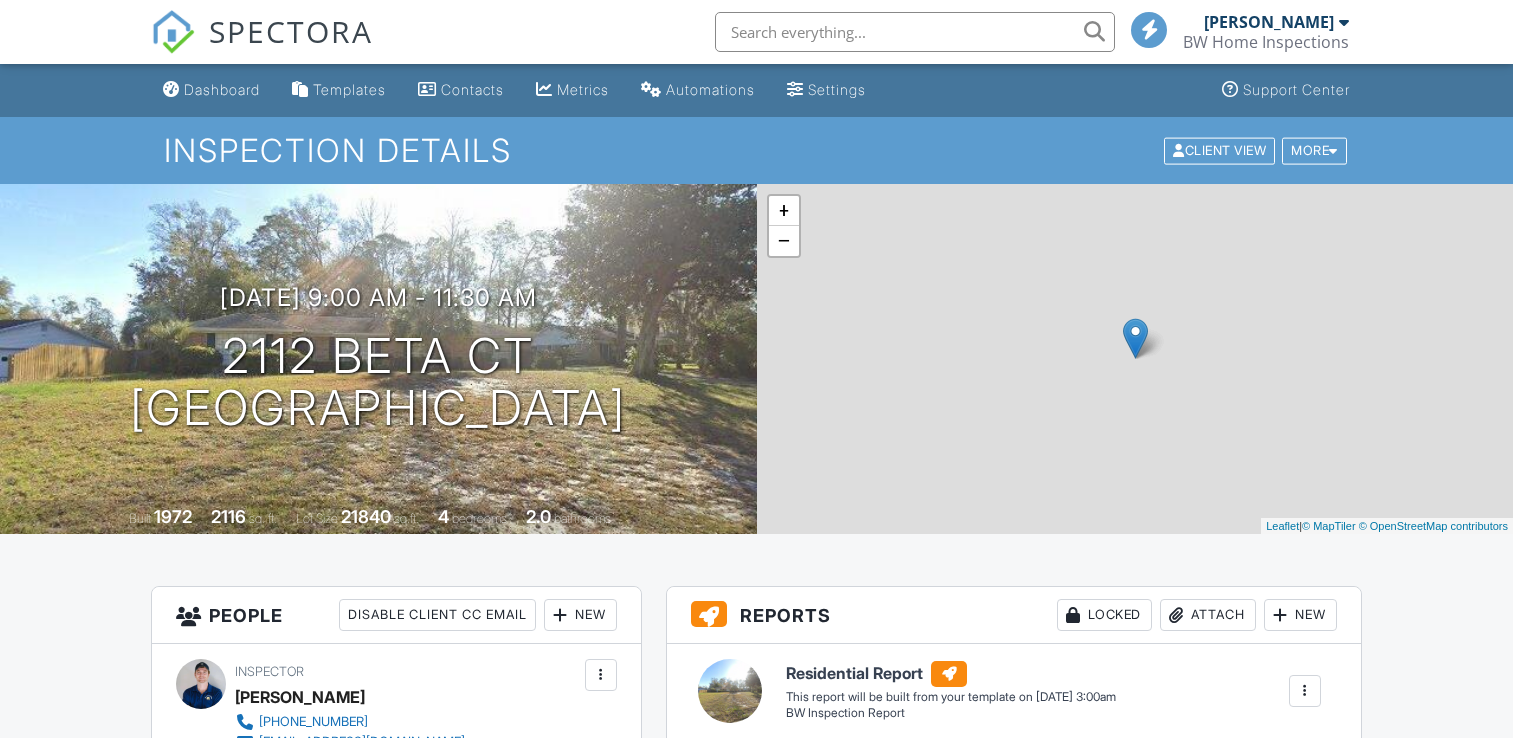 scroll, scrollTop: 0, scrollLeft: 0, axis: both 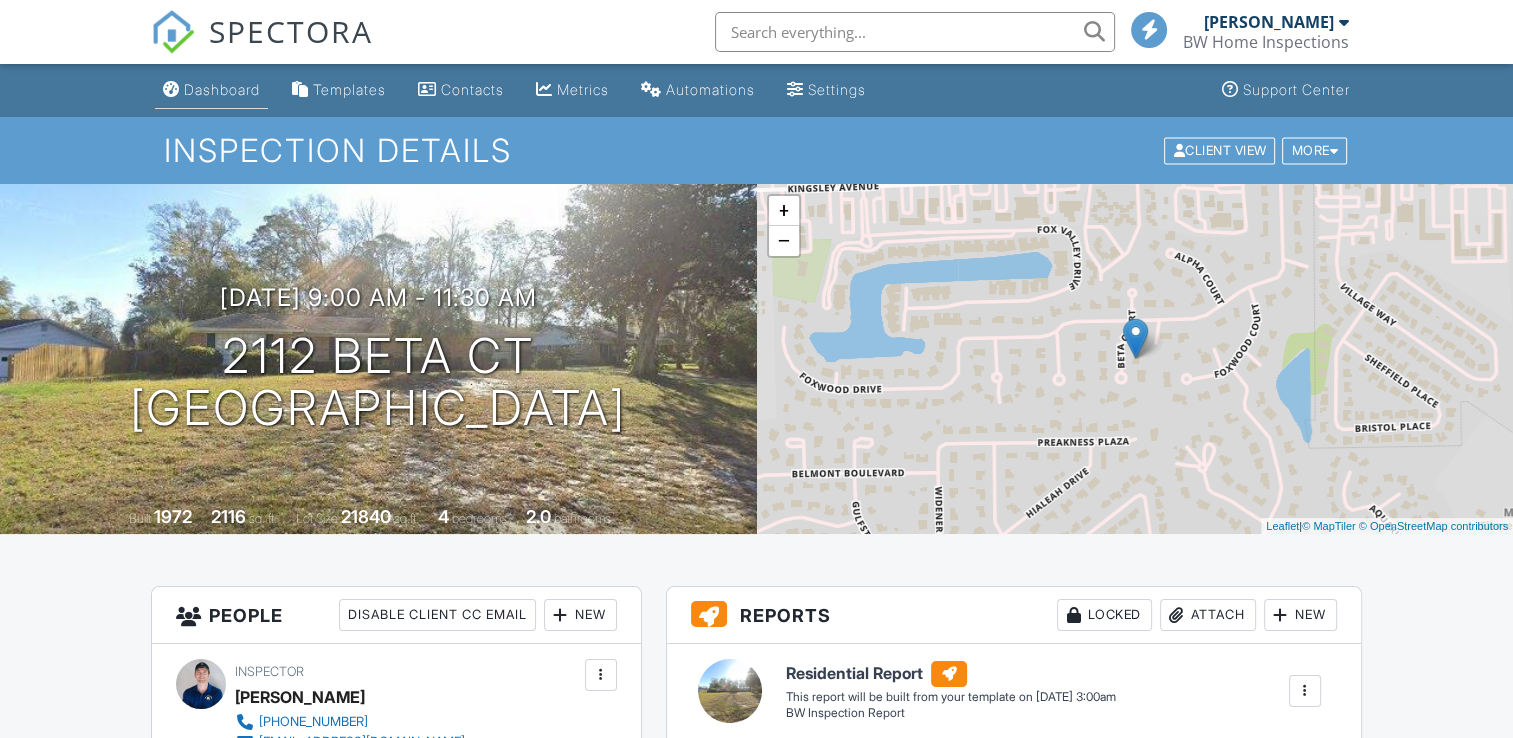 click on "Dashboard" at bounding box center [222, 89] 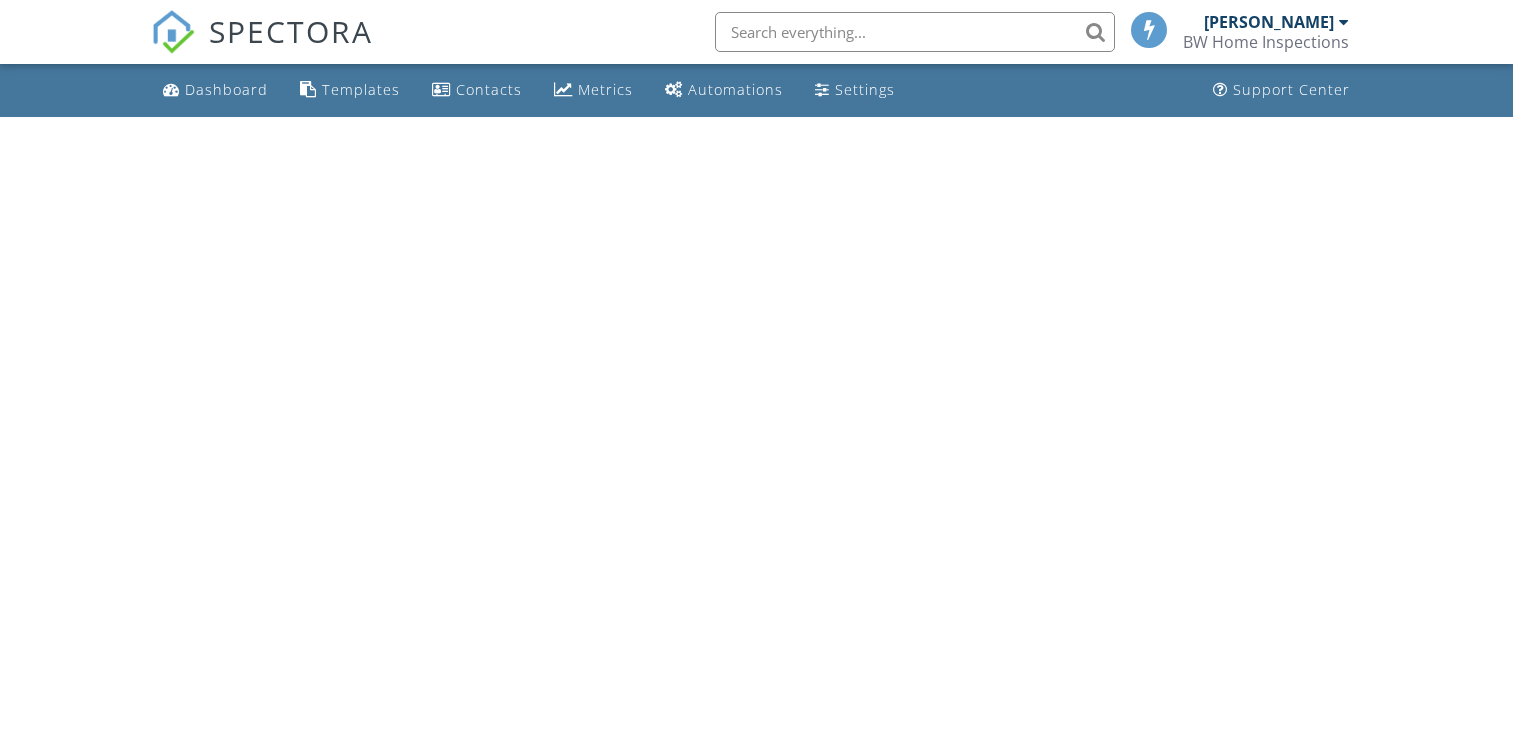 scroll, scrollTop: 0, scrollLeft: 0, axis: both 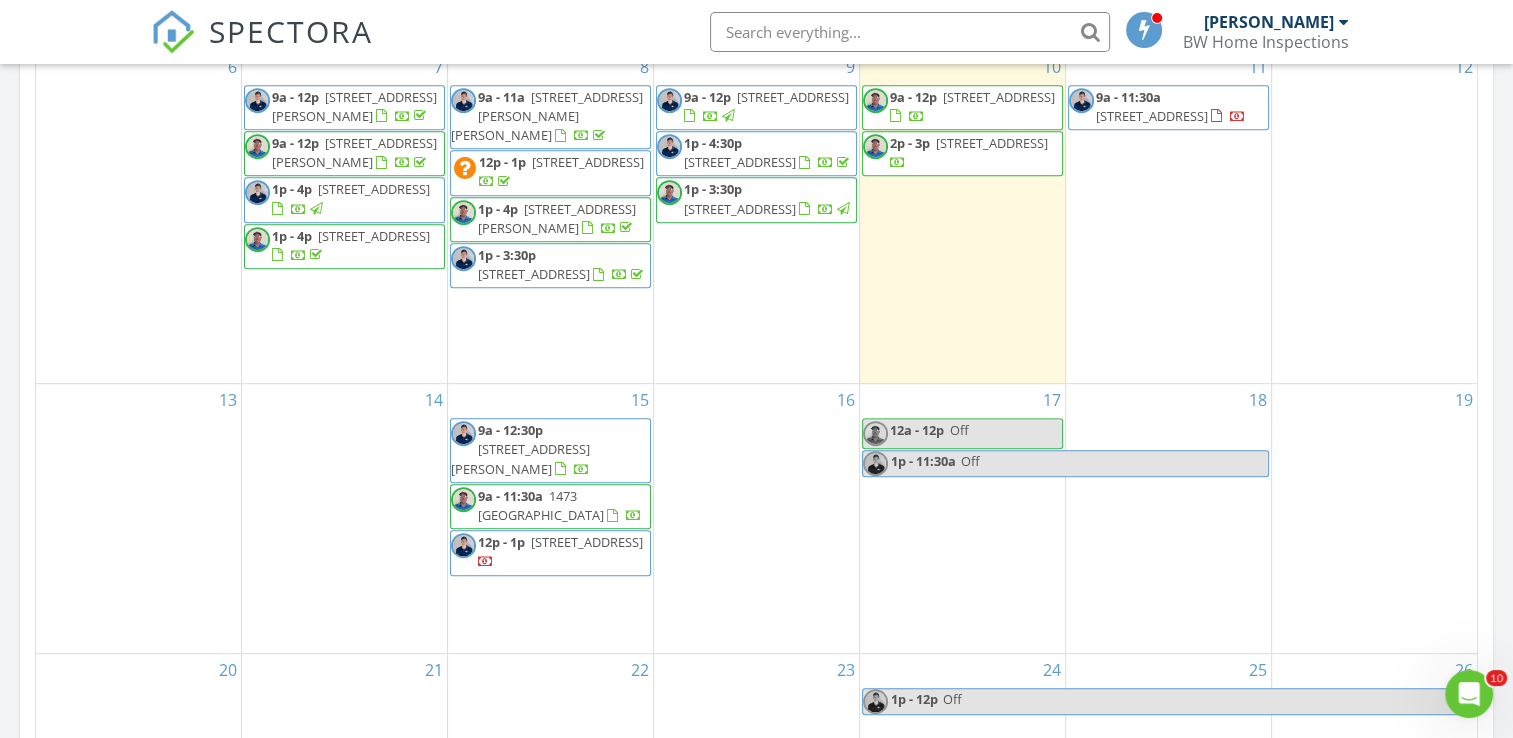 click on "14" at bounding box center (344, 518) 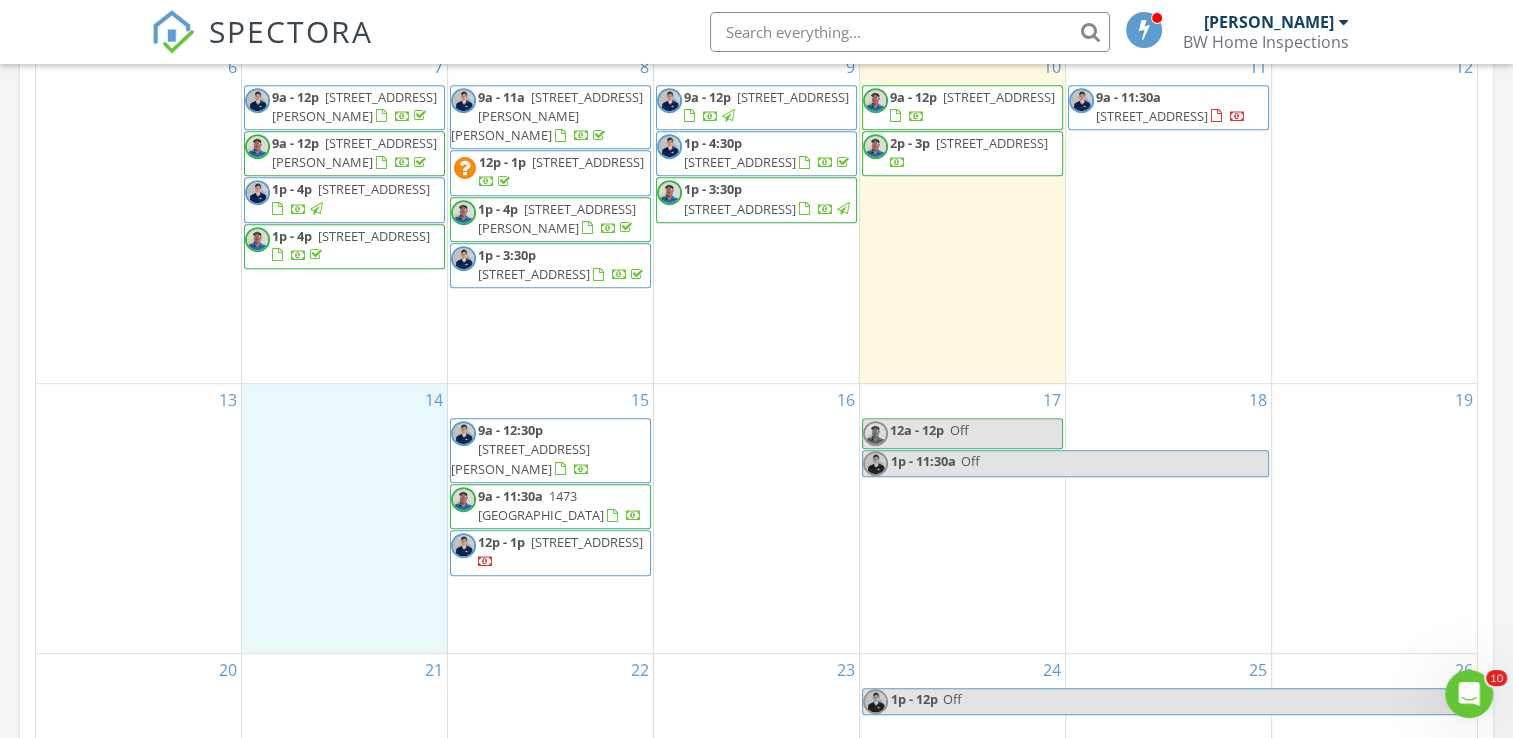 click at bounding box center [910, 32] 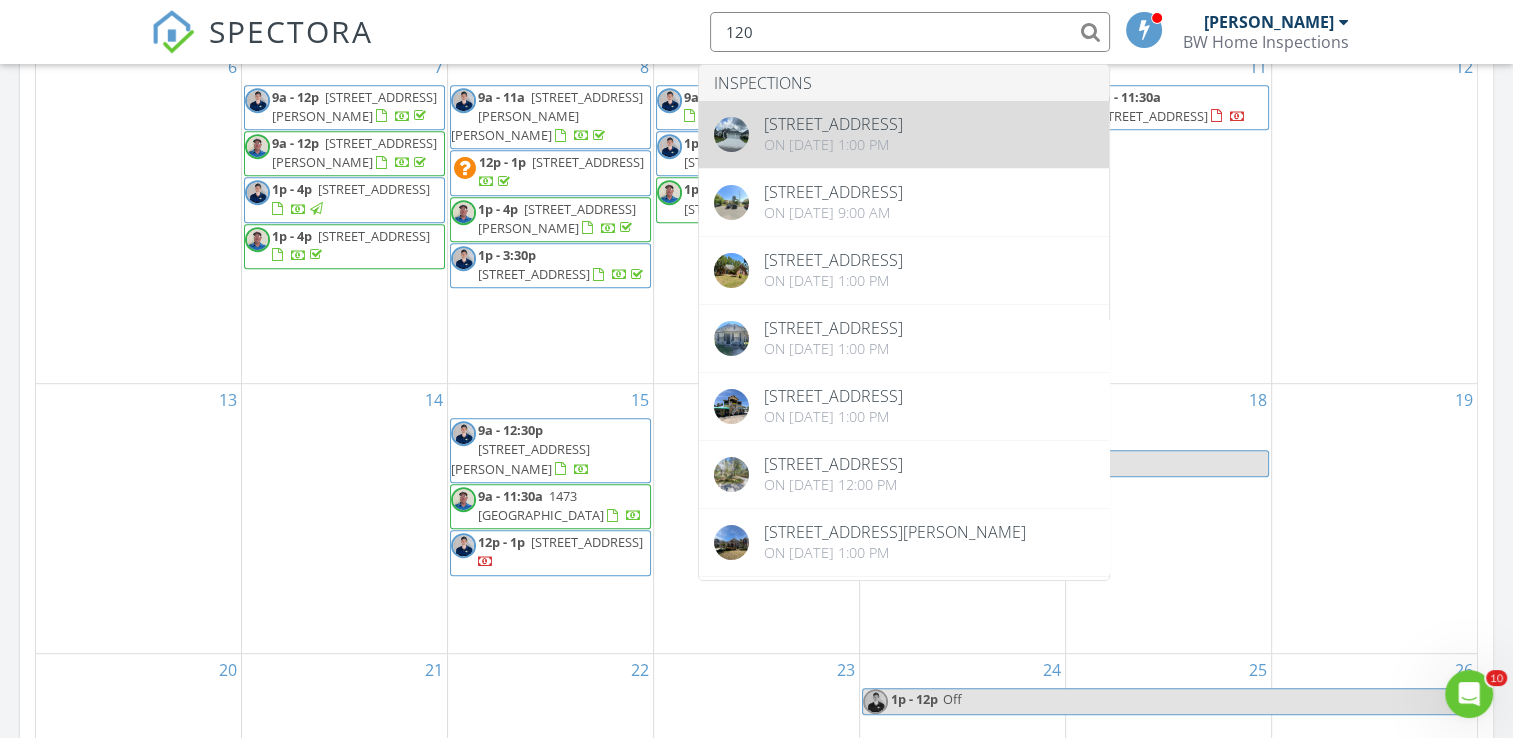type on "120" 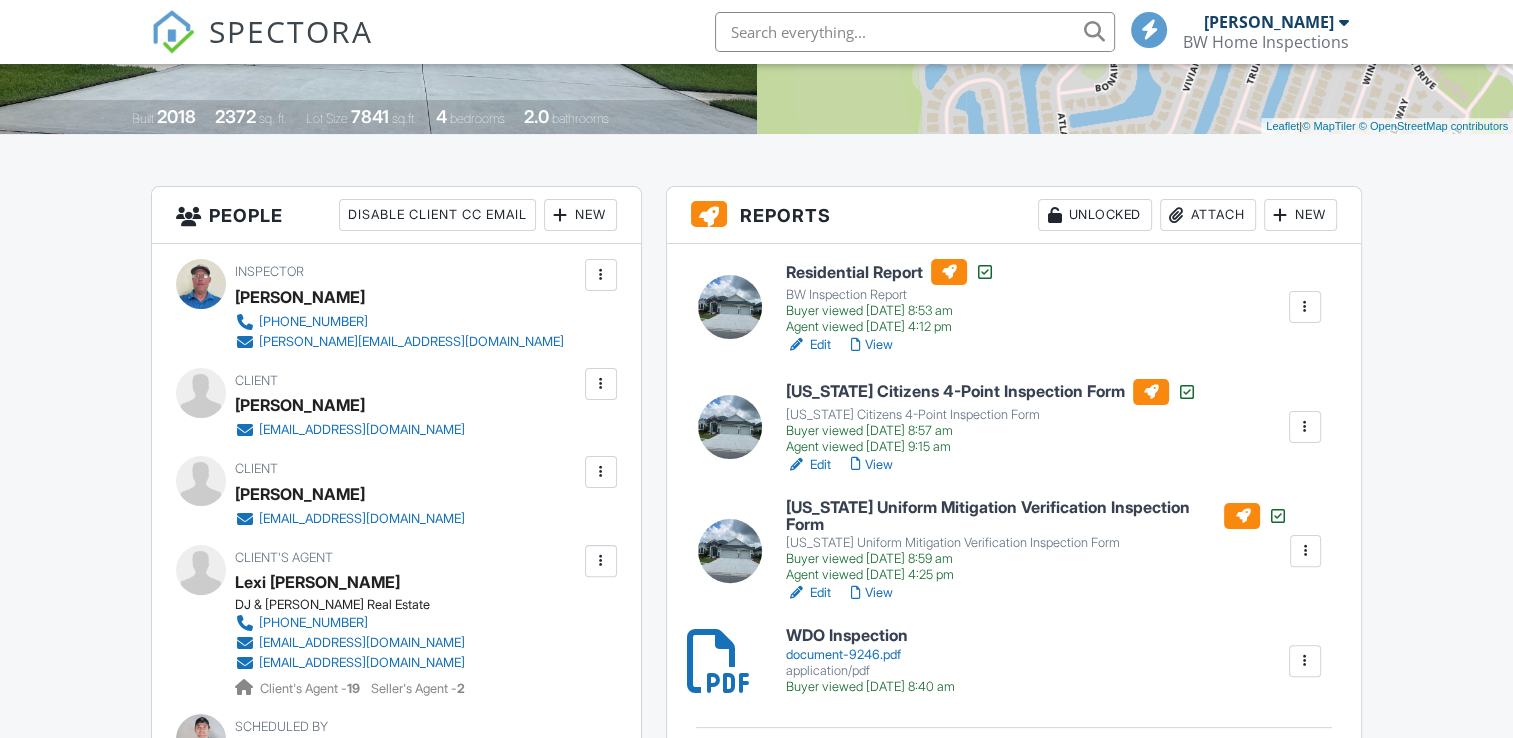 scroll, scrollTop: 100, scrollLeft: 0, axis: vertical 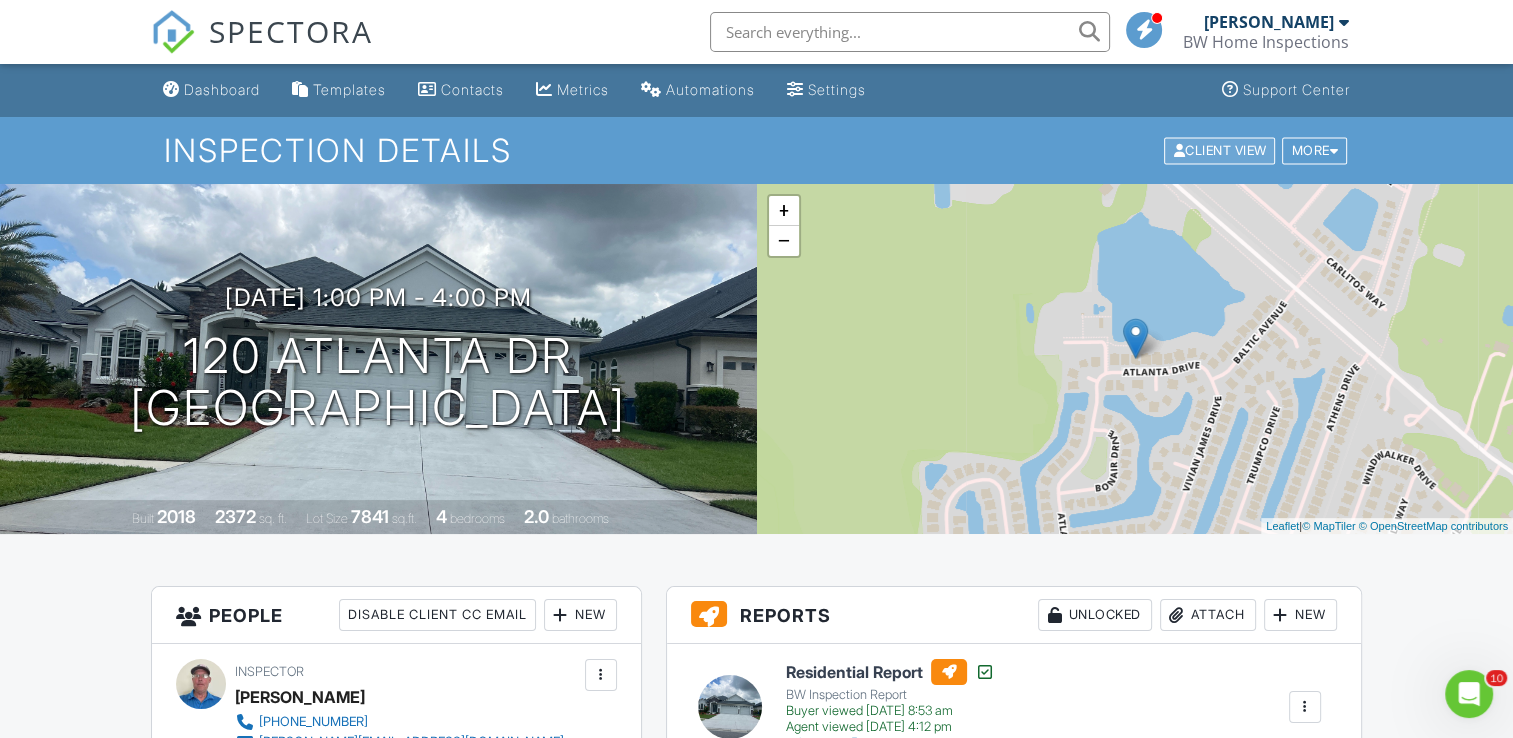 click on "Client View" at bounding box center [1219, 150] 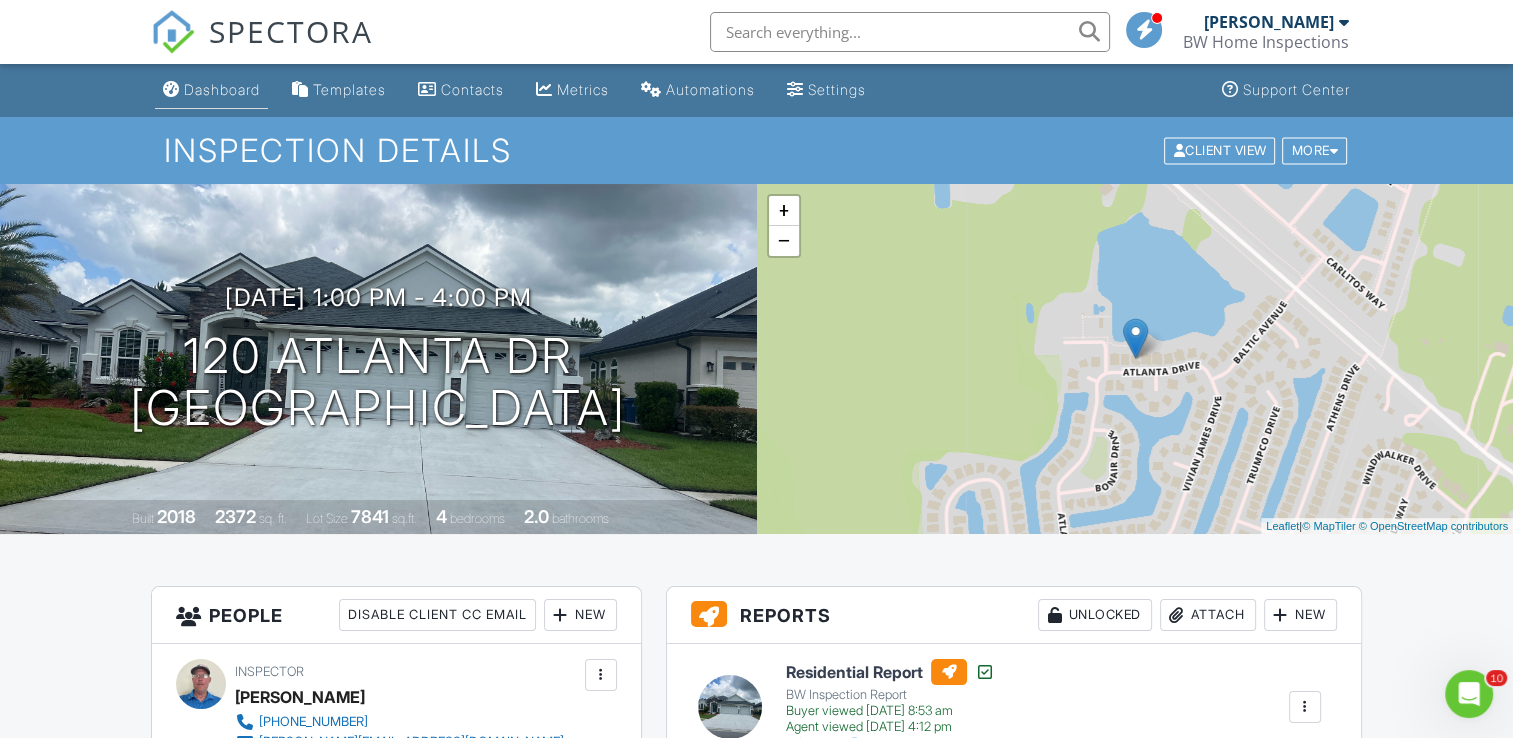 click on "Dashboard" at bounding box center [222, 89] 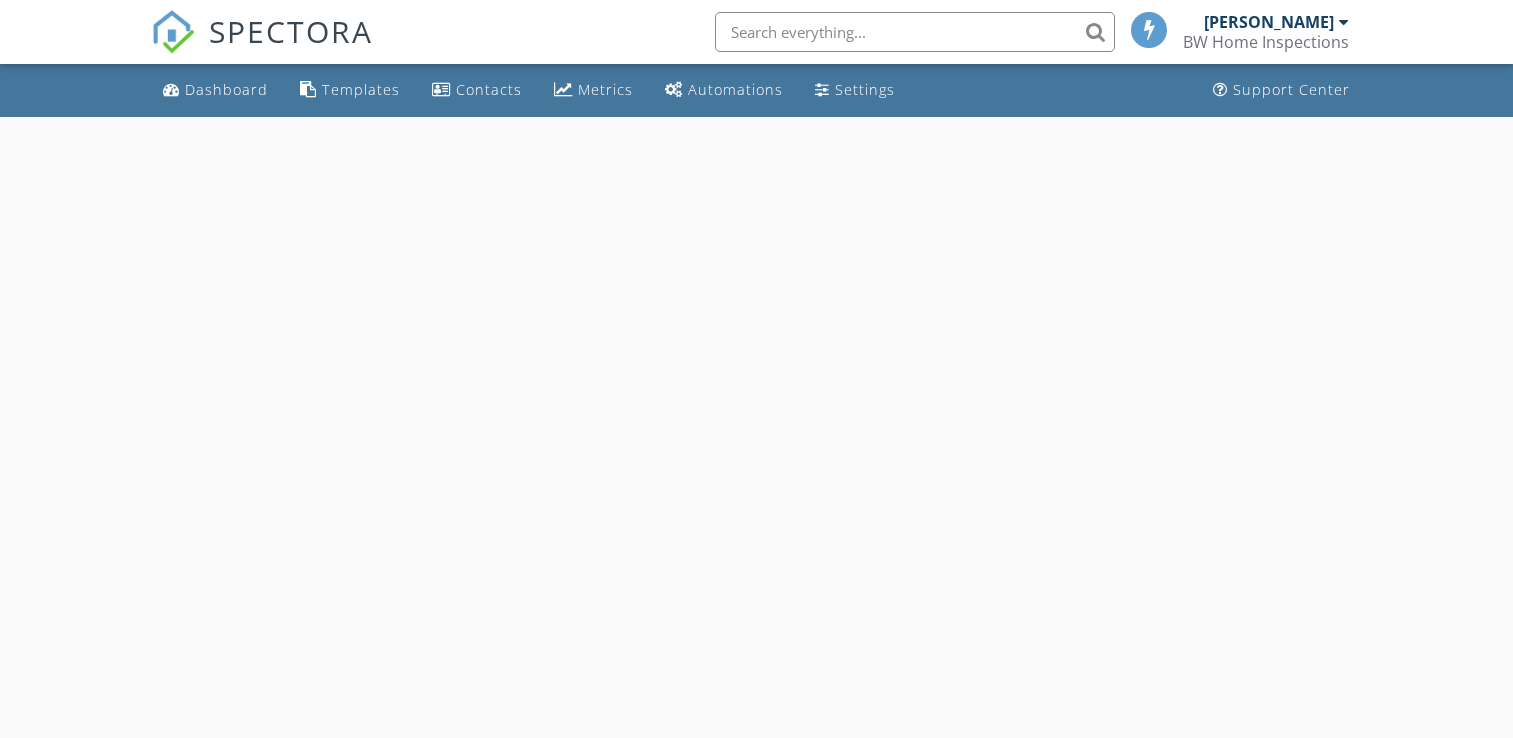 scroll, scrollTop: 0, scrollLeft: 0, axis: both 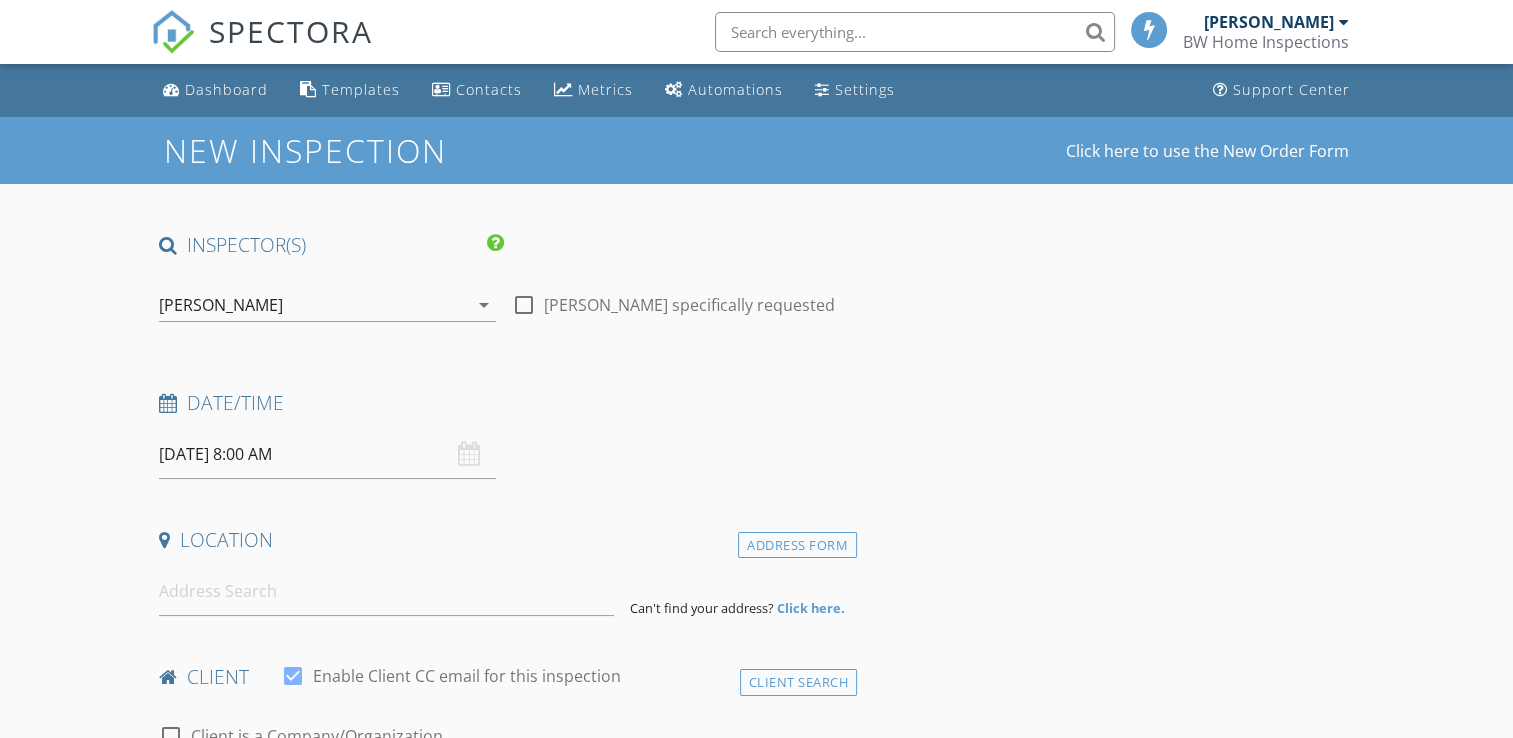type on "[PERSON_NAME]" 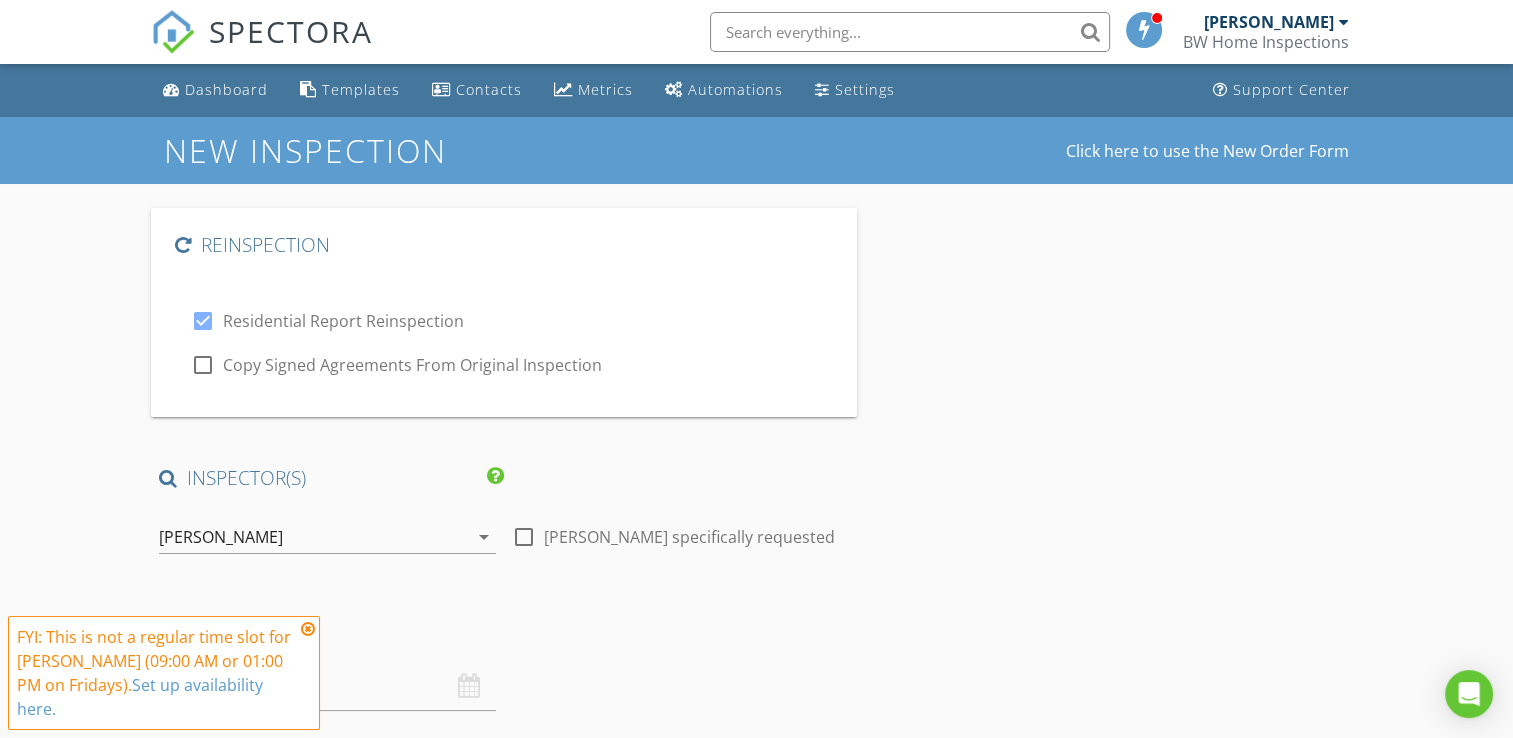 checkbox on "true" 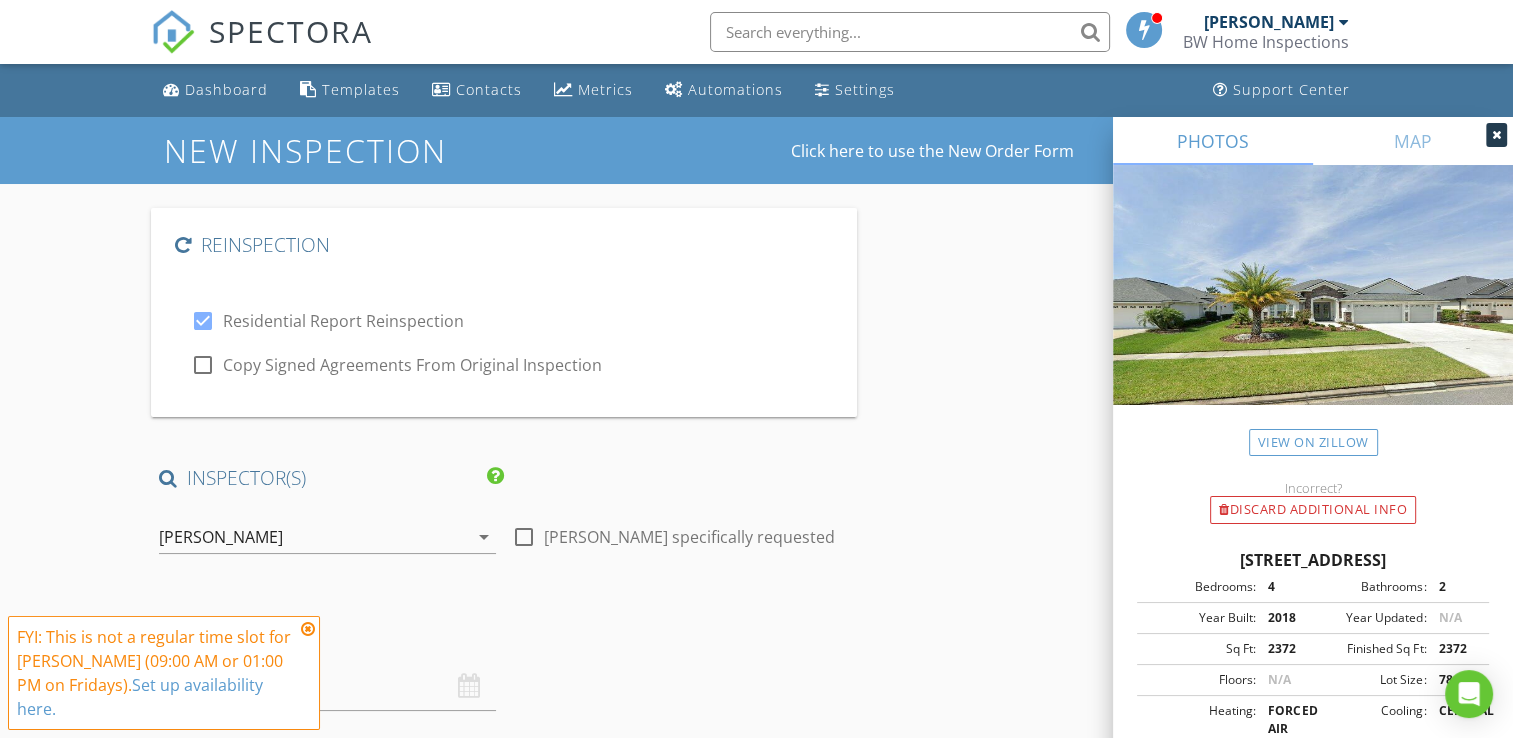 click on "[PERSON_NAME]" at bounding box center [313, 537] 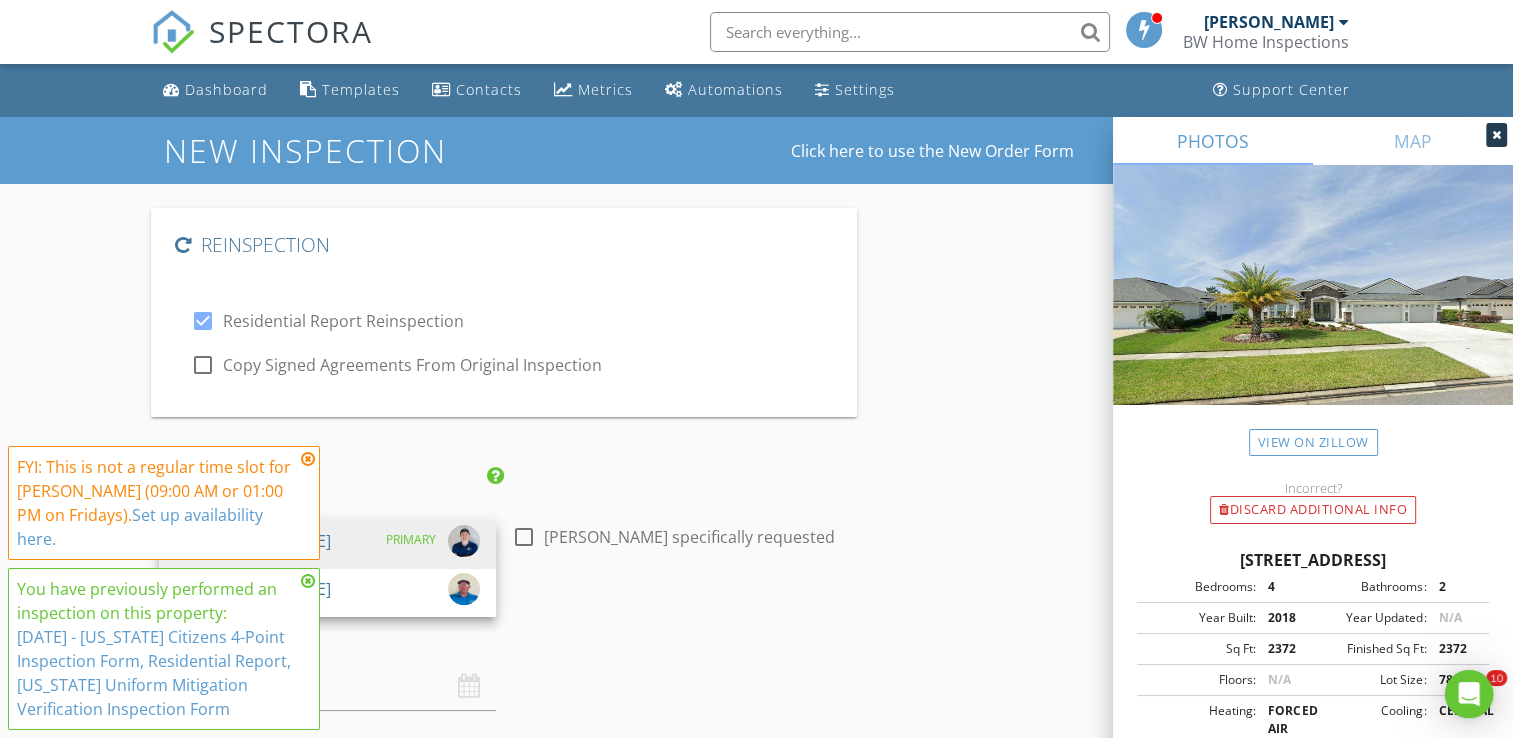 scroll, scrollTop: 0, scrollLeft: 0, axis: both 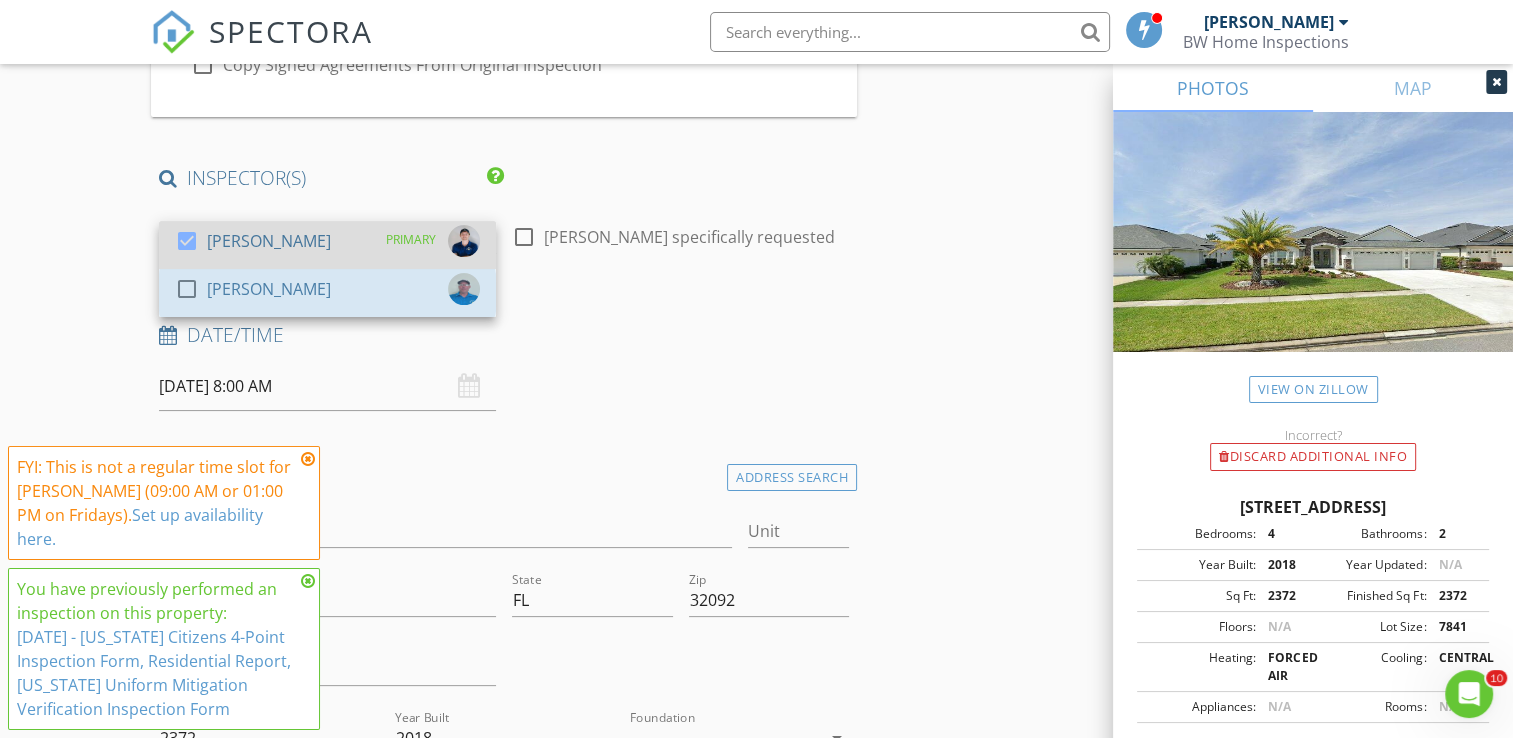 drag, startPoint x: 344, startPoint y: 304, endPoint x: 355, endPoint y: 262, distance: 43.416588 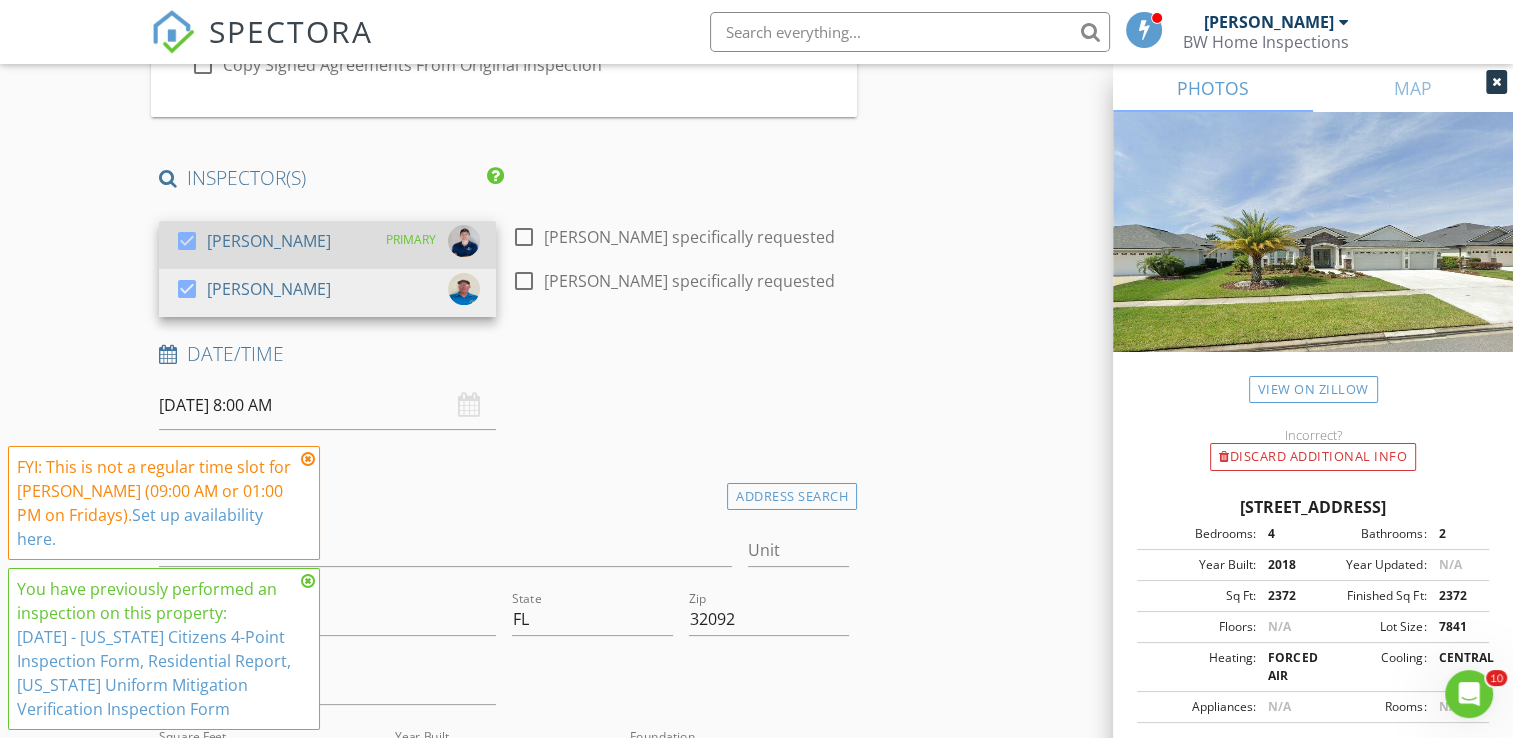 click on "check_box   [PERSON_NAME]   PRIMARY" at bounding box center [327, 245] 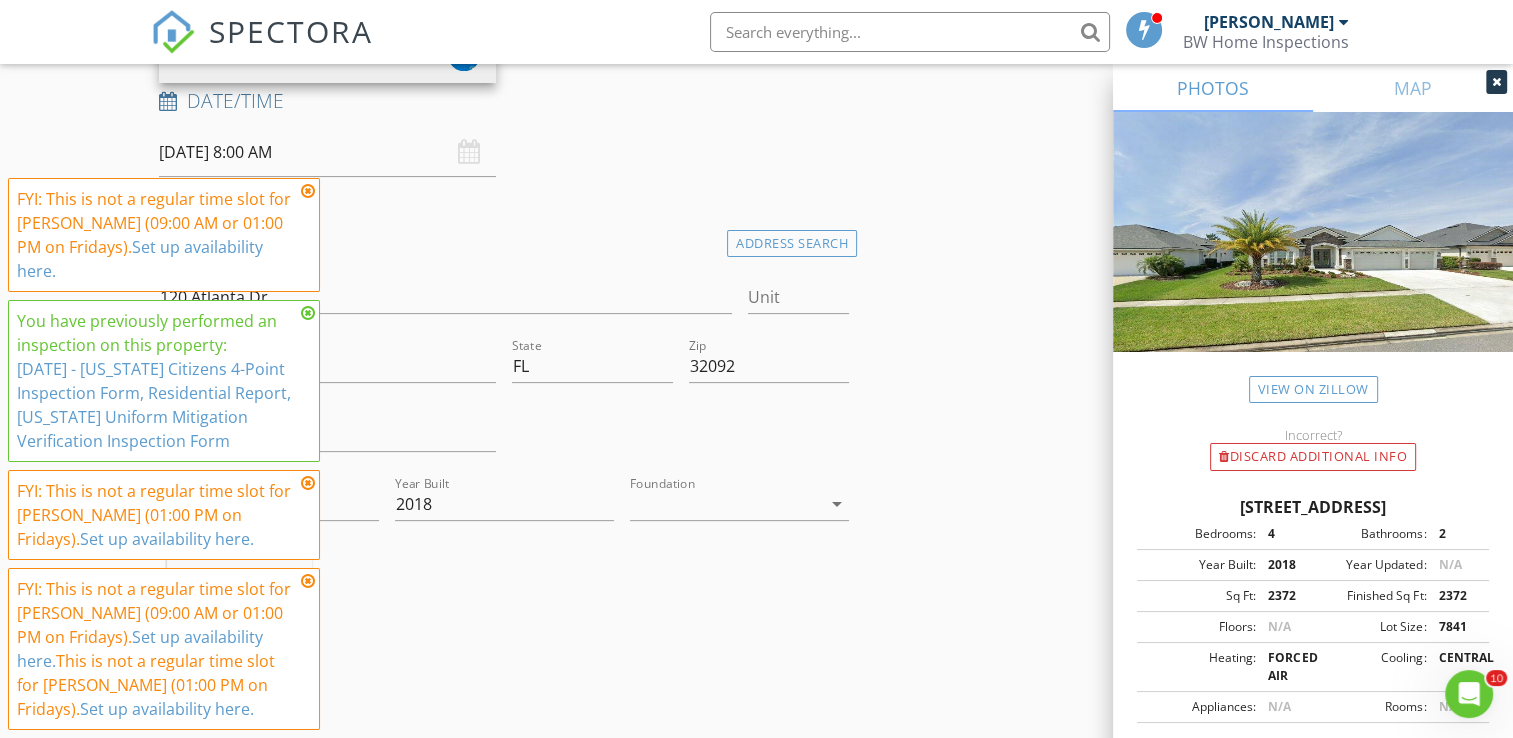 scroll, scrollTop: 500, scrollLeft: 0, axis: vertical 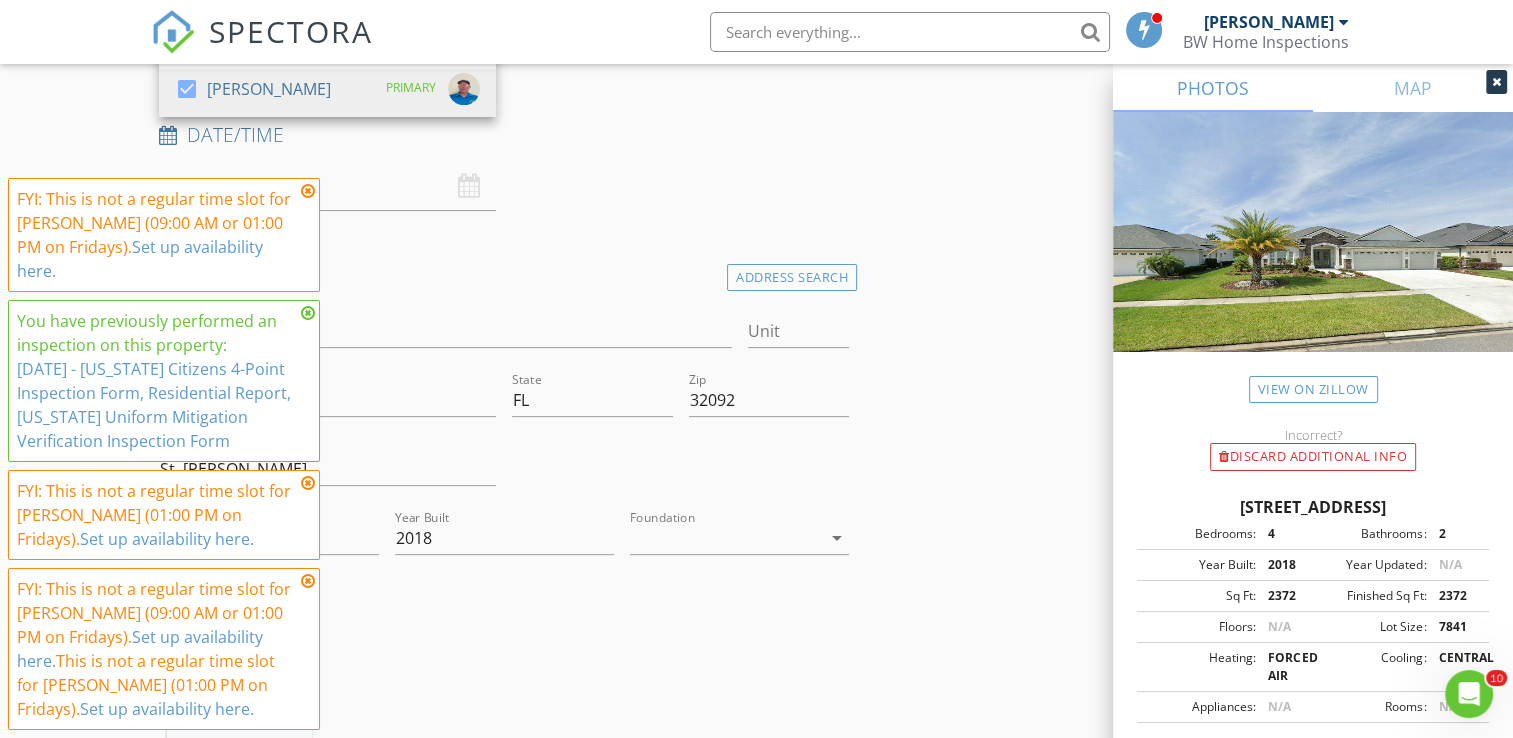 click on "FYI: This is not a regular time slot for [PERSON_NAME] (09:00 AM or 01:00 PM on Fridays).  Set up availability here." at bounding box center (164, 235) 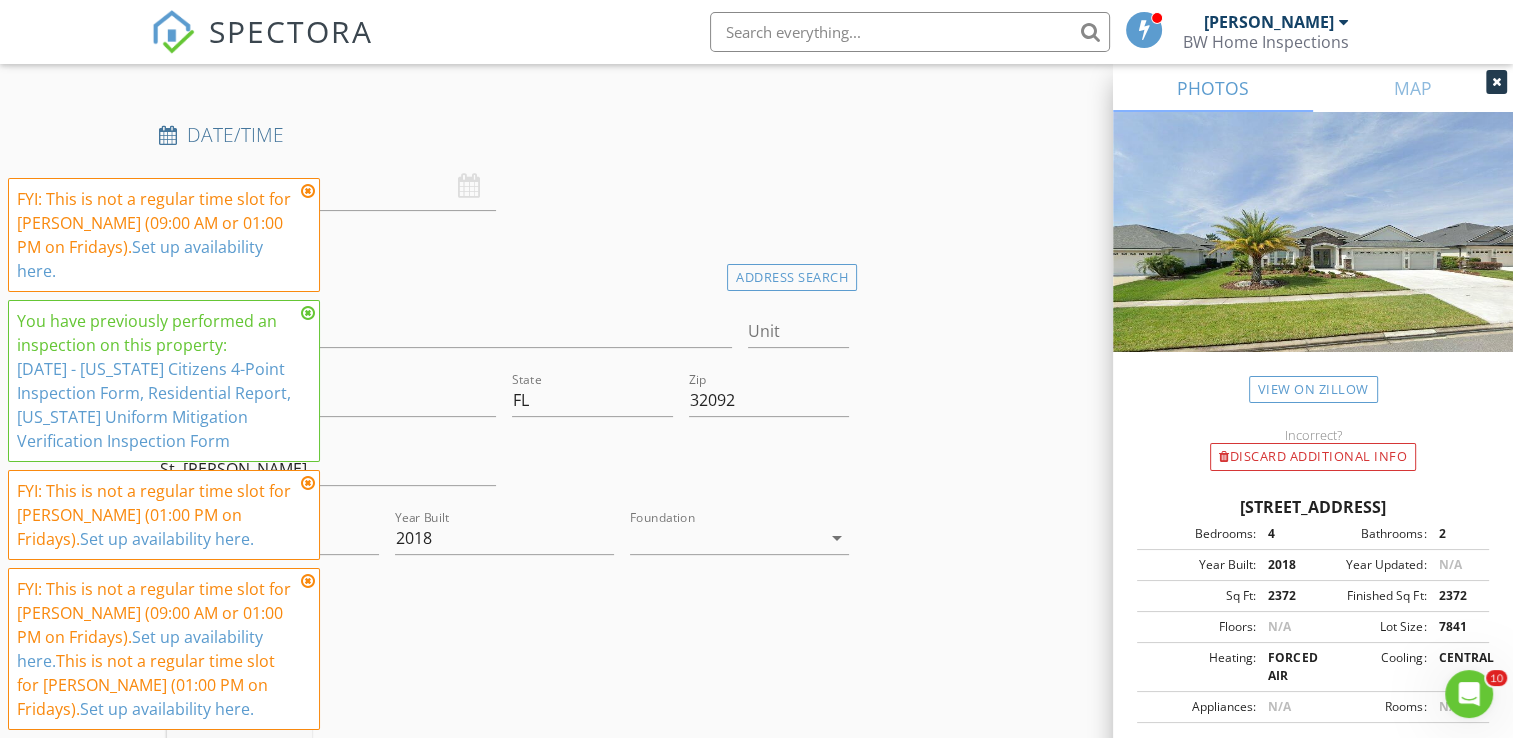 click at bounding box center [308, 191] 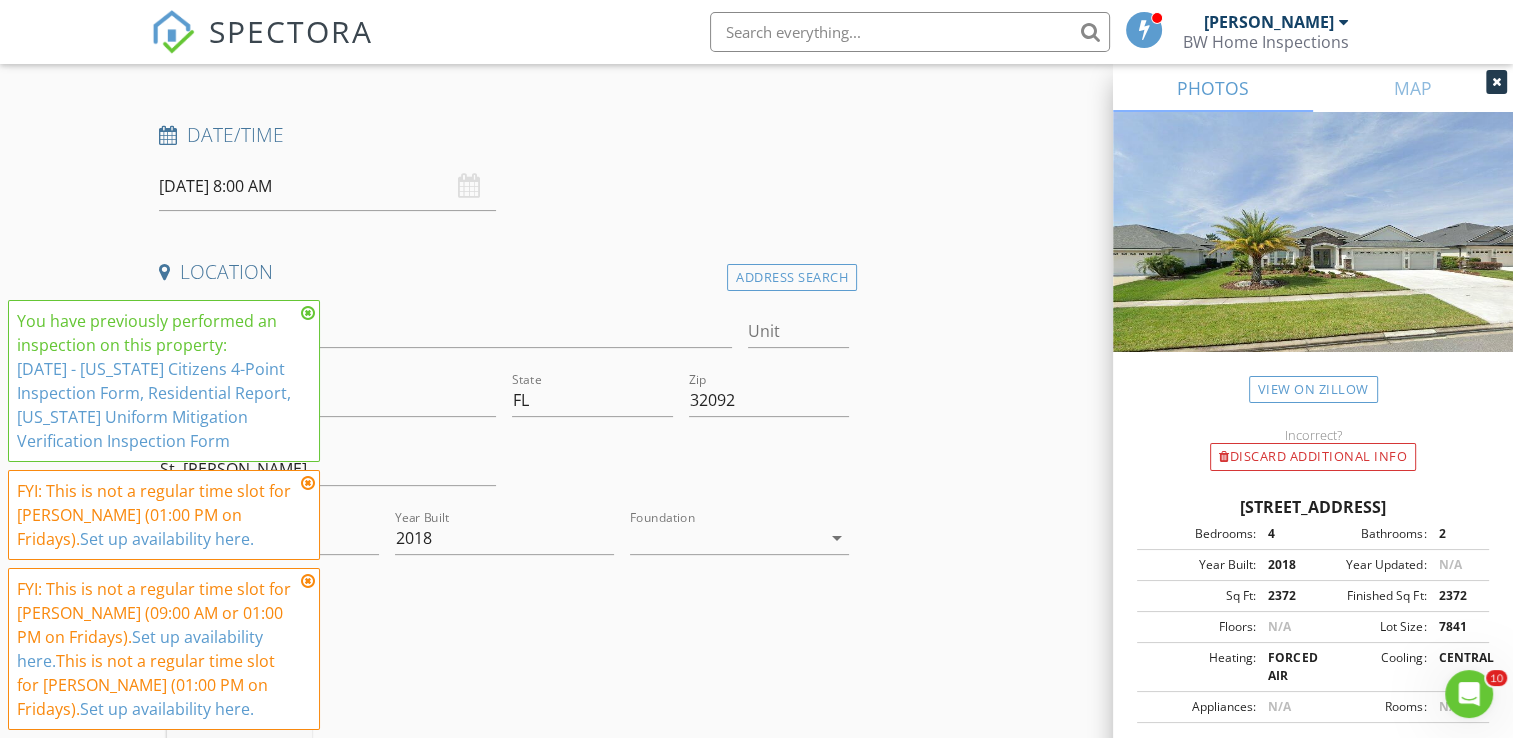 click at bounding box center [308, 313] 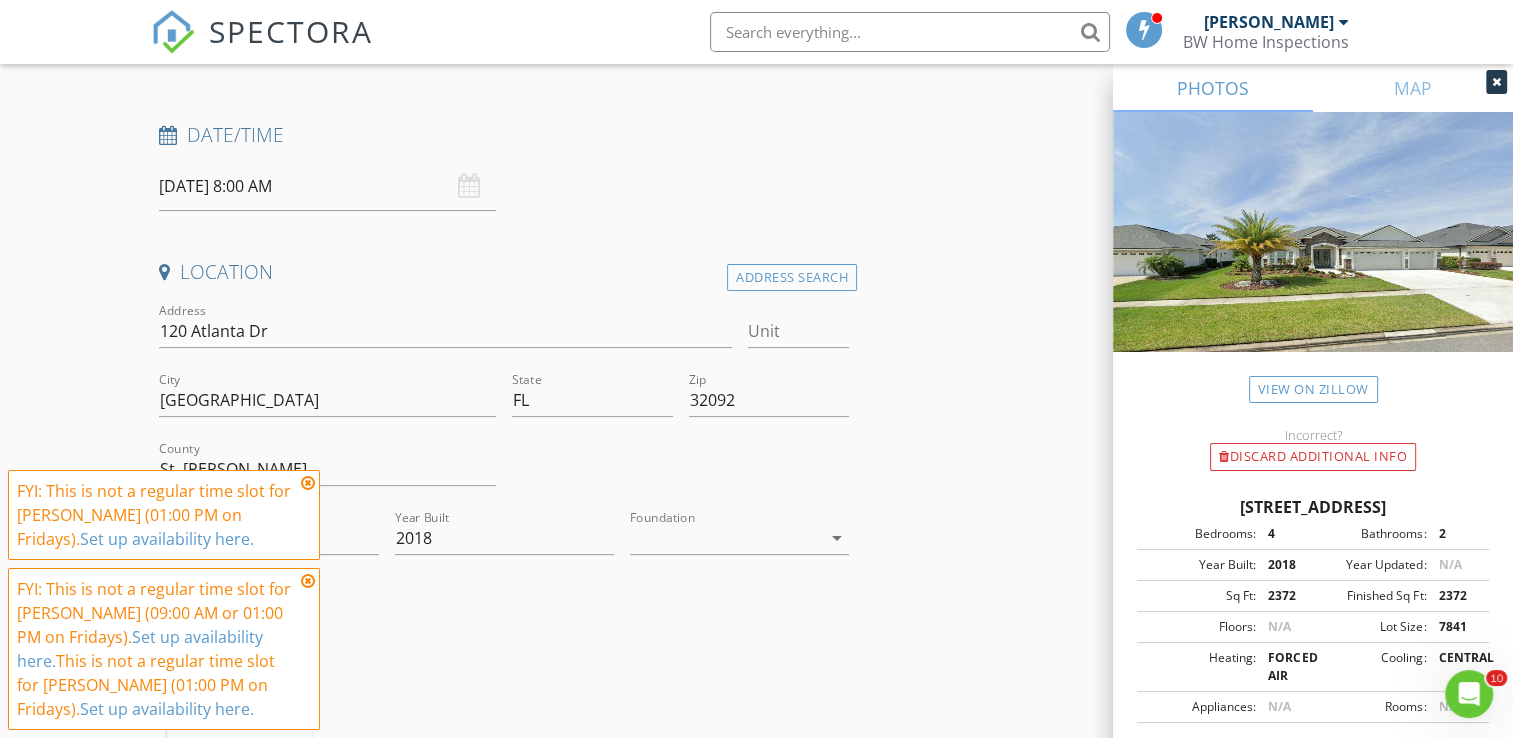 click at bounding box center (308, 483) 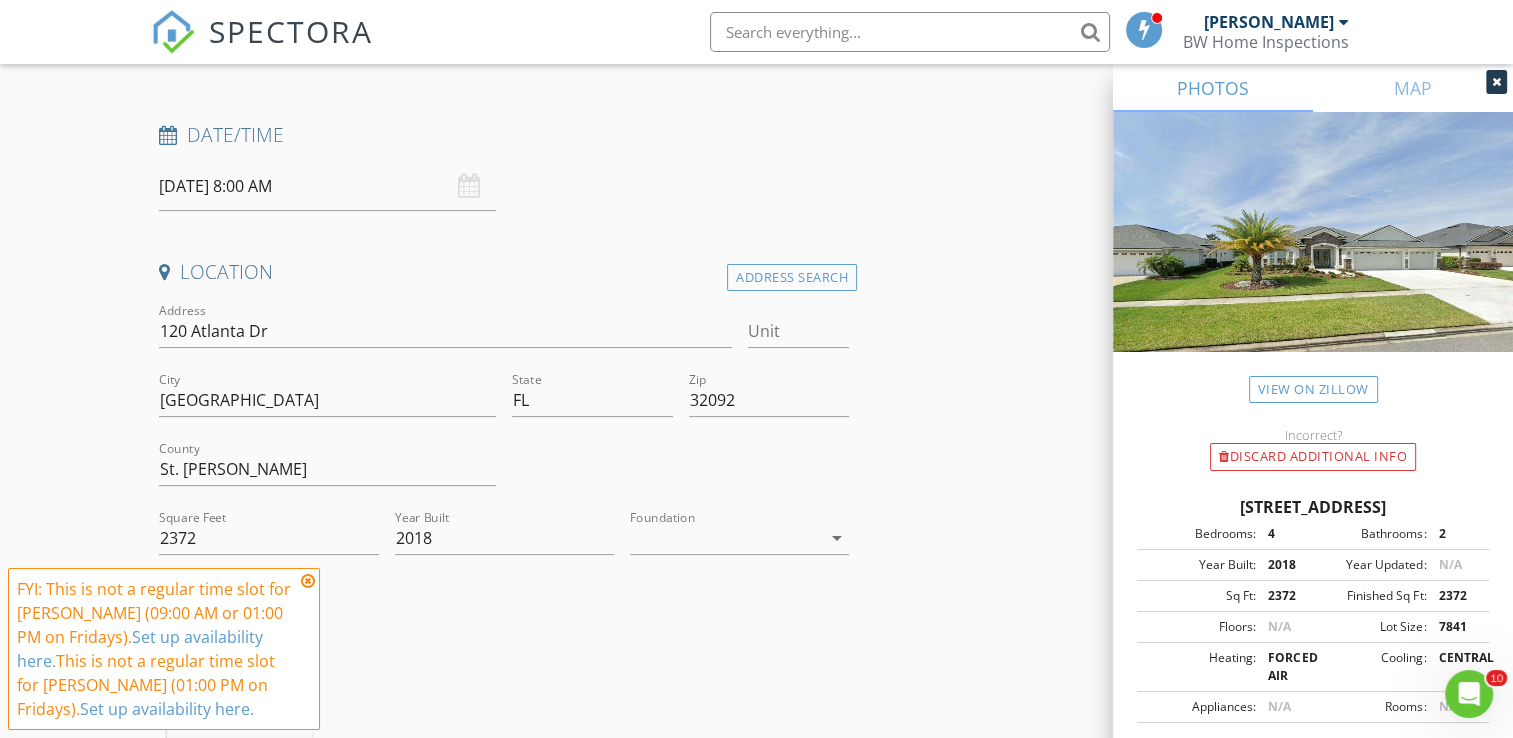 click on "FYI: This is not a regular time slot for Bradley Williams (09:00 AM or 01:00 PM on Fridays).  Set up availability here.  This is not a regular time slot for Jere Pitman (01:00 PM on Fridays).  Set up availability here." at bounding box center (164, 649) 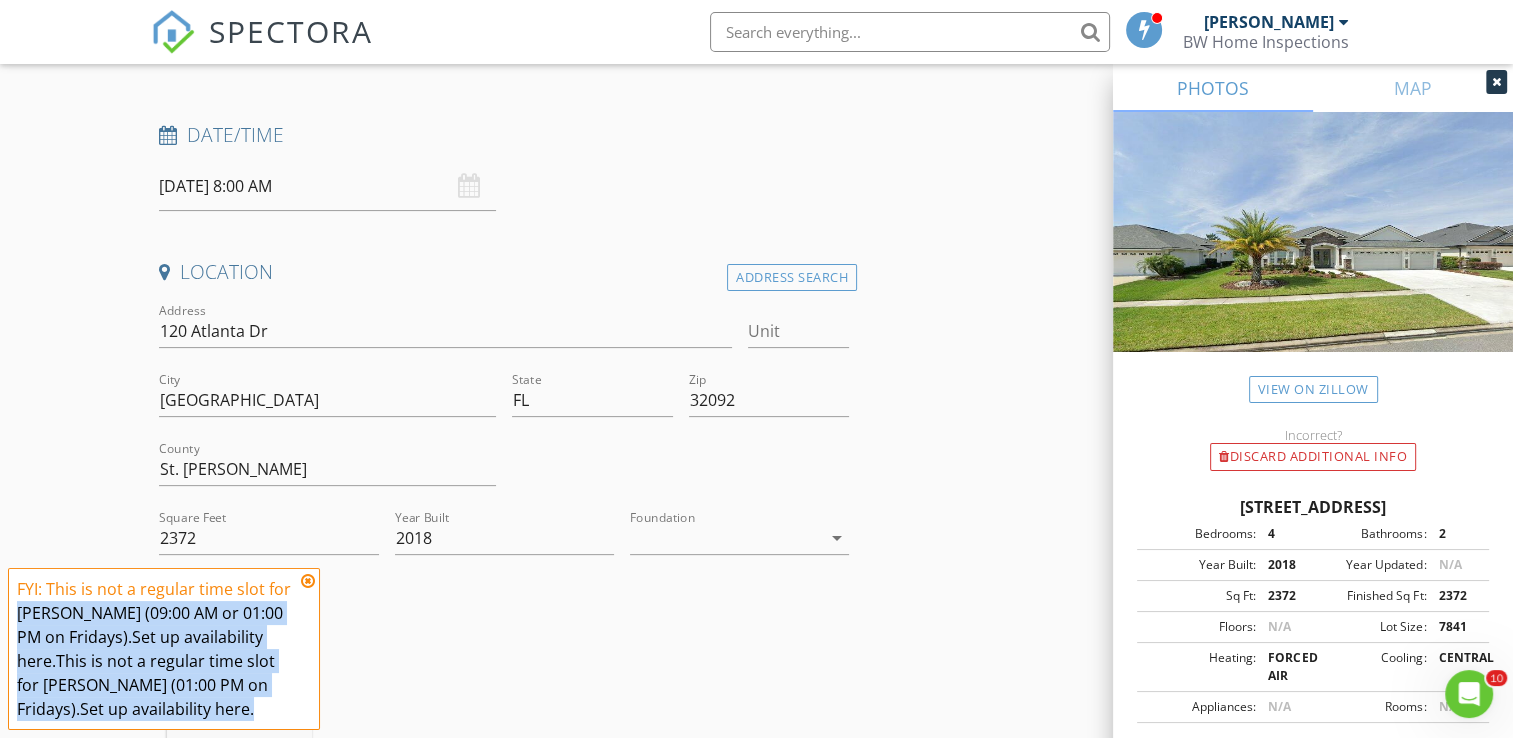 drag, startPoint x: 306, startPoint y: 572, endPoint x: 312, endPoint y: 585, distance: 14.3178215 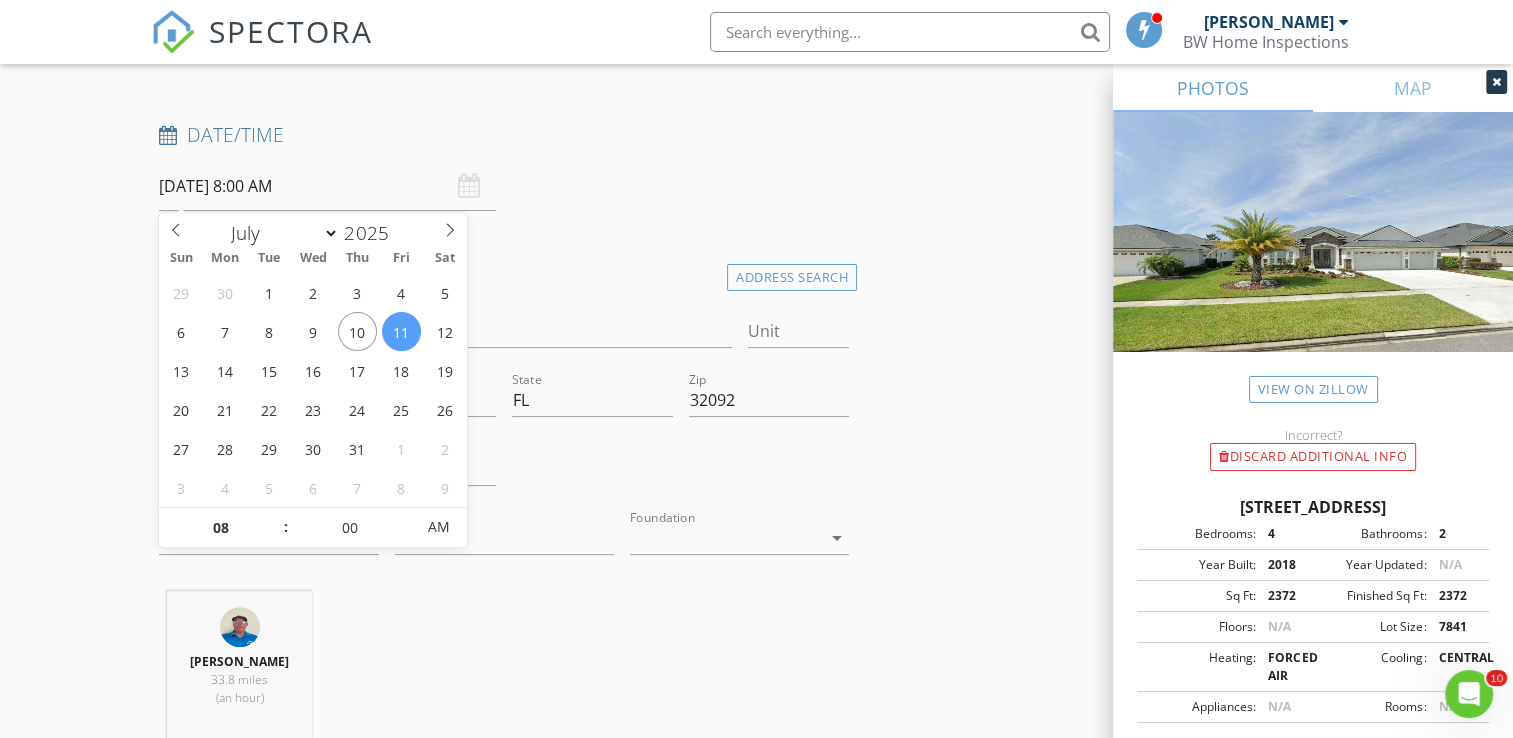 click on "07/11/2025 8:00 AM" at bounding box center [327, 186] 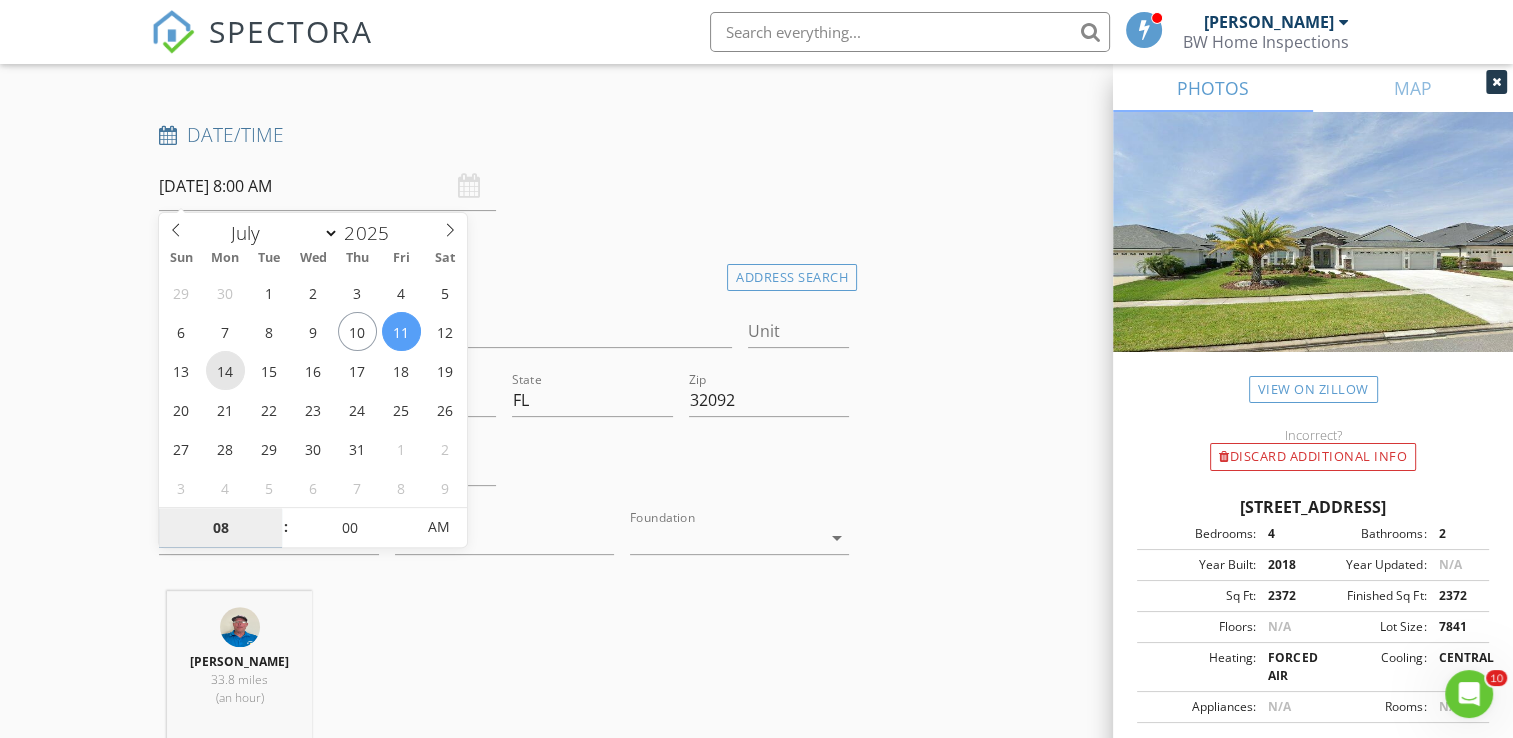 type on "07/14/2025 8:00 AM" 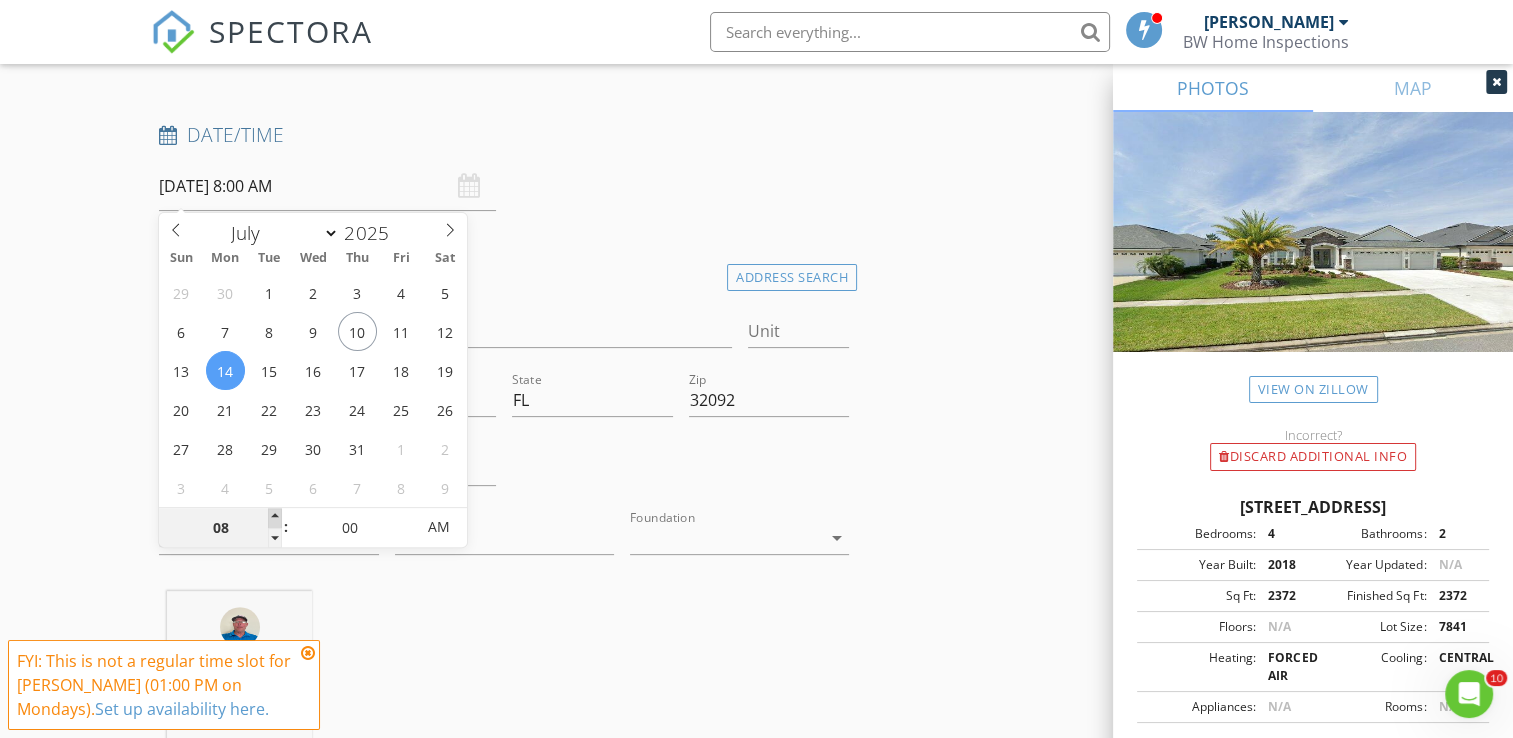 type on "09" 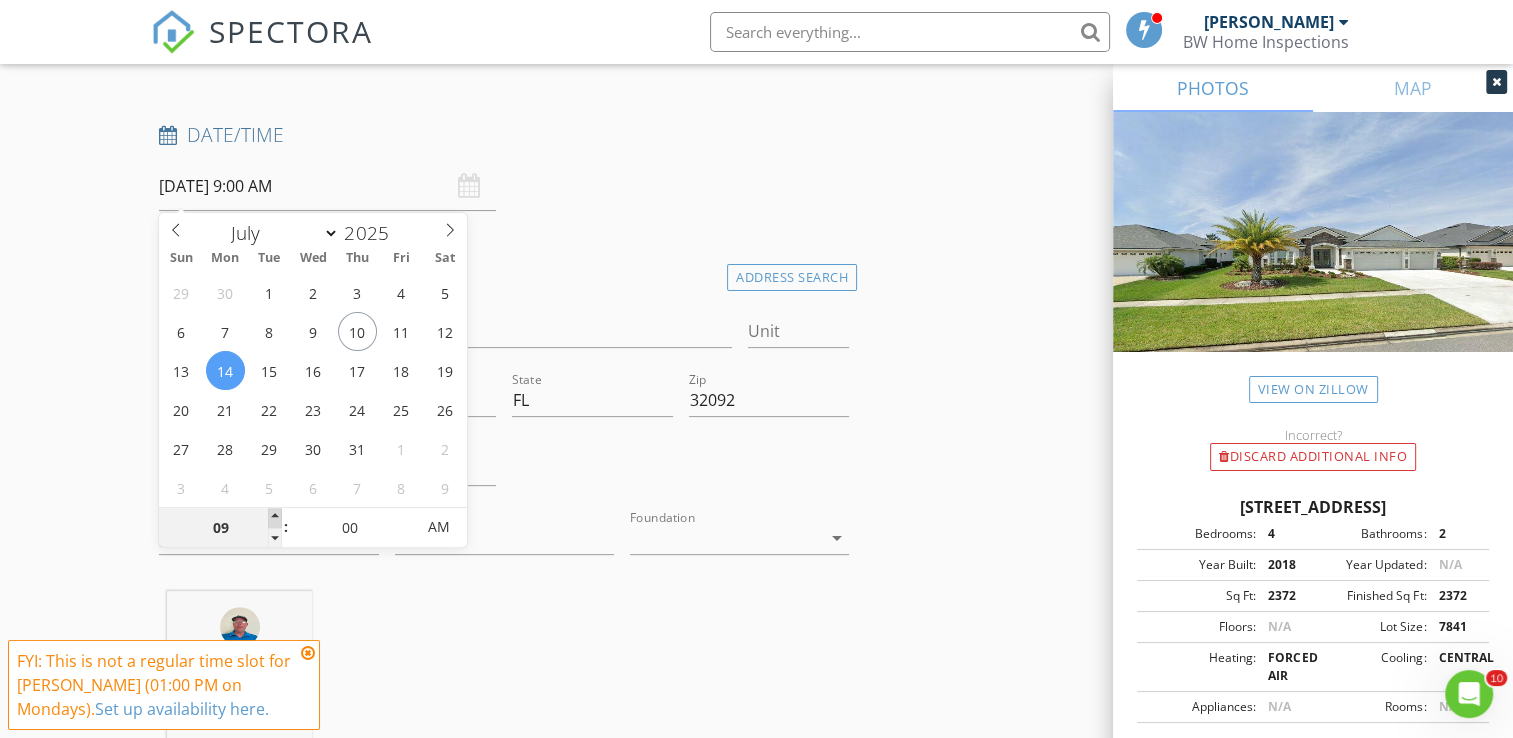click at bounding box center (275, 518) 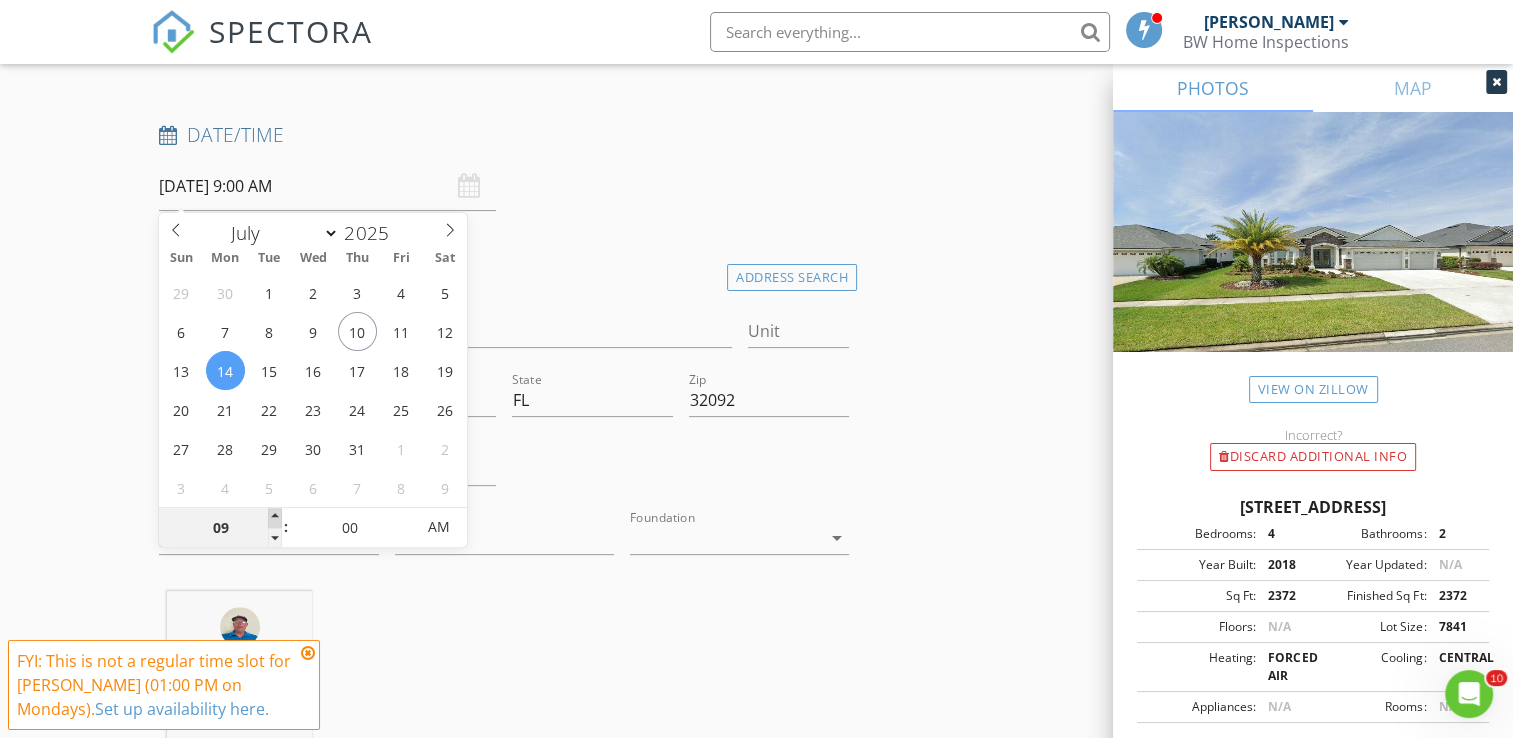type on "10" 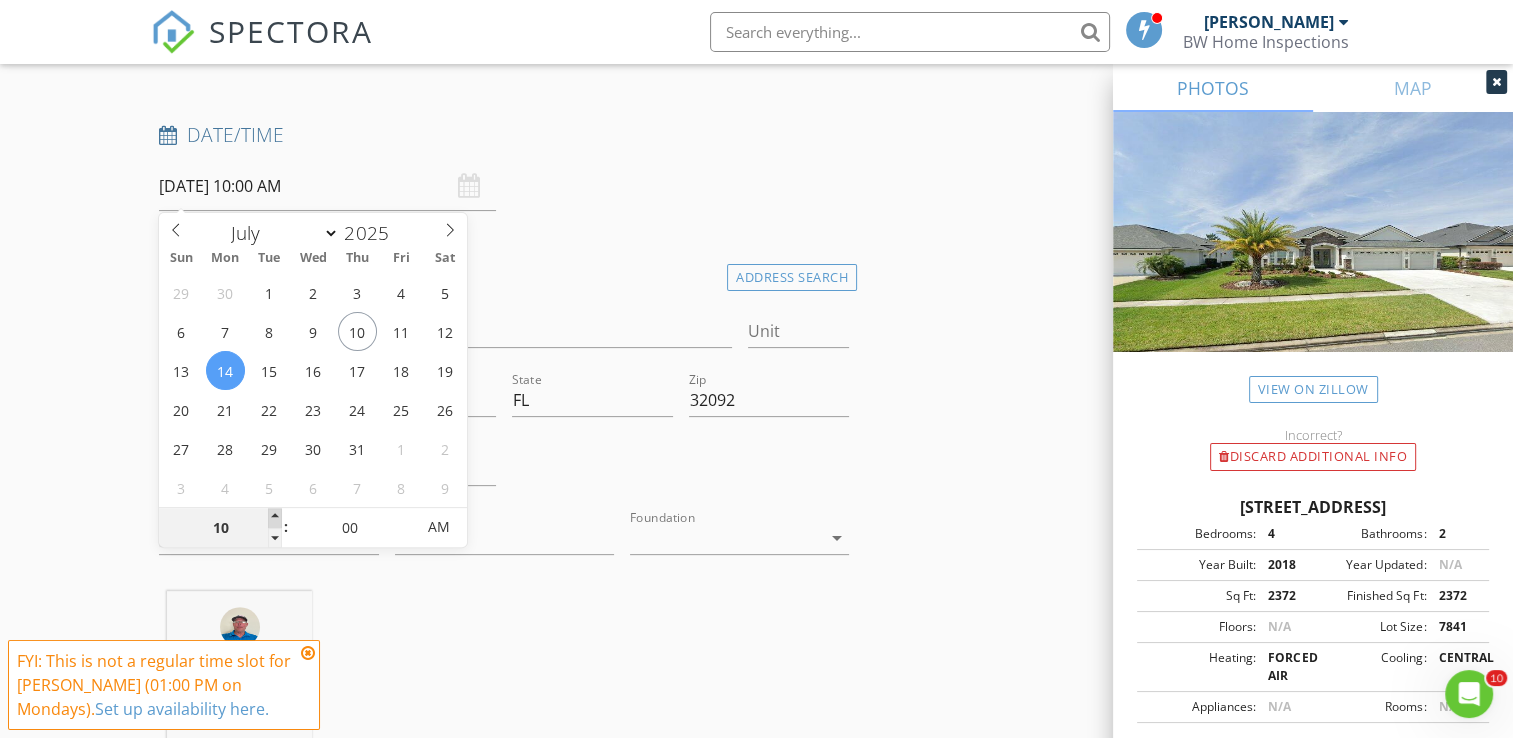 click at bounding box center (275, 518) 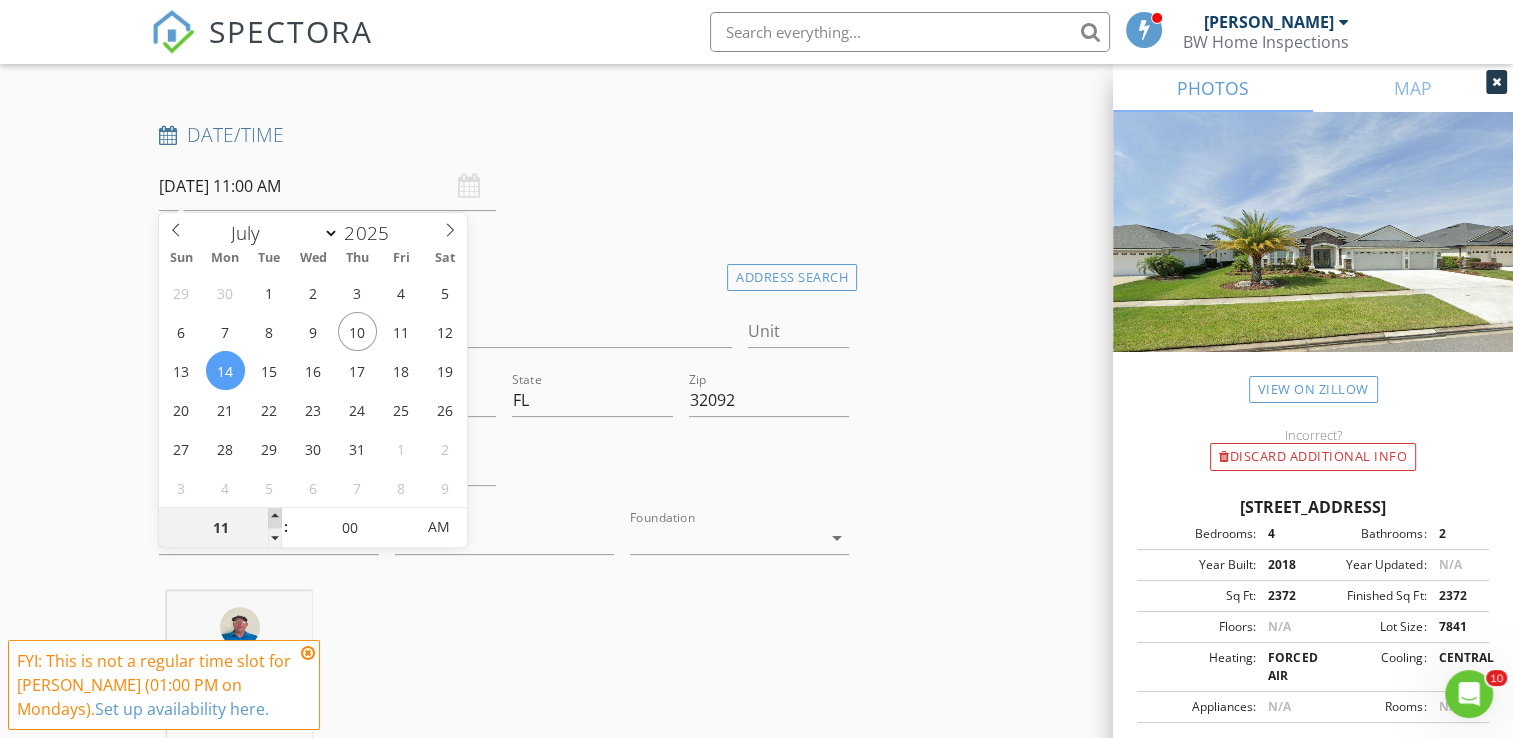 click at bounding box center (275, 518) 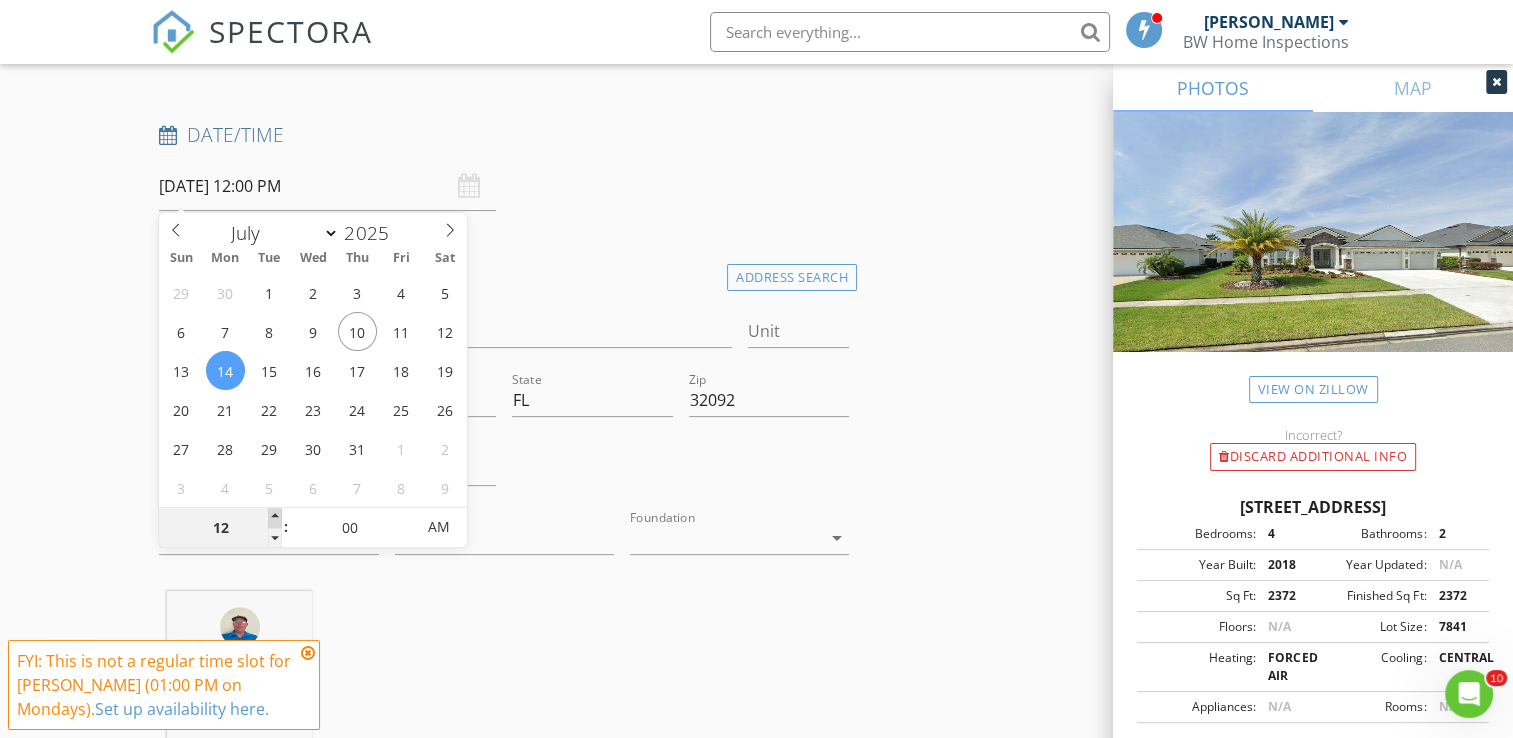 click at bounding box center [275, 518] 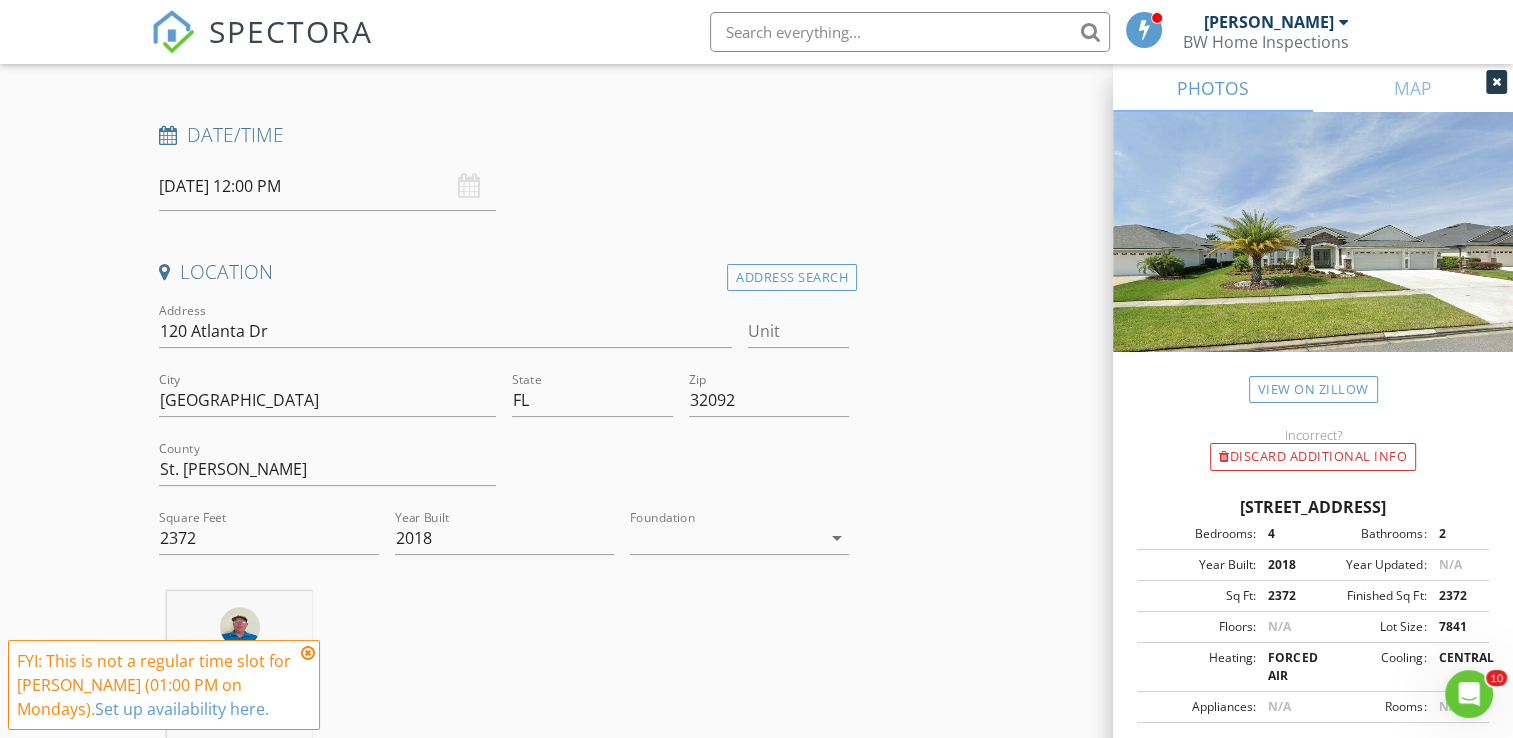 click on "Jere Pitman     33.8 miles     (an hour)" at bounding box center [504, 674] 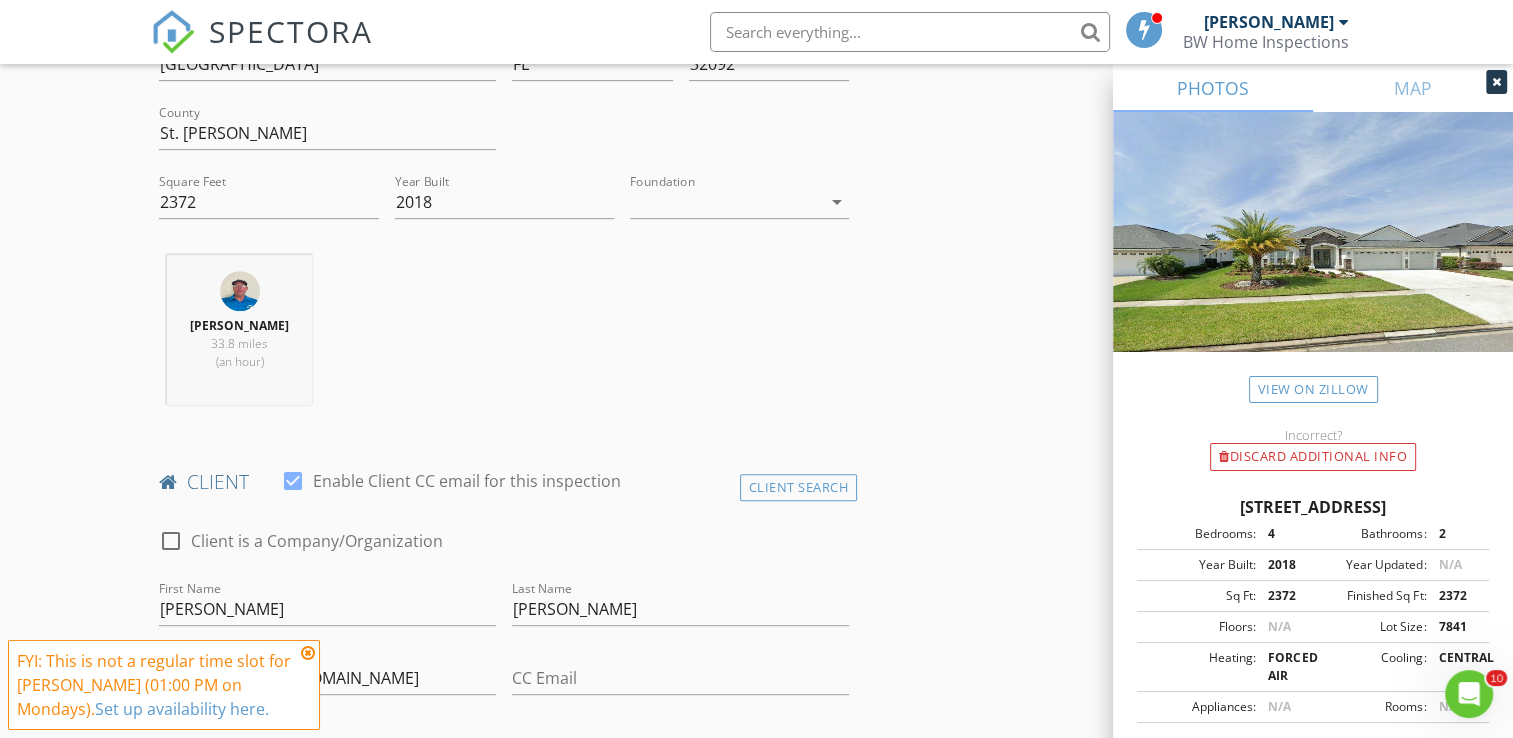 scroll, scrollTop: 1000, scrollLeft: 0, axis: vertical 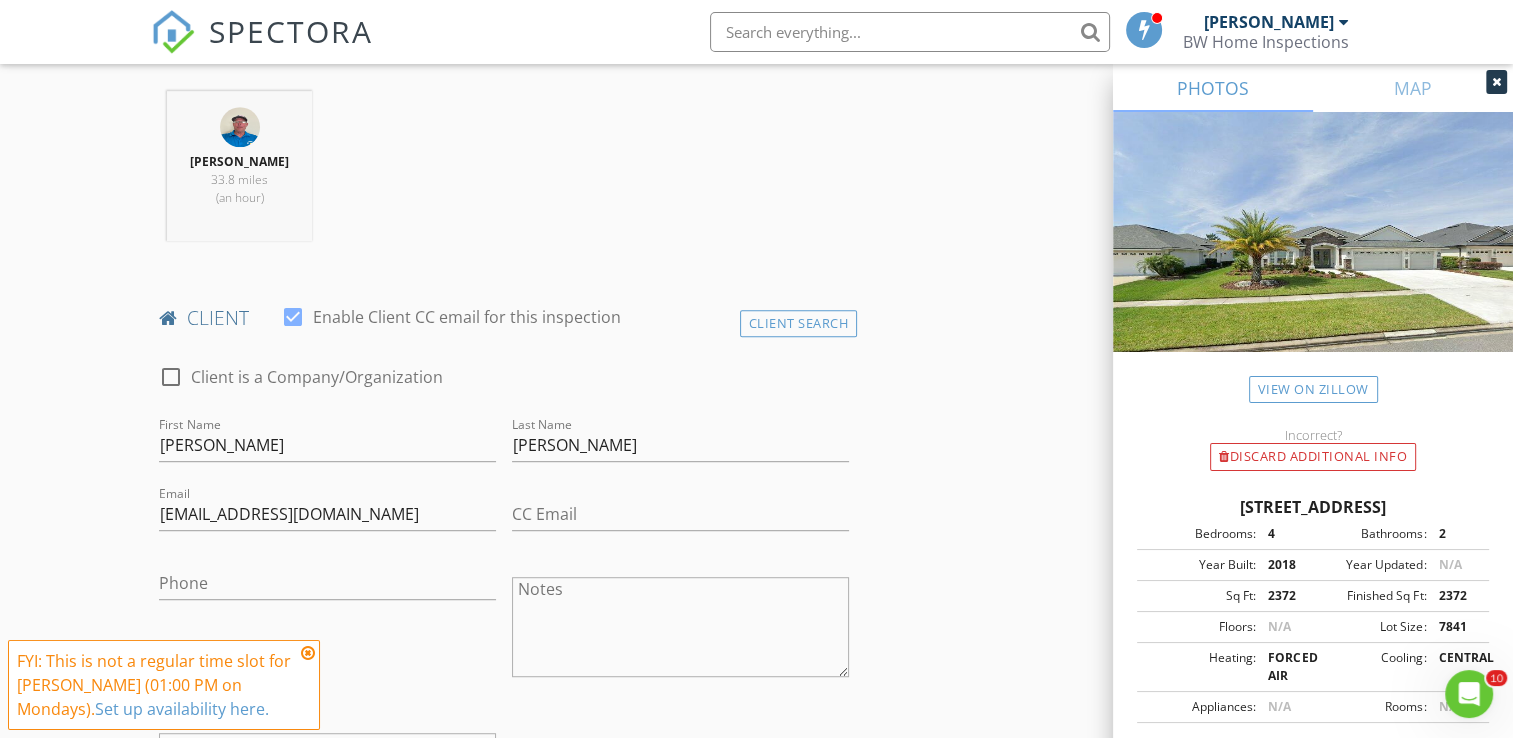 click at bounding box center (308, 653) 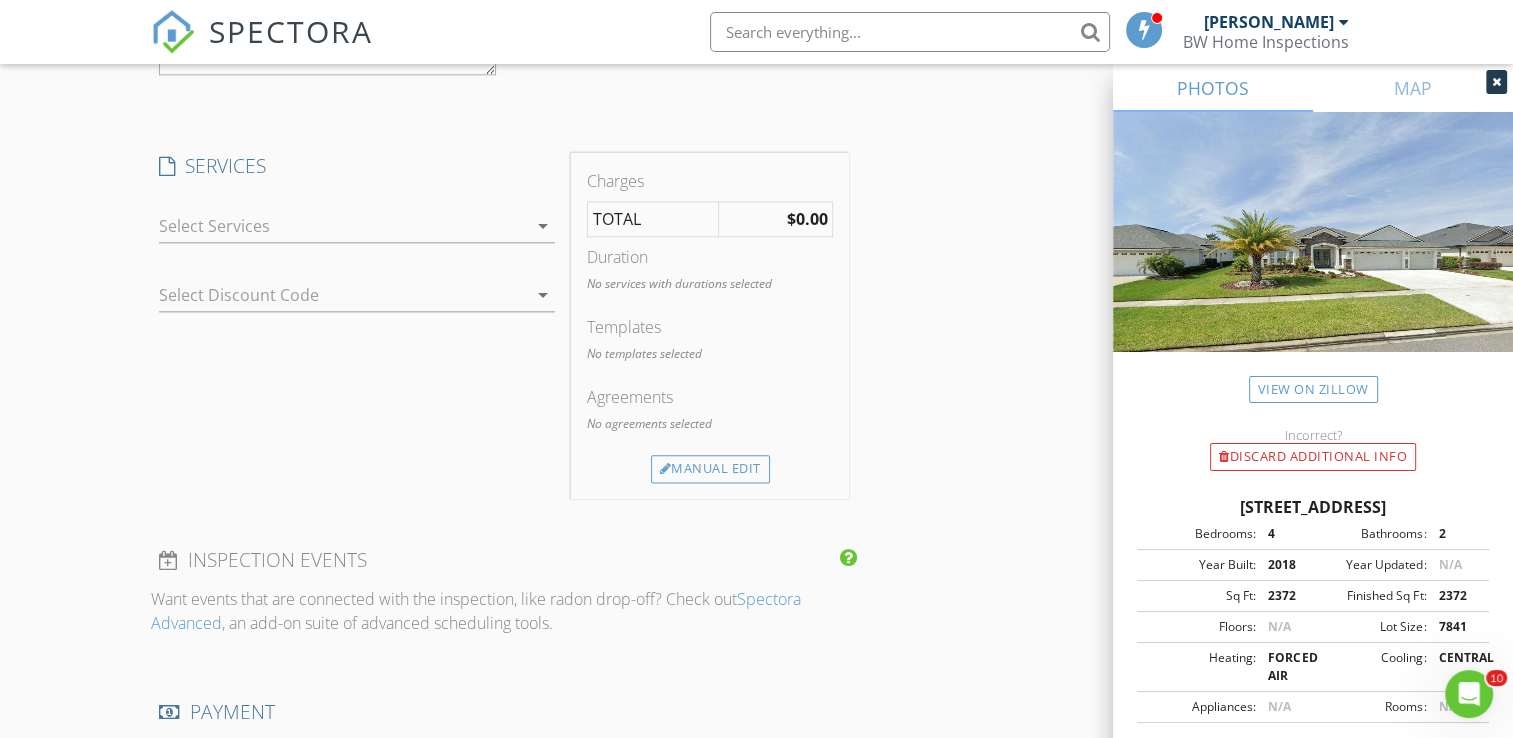 scroll, scrollTop: 2200, scrollLeft: 0, axis: vertical 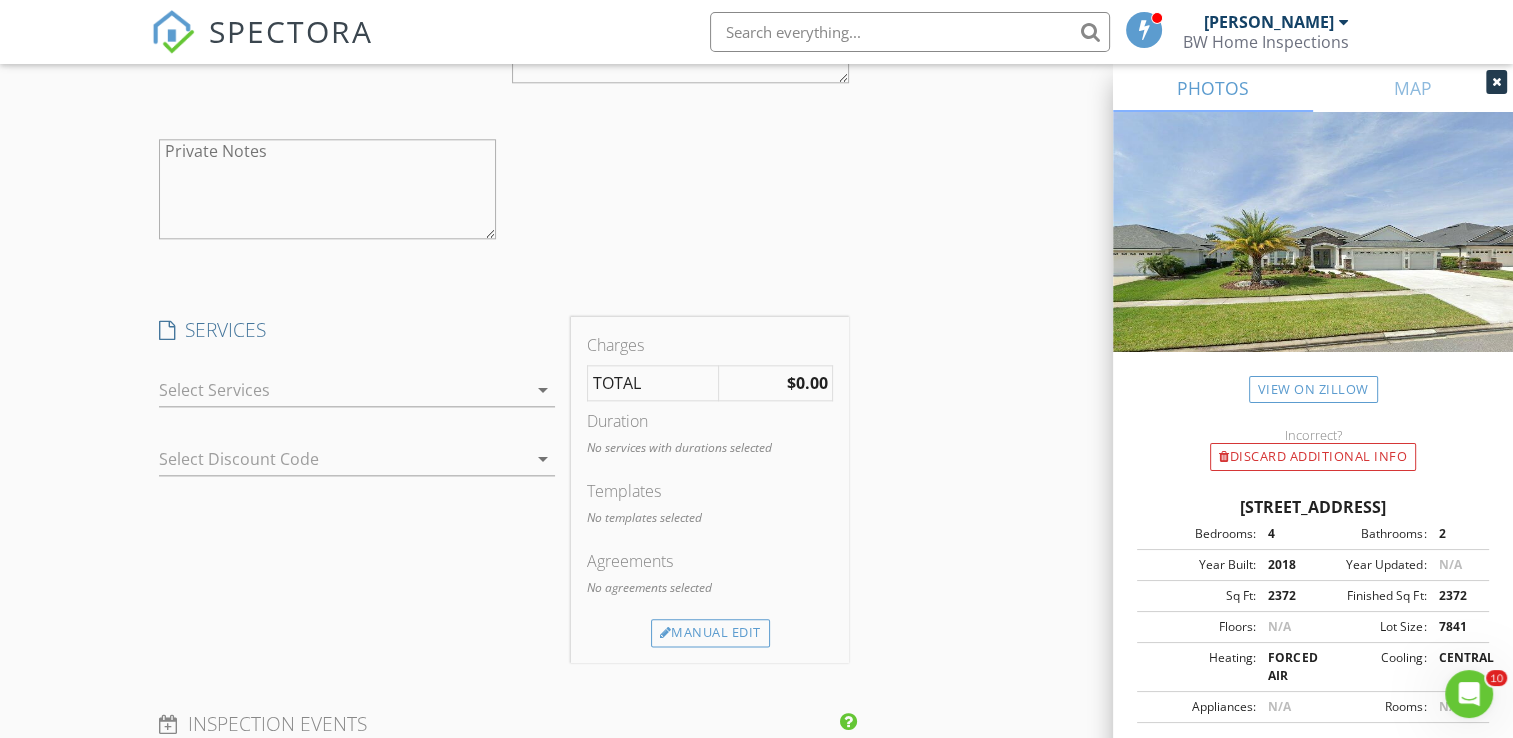 click at bounding box center (343, 390) 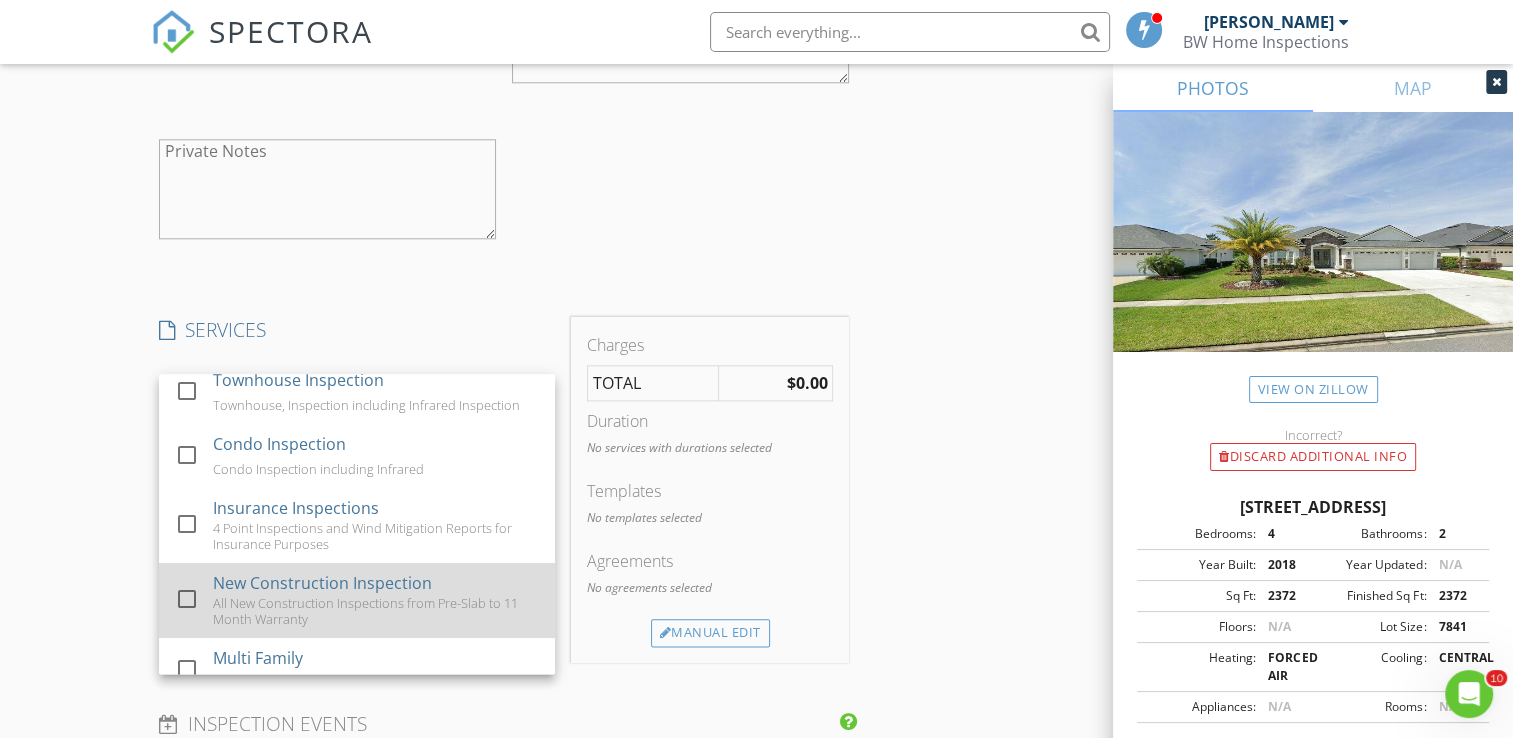 scroll, scrollTop: 282, scrollLeft: 0, axis: vertical 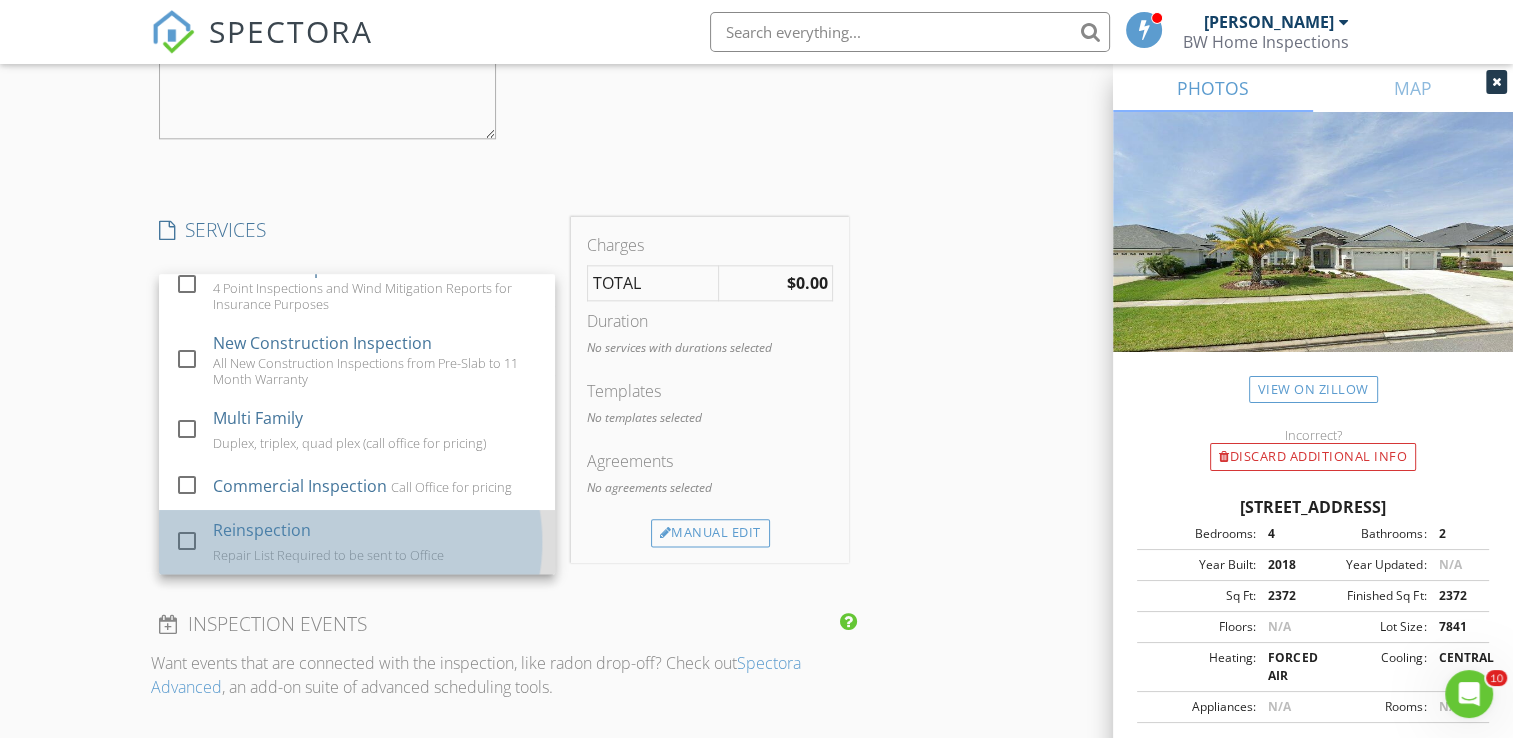 click on "Repair List Required to be sent to Office" at bounding box center (329, 555) 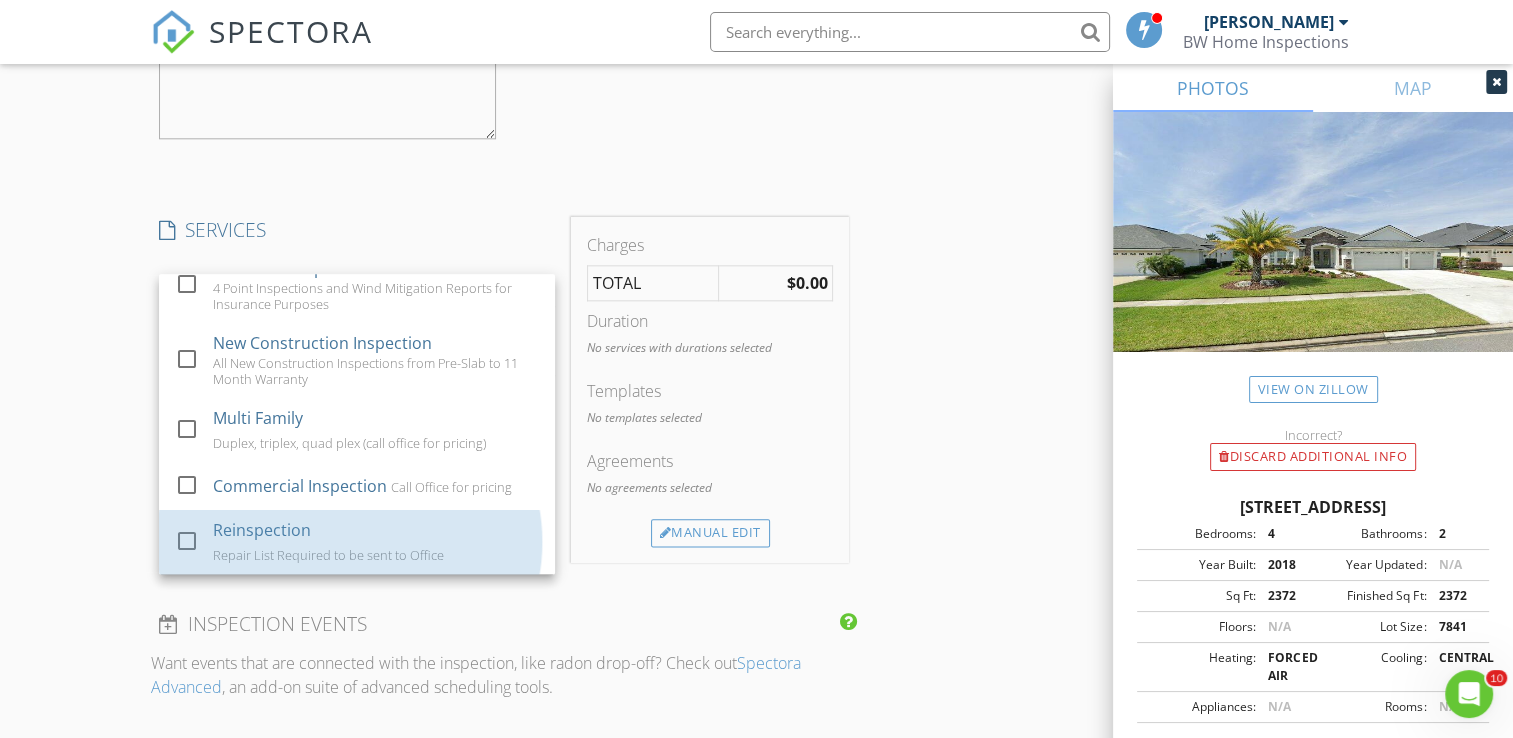checkbox on "false" 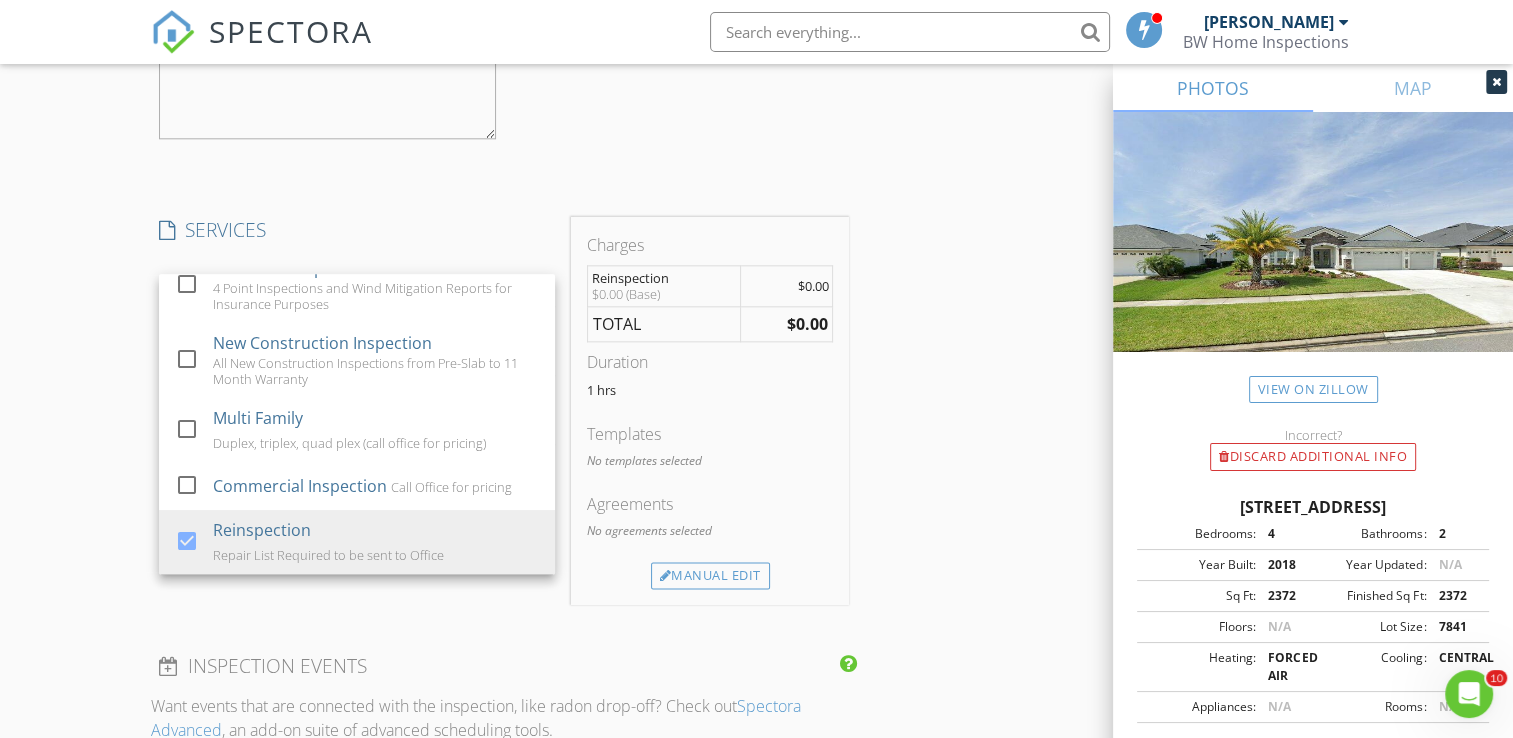 click on "INSPECTOR(S)
check_box_outline_blank   Bradley Williams     check_box   Jere Pitman   PRIMARY   Jere Pitman arrow_drop_down   check_box_outline_blank Jere Pitman specifically requested
Date/Time
07/14/2025 12:00 PM
Location
Address Search       Address 120 Atlanta Dr   Unit   City St. Augustine   State FL   Zip 32092   County St. Johns     Square Feet 2372   Year Built 2018   Foundation arrow_drop_down     Jere Pitman     33.8 miles     (an hour)
client
check_box Enable Client CC email for this inspection   Client Search     check_box_outline_blank Client is a Company/Organization     First Name Sharon   Last Name Northcutt   Email slnorthcutt@aim.com   CC Email   Phone           Notes   Private Notes
client
Client Search     check_box_outline_blank Client is a Company/Organization     First Name John   Last Name Northcutt" at bounding box center (504, 431) 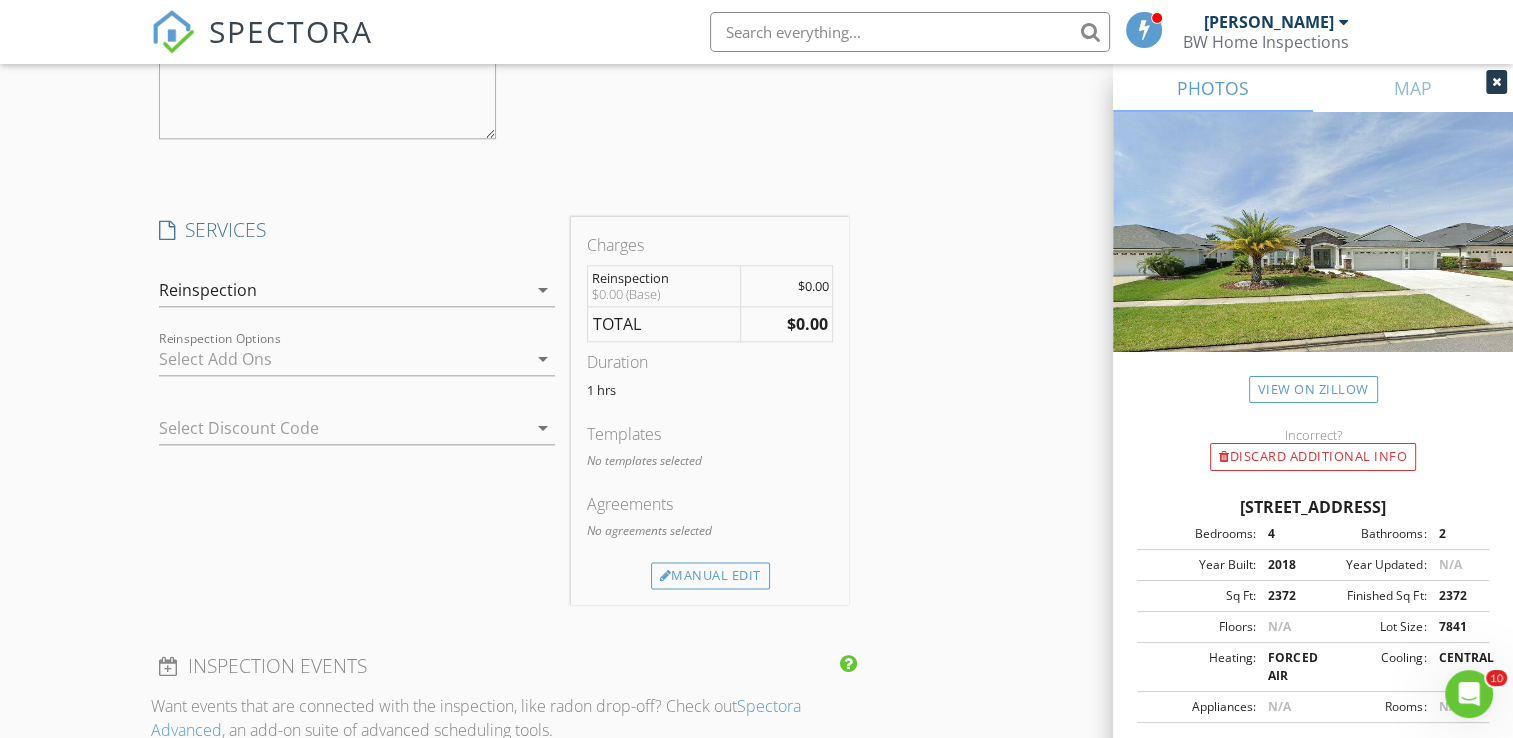 click at bounding box center (343, 359) 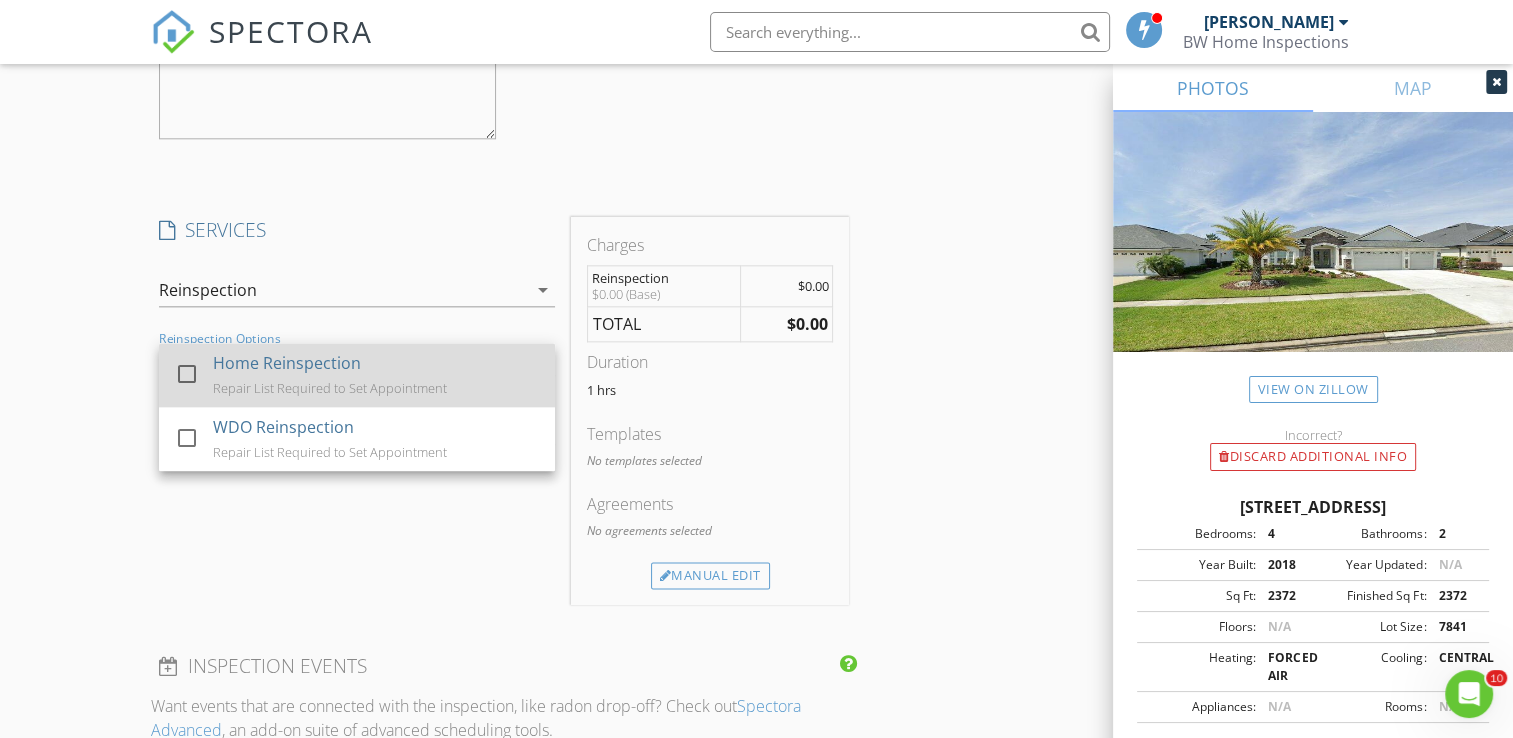 click on "Home Reinspection   Repair List Required to Set Appointment" at bounding box center (377, 375) 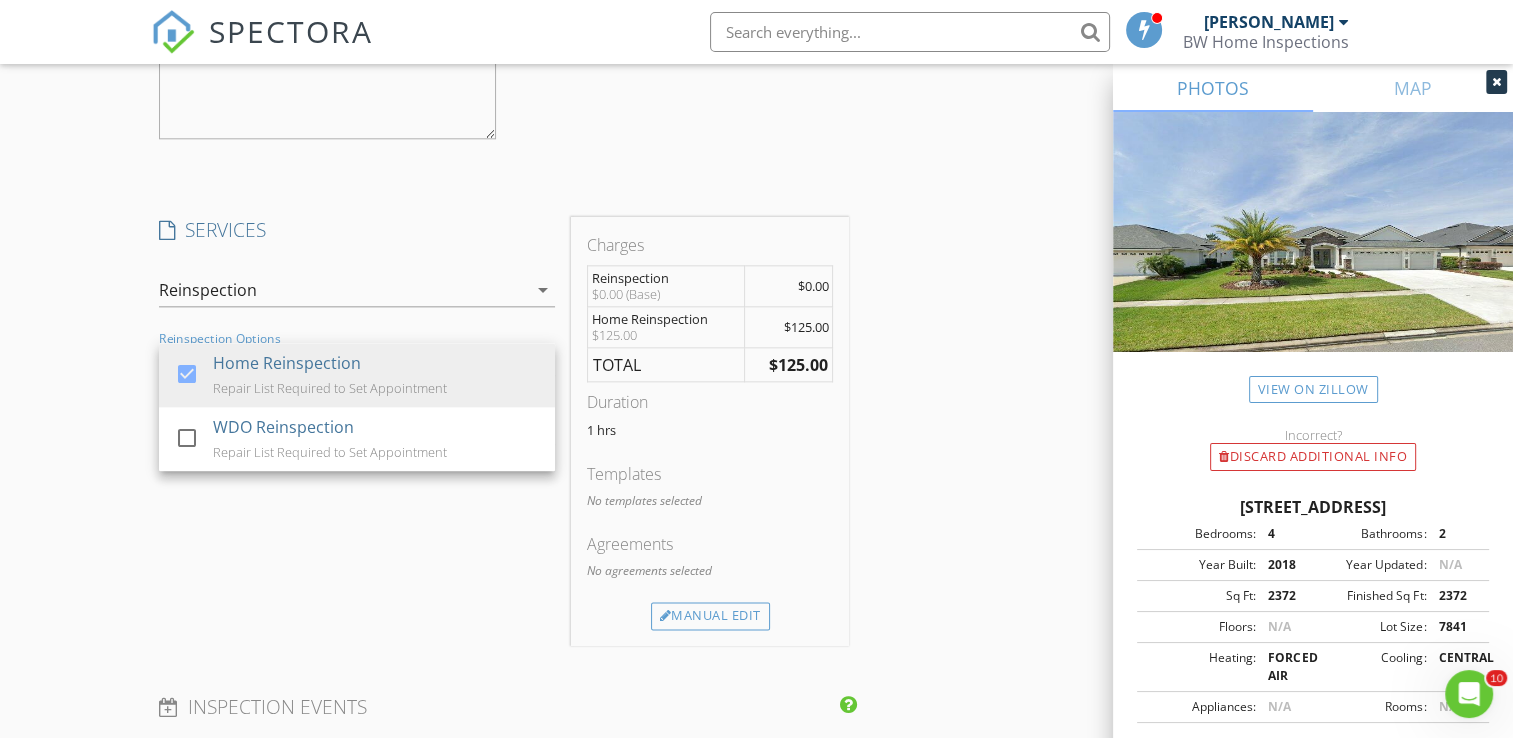 click on "SERVICES
check_box_outline_blank   Home Inspection   Single Family Home Inspection including Infrared check_box_outline_blank   Pre-Listing Inspection   Before you put your house on the market check_box_outline_blank   Townhouse Inspection   Townhouse, Inspection including Infrared Inspection check_box_outline_blank   Condo Inspection   Condo Inspection including Infrared check_box_outline_blank   Insurance Inspections   4 Point Inspections and Wind Mitigation Reports for Insurance Purposes check_box_outline_blank   New Construction Inspection   All New Construction Inspections from Pre-Slab to 11 Month Warranty  check_box_outline_blank   Multi Family    Duplex, triplex, quad plex (call office for pricing) check_box_outline_blank   Commercial Inspection   Call Office for pricing  check_box   Reinspection    Repair List Required to be sent to Office Reinspection  arrow_drop_down   check_box   Home Reinspection   Repair List Required to Set Appointment   WDO Reinspection" at bounding box center (357, 431) 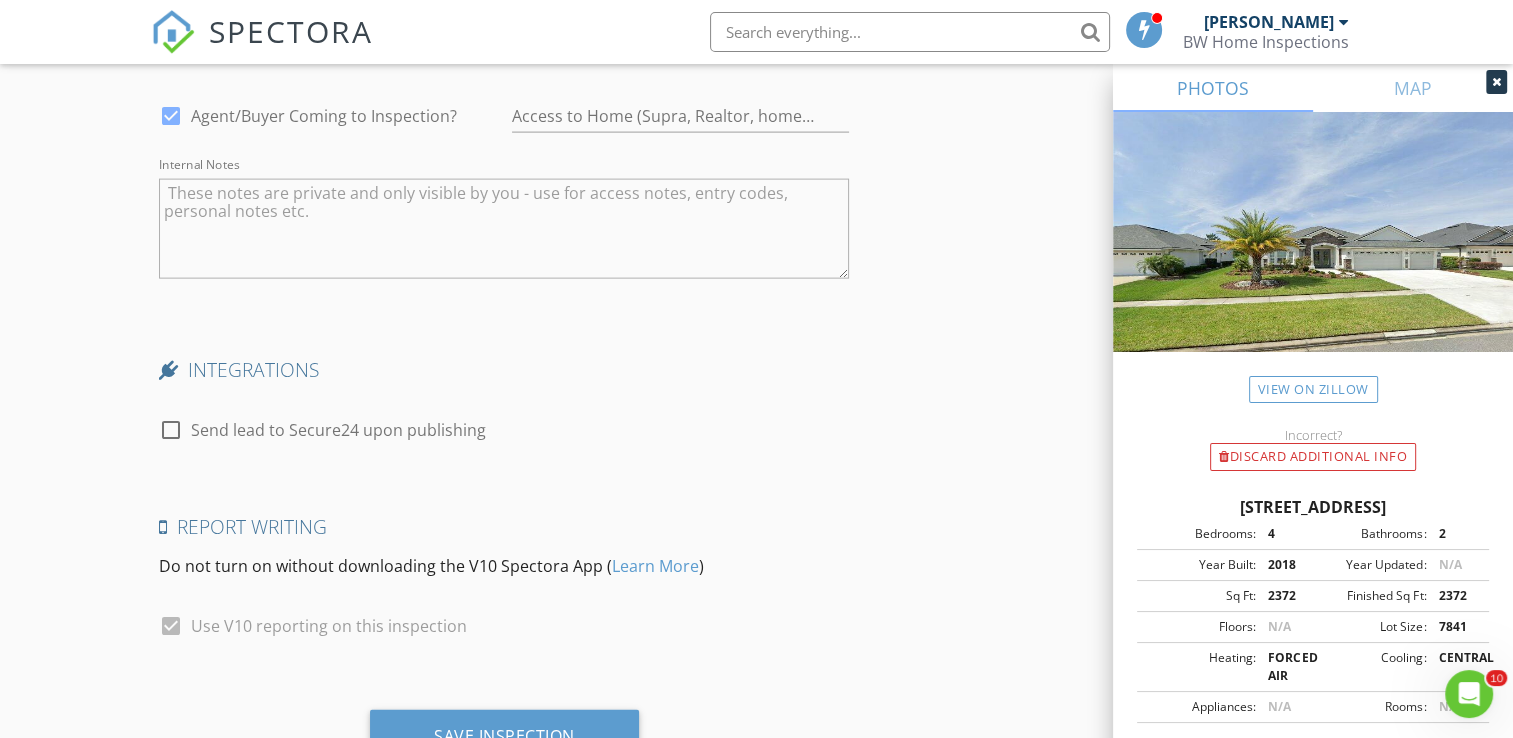 scroll, scrollTop: 4456, scrollLeft: 0, axis: vertical 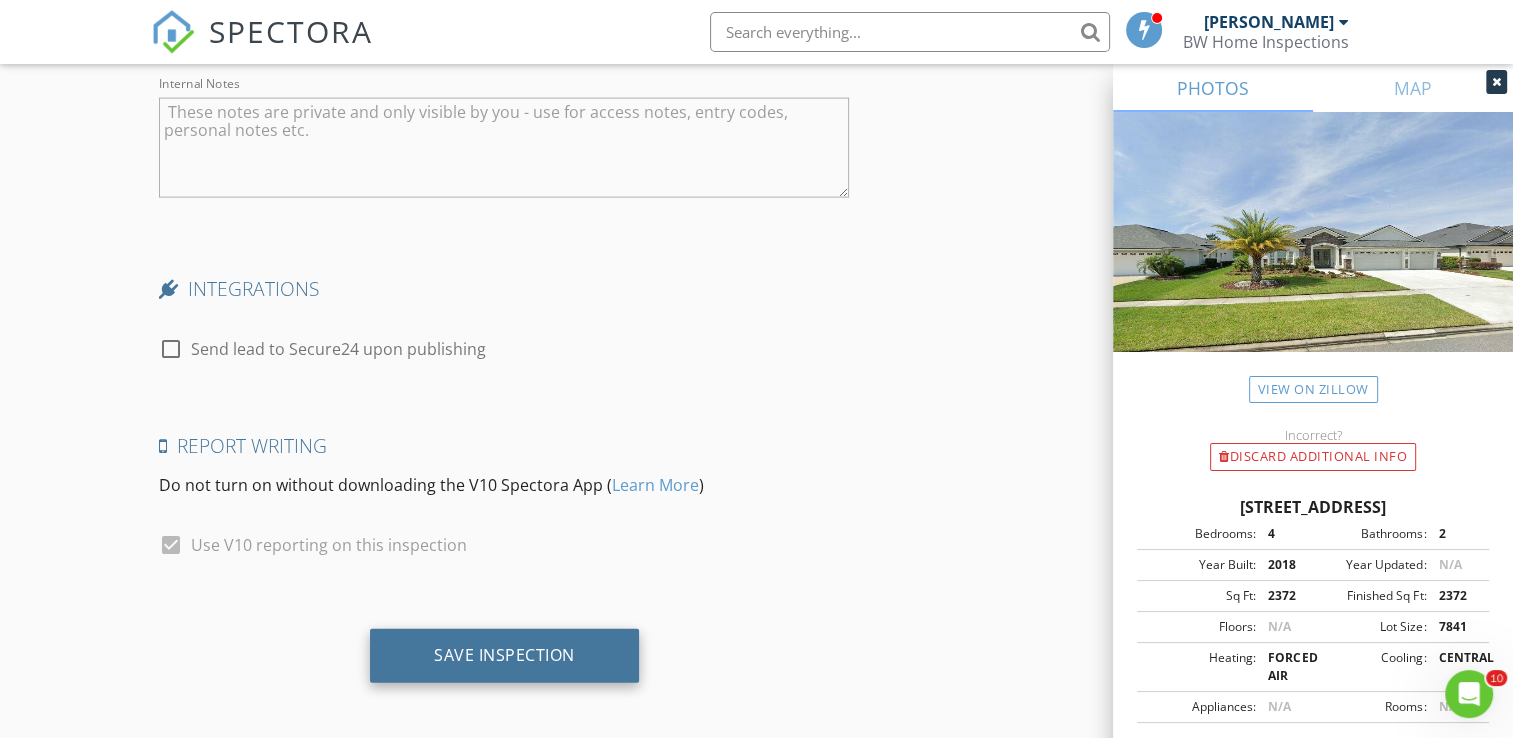 click on "Save Inspection" at bounding box center (504, 655) 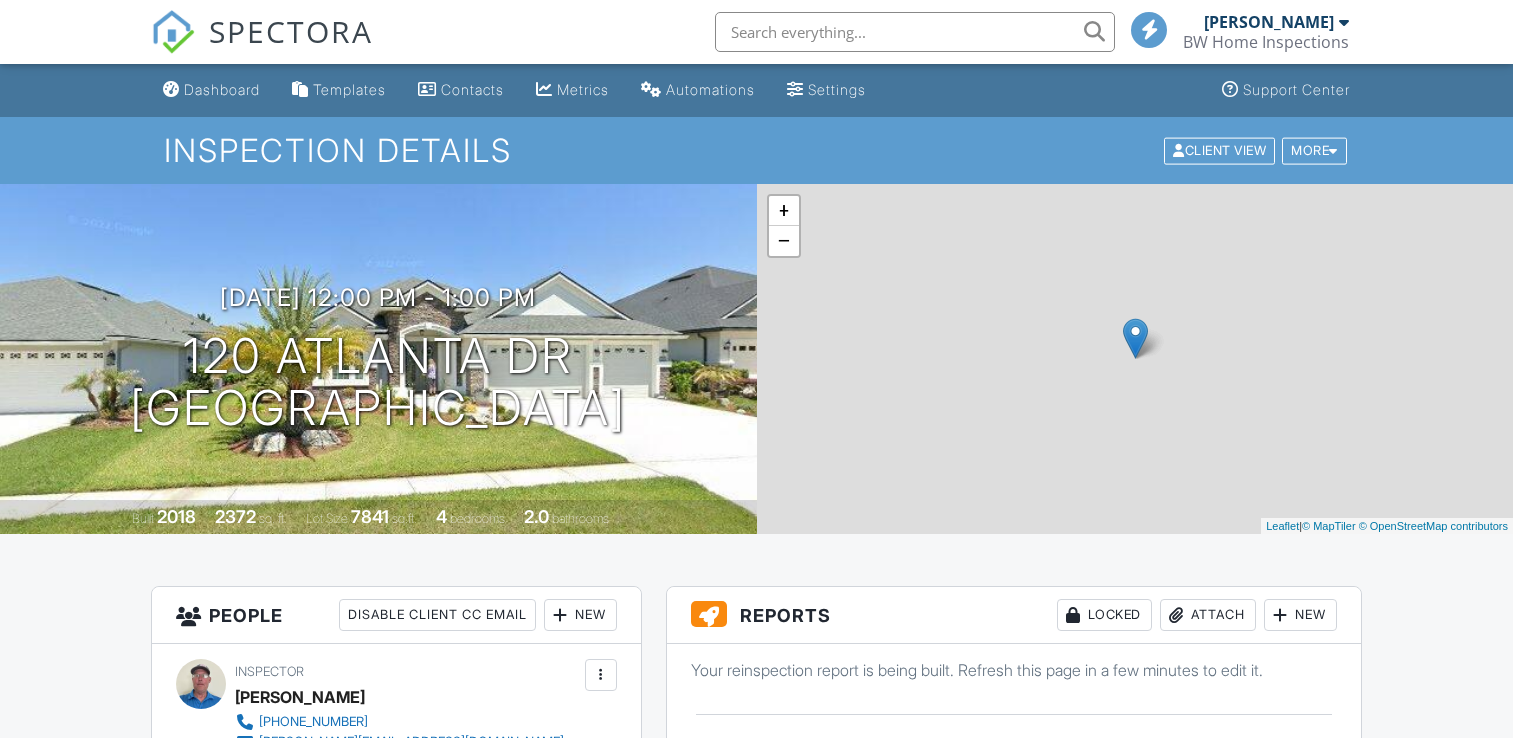 scroll, scrollTop: 0, scrollLeft: 0, axis: both 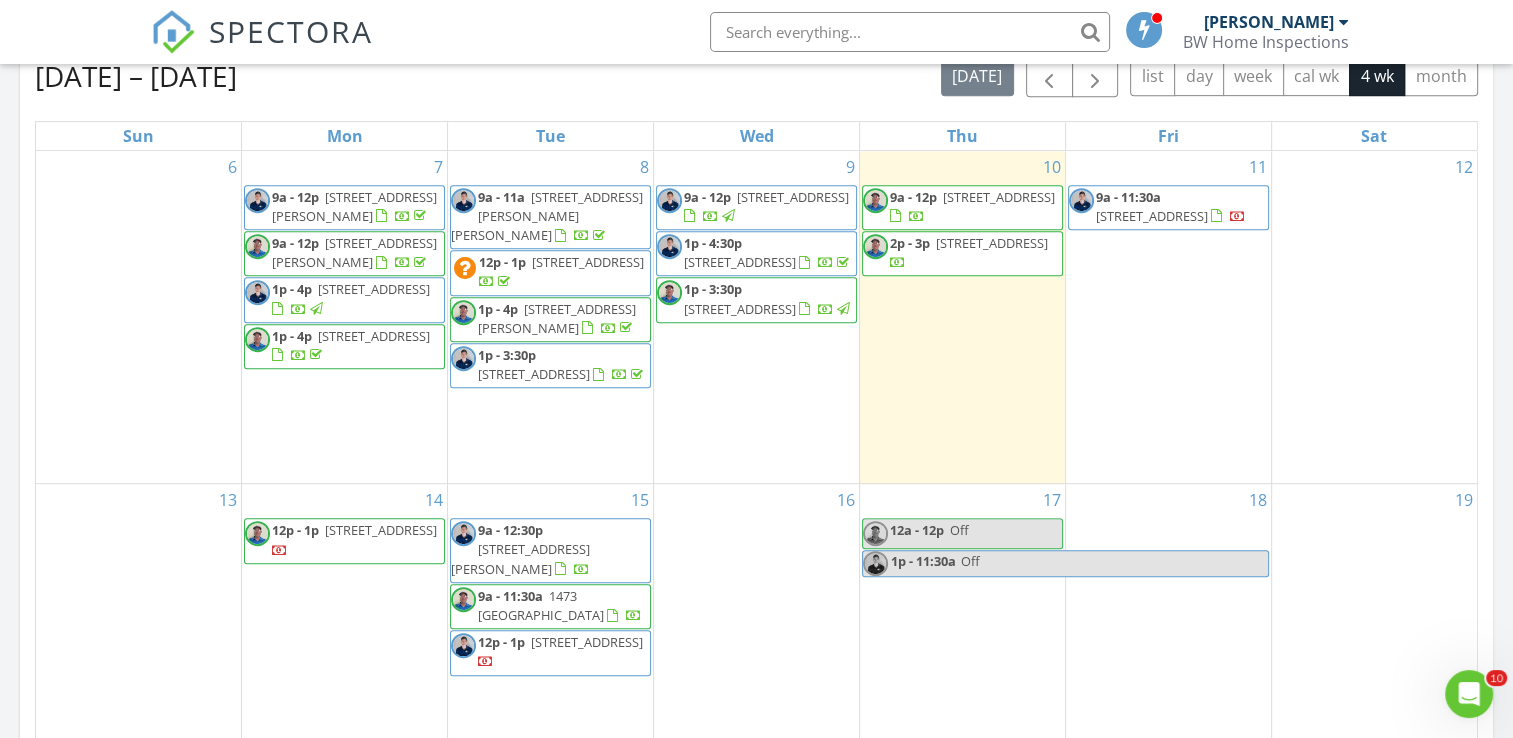 click on "8152 Great Valley Trail, Jacksonville 32244" at bounding box center [793, 197] 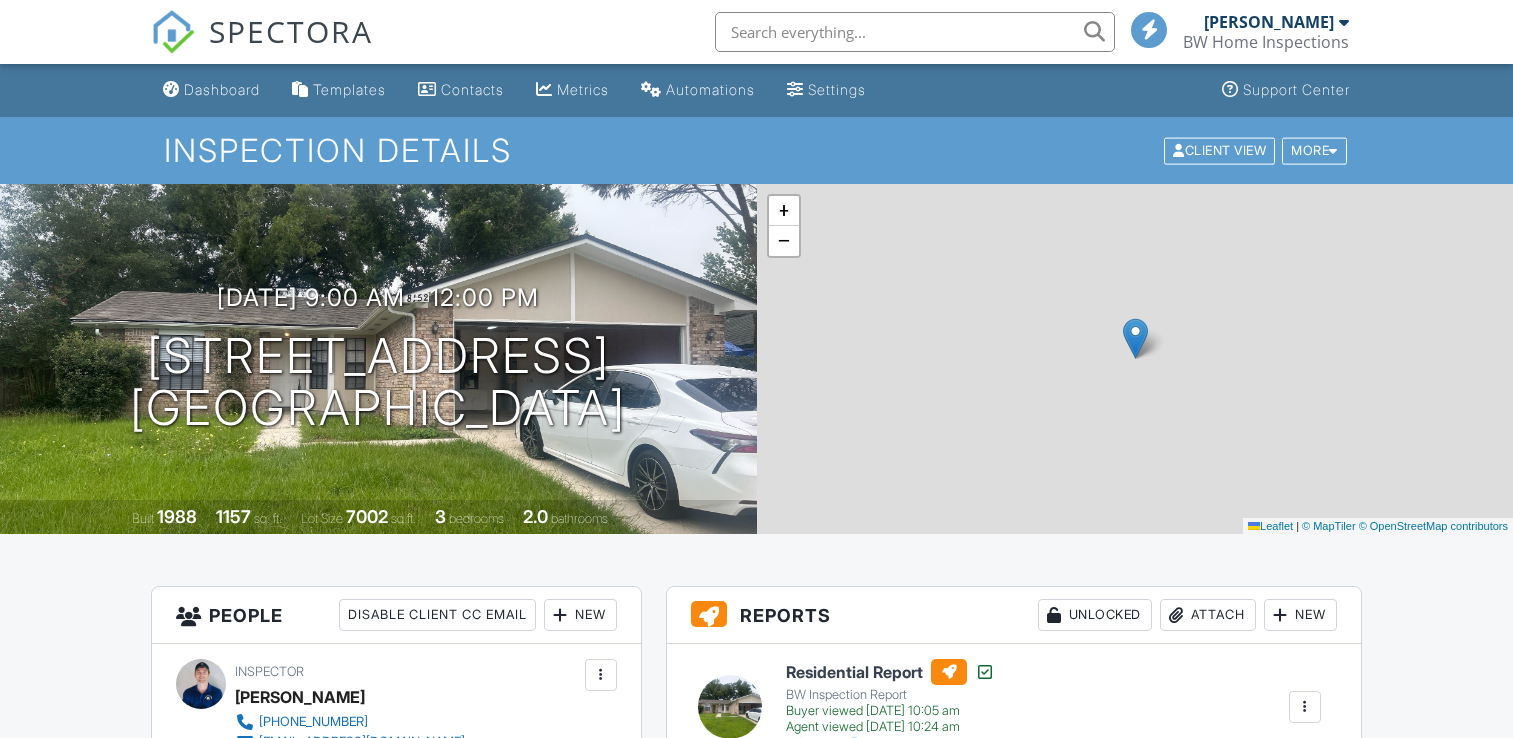 scroll, scrollTop: 400, scrollLeft: 0, axis: vertical 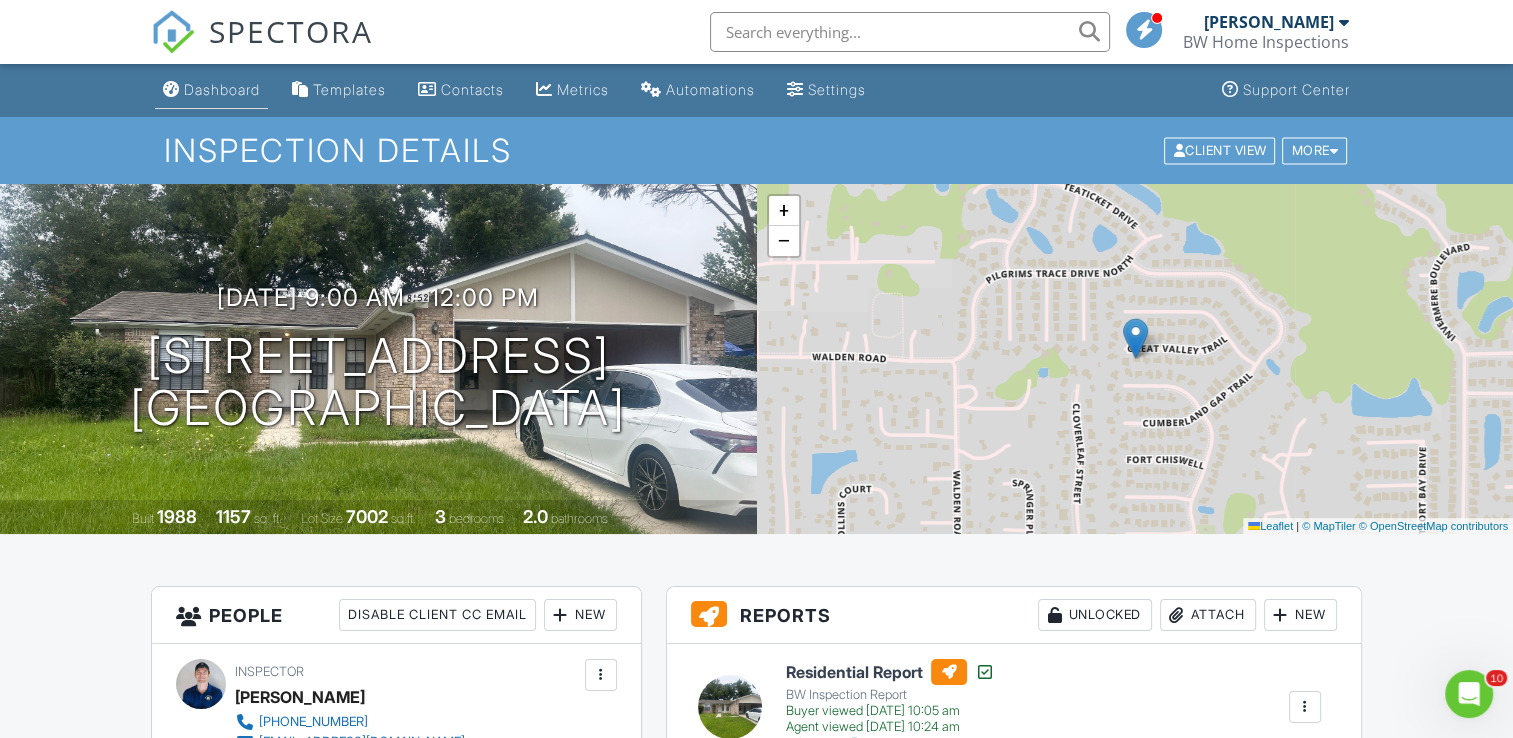 click on "Dashboard" at bounding box center (222, 89) 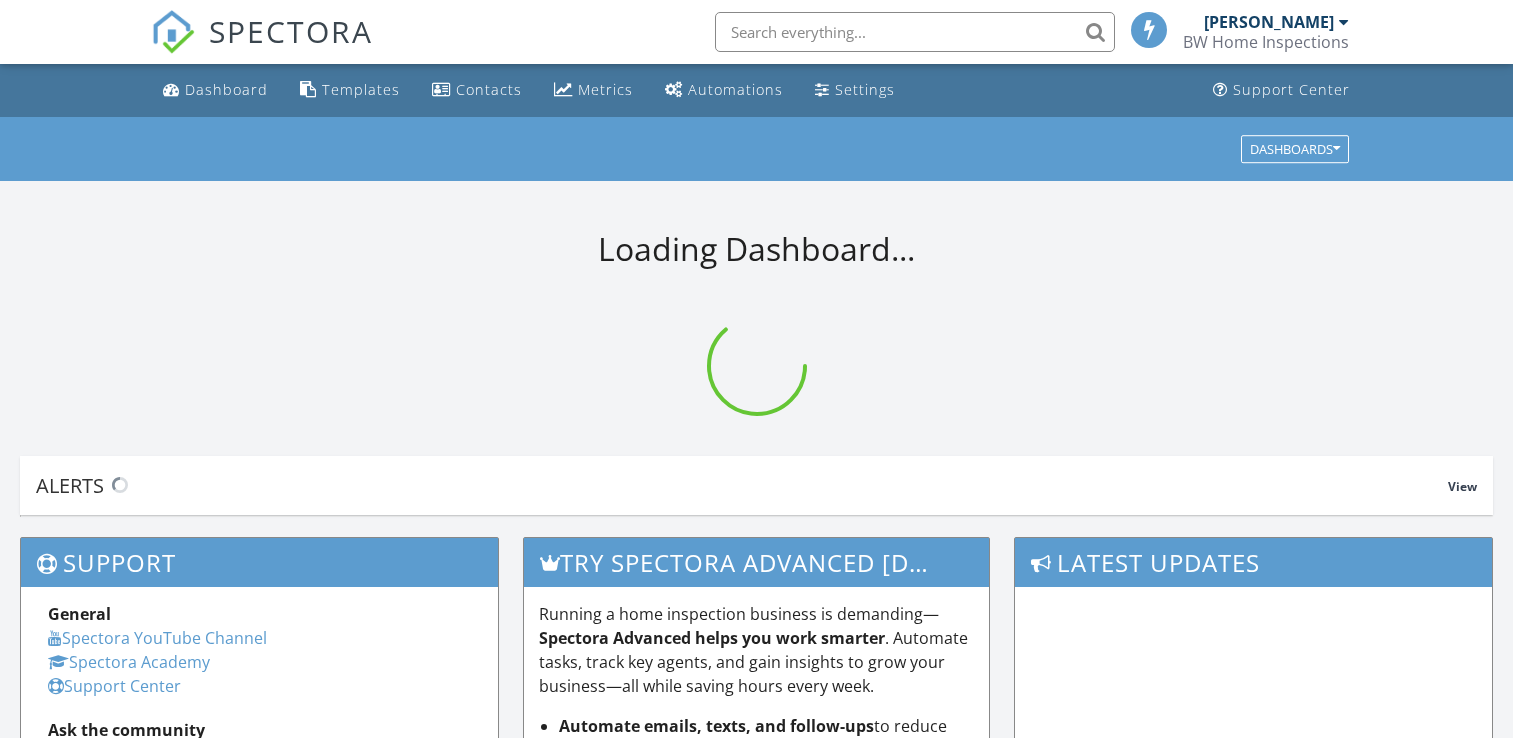 scroll, scrollTop: 0, scrollLeft: 0, axis: both 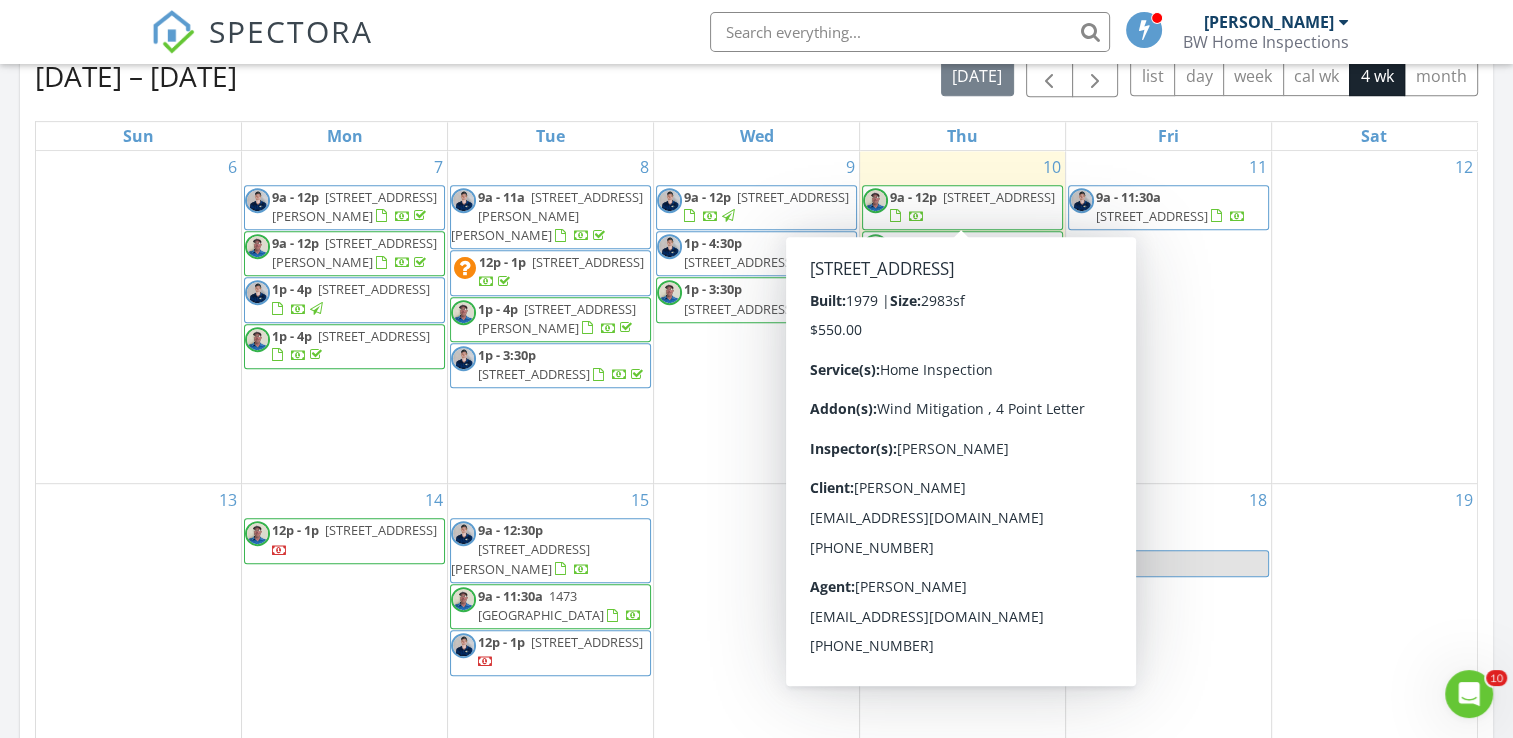 click on "2871 Forest Mill Ln, Jacksonville 32257" at bounding box center (999, 197) 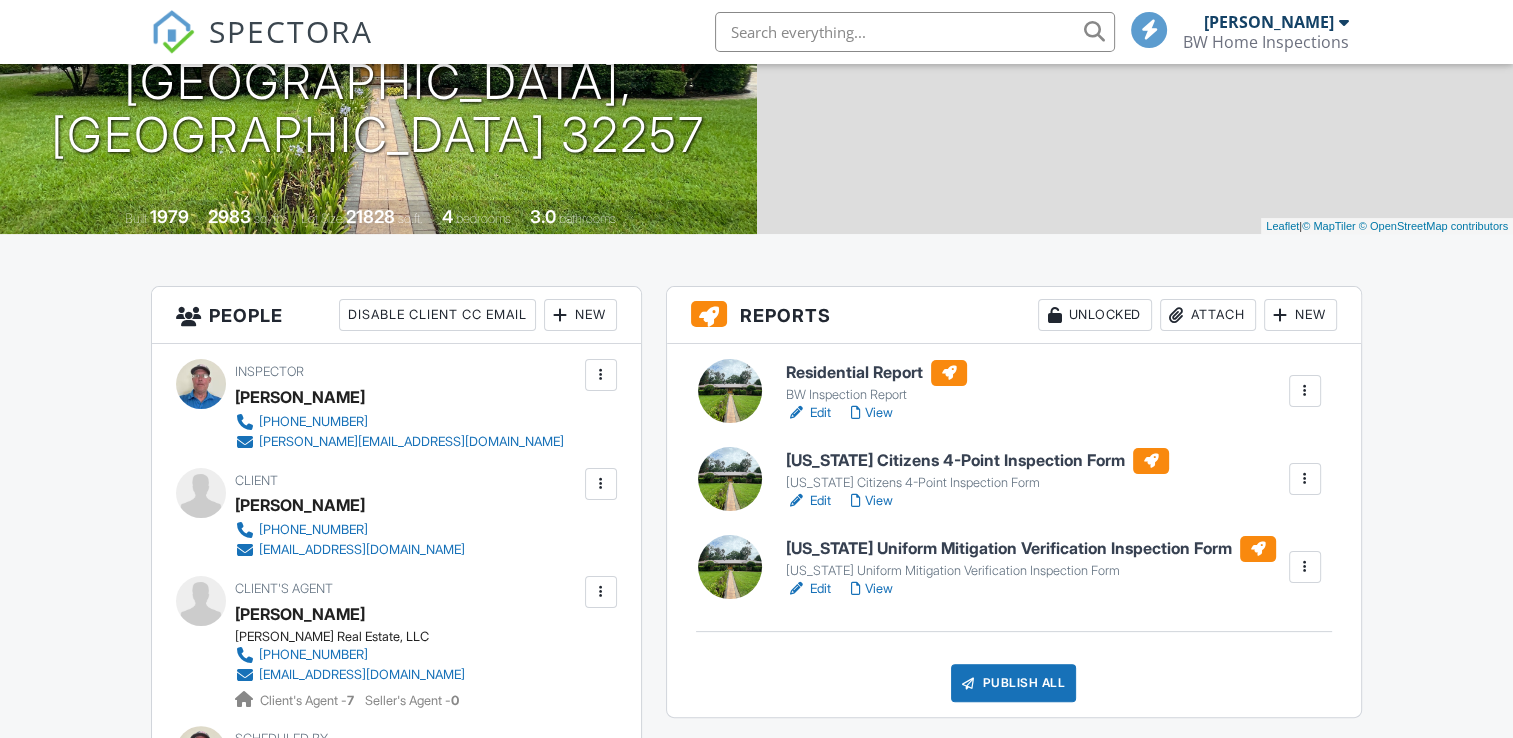 scroll, scrollTop: 500, scrollLeft: 0, axis: vertical 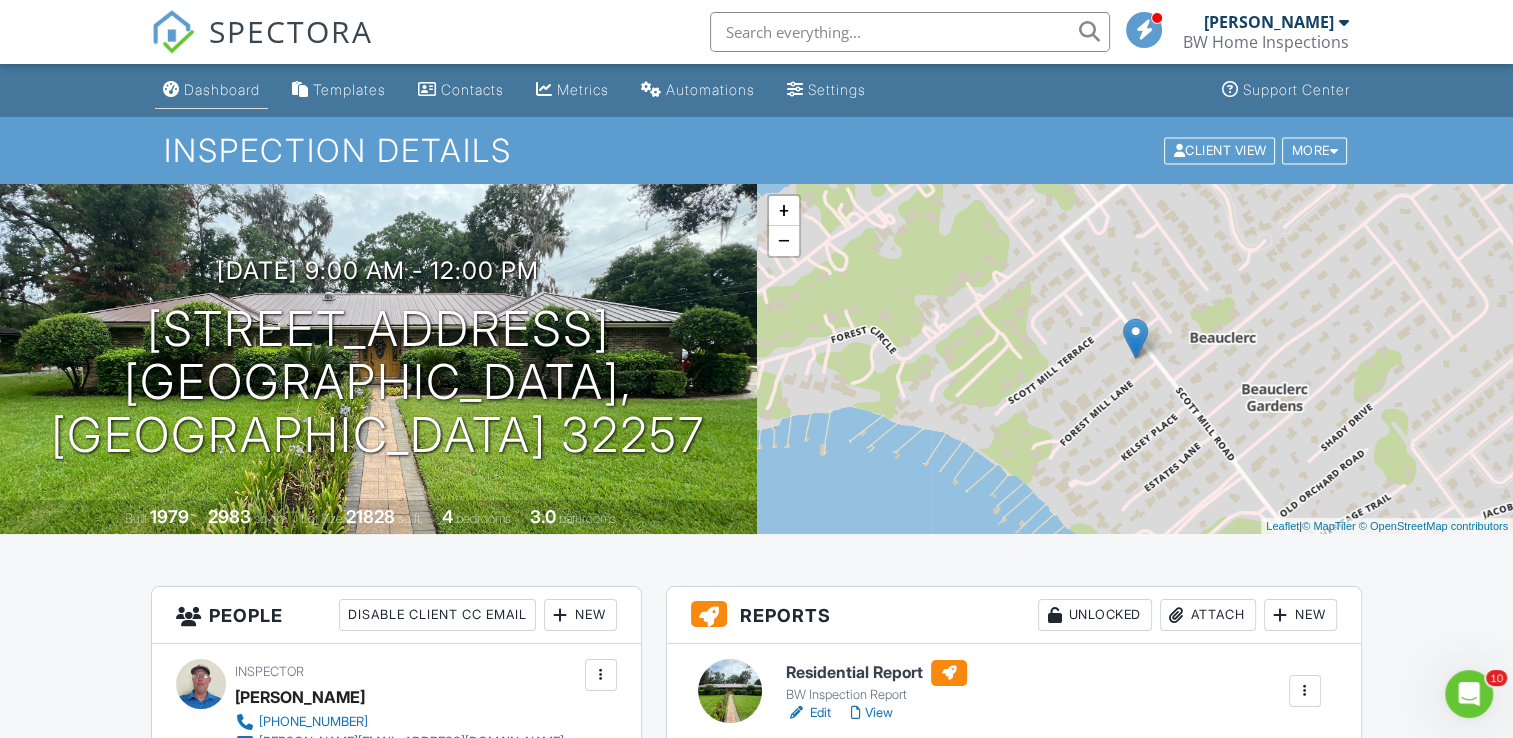 click on "Dashboard" at bounding box center [222, 89] 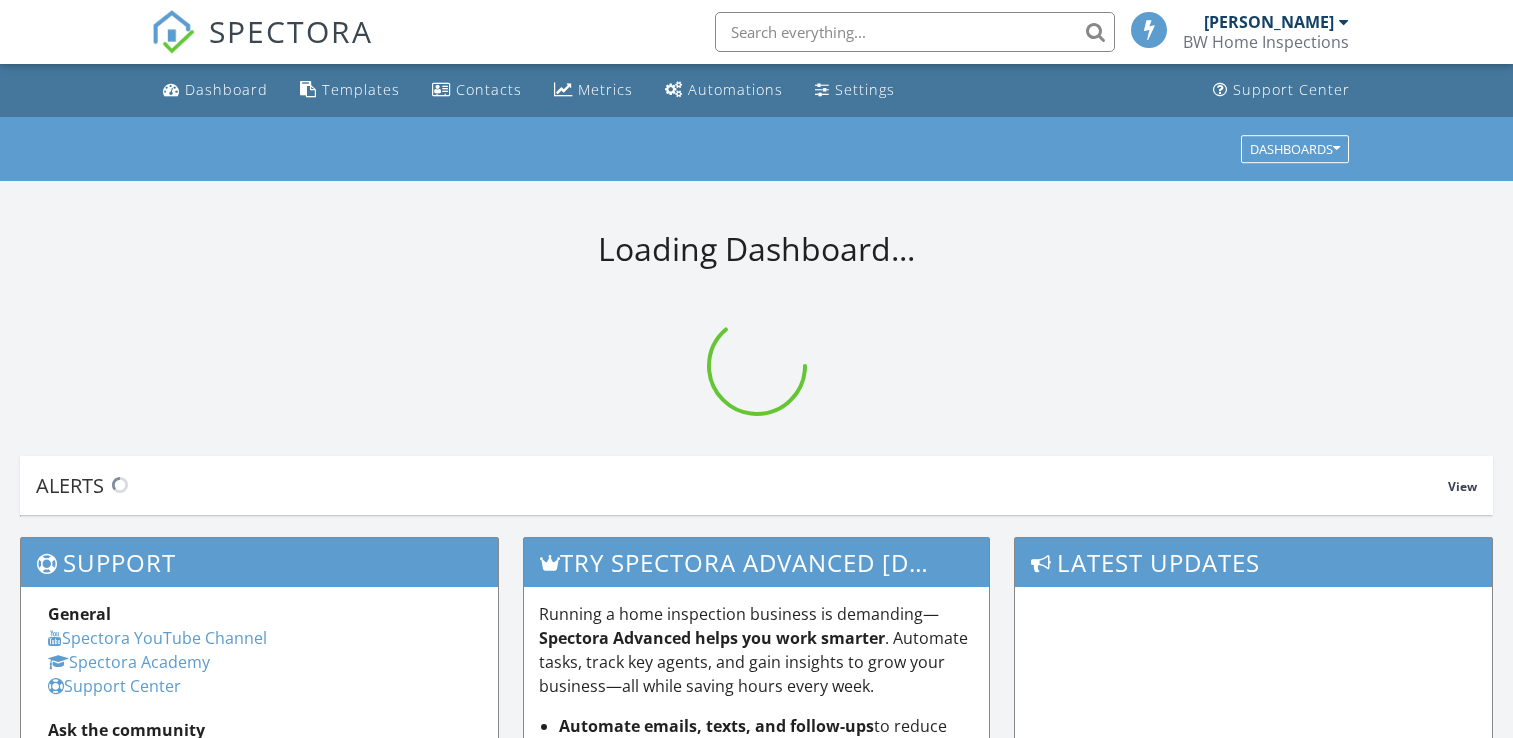 scroll, scrollTop: 0, scrollLeft: 0, axis: both 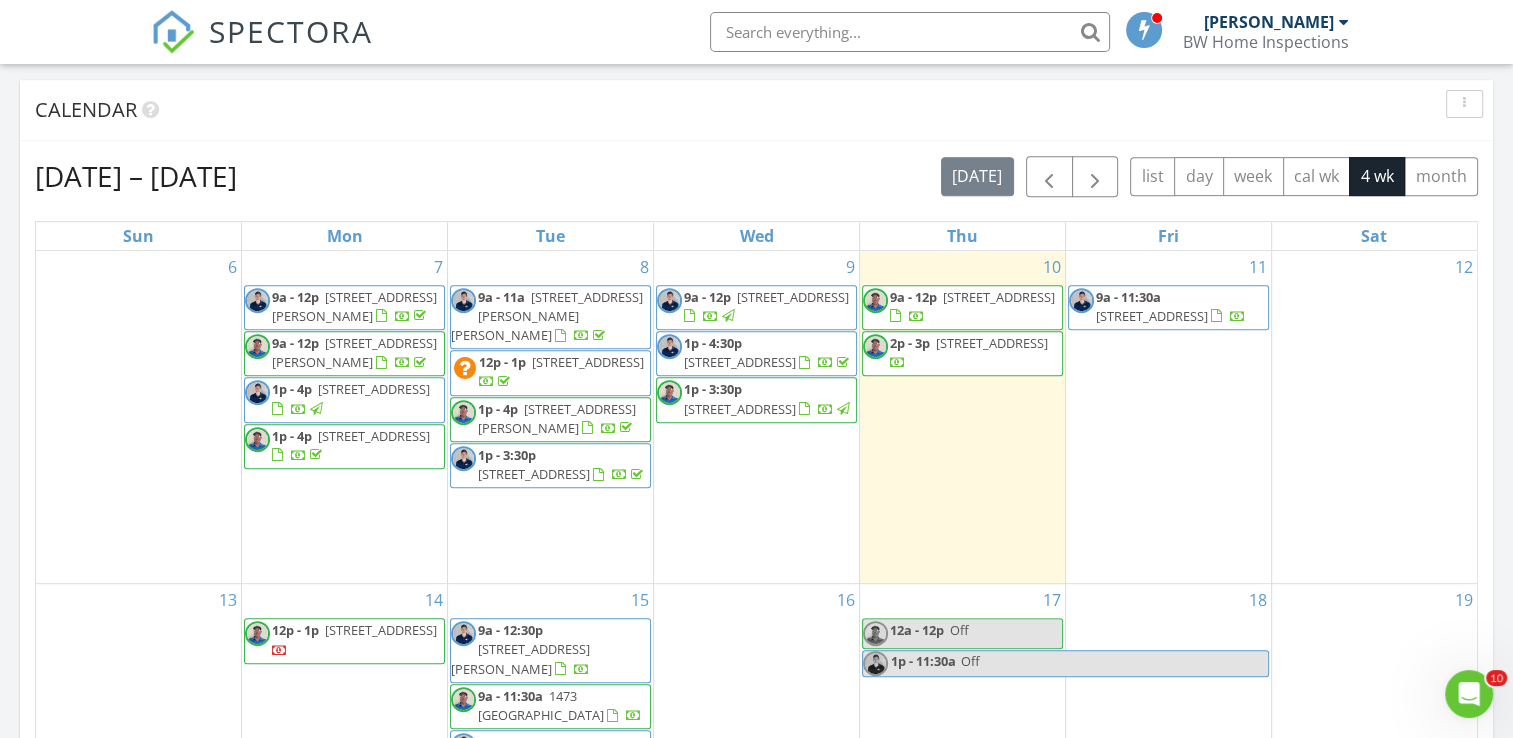 click on "5467 River Trail Rd S, Jacksonville 32277" at bounding box center [588, 362] 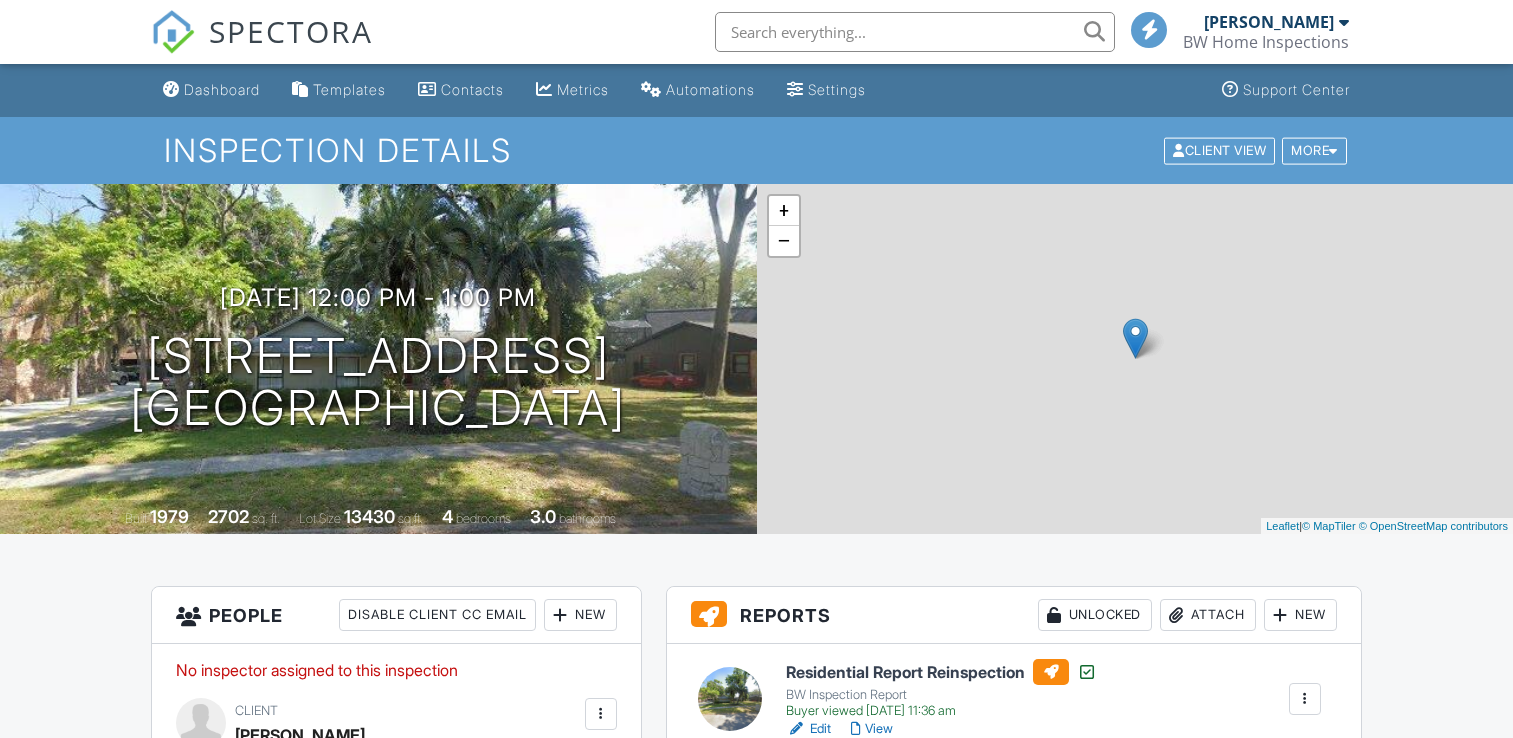 scroll, scrollTop: 400, scrollLeft: 0, axis: vertical 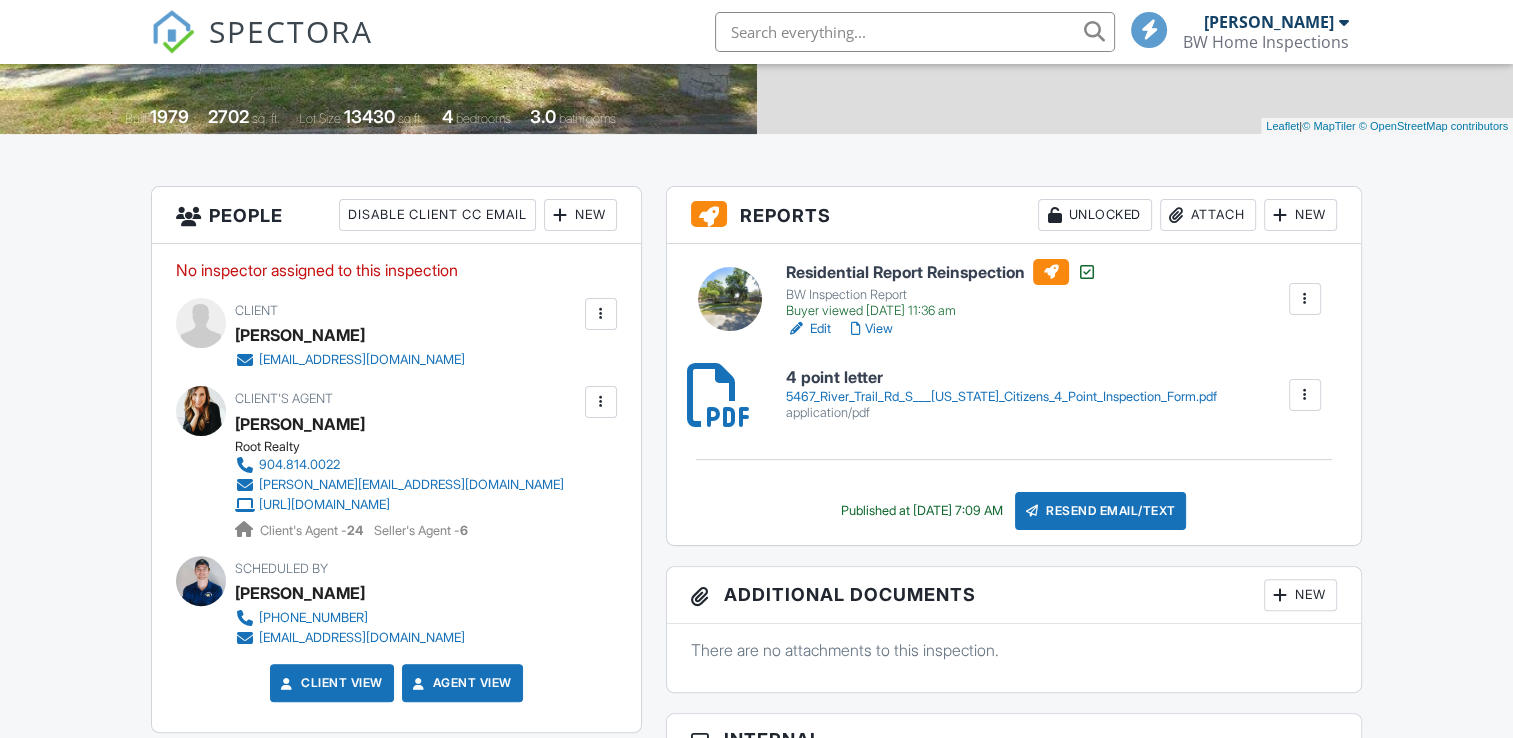 click on "New" at bounding box center (580, 215) 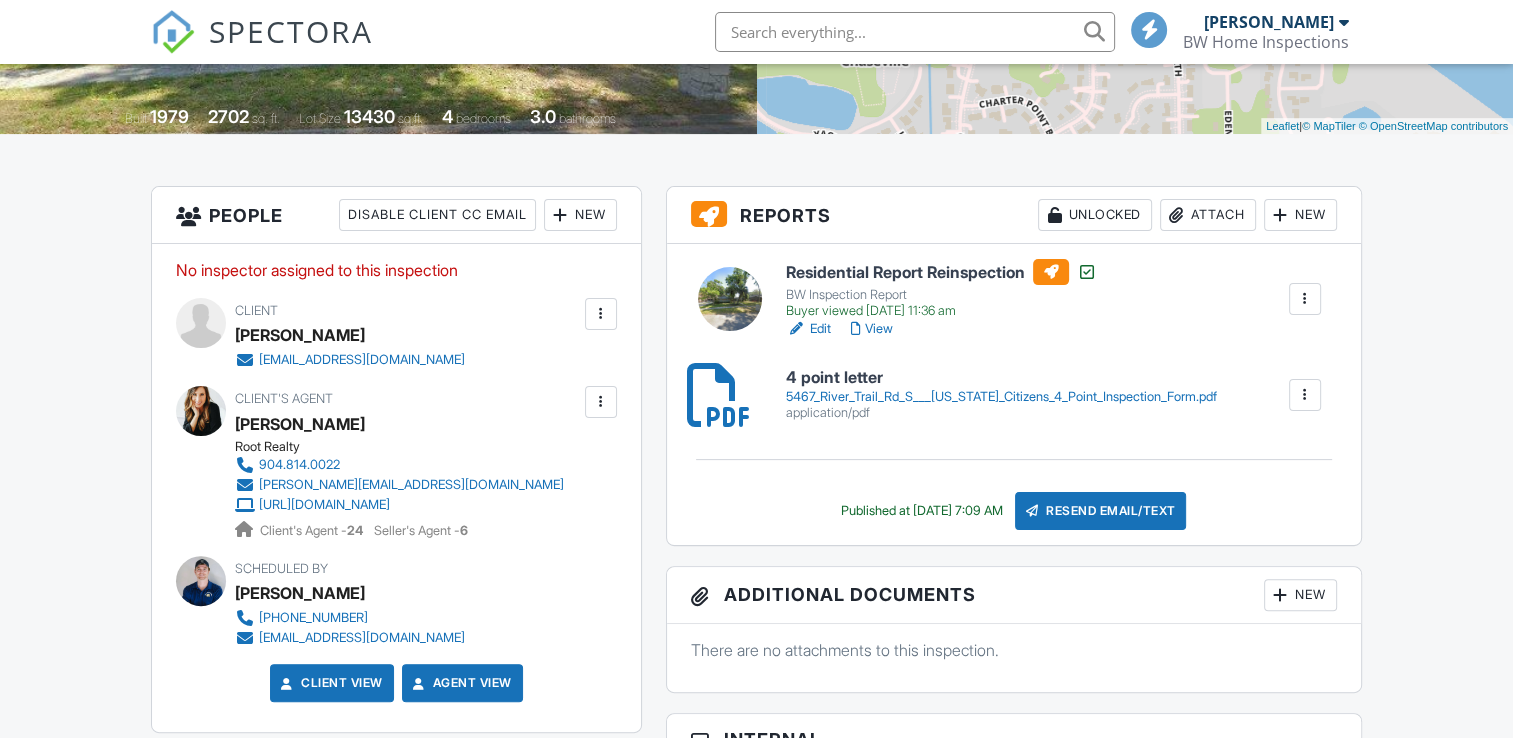scroll, scrollTop: 400, scrollLeft: 0, axis: vertical 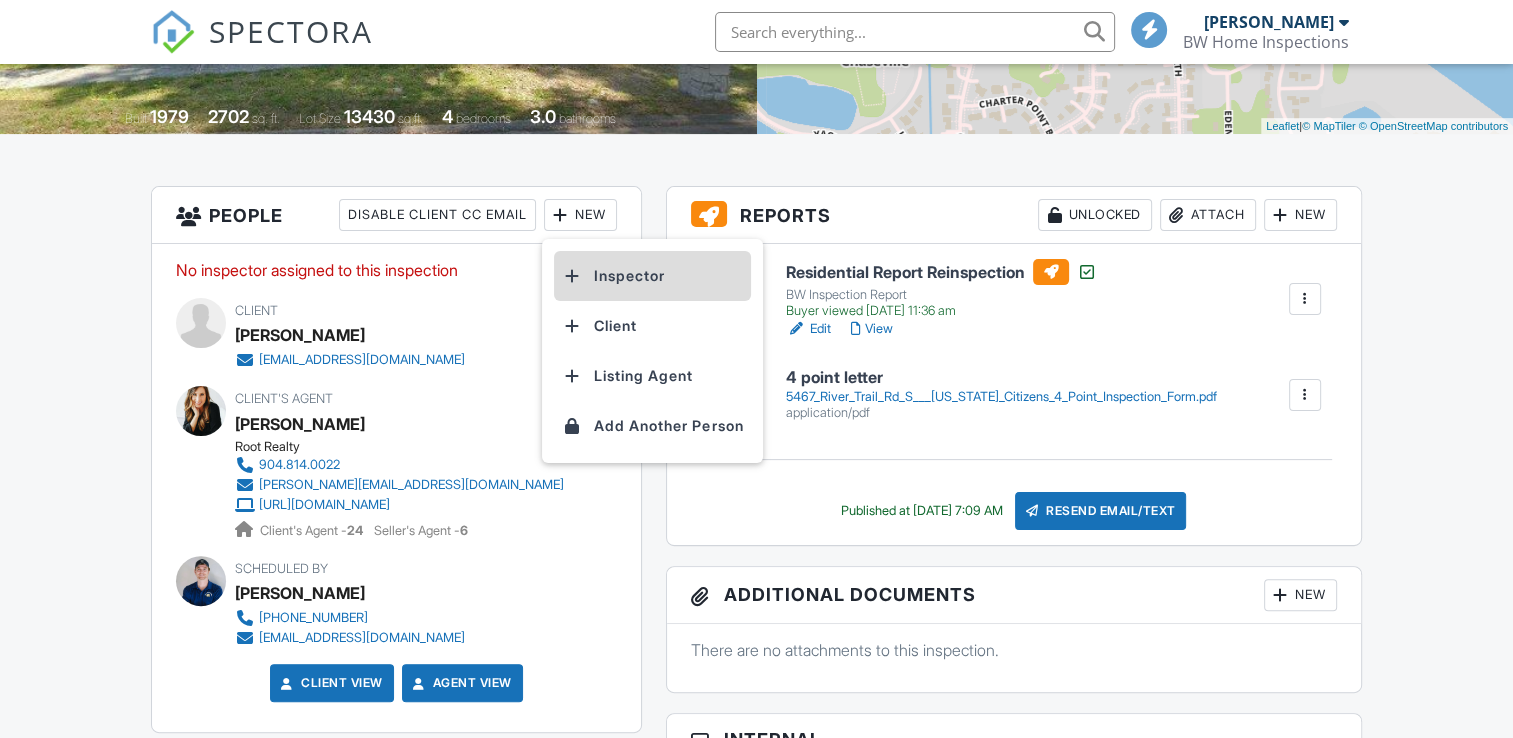 click on "Inspector" at bounding box center [652, 276] 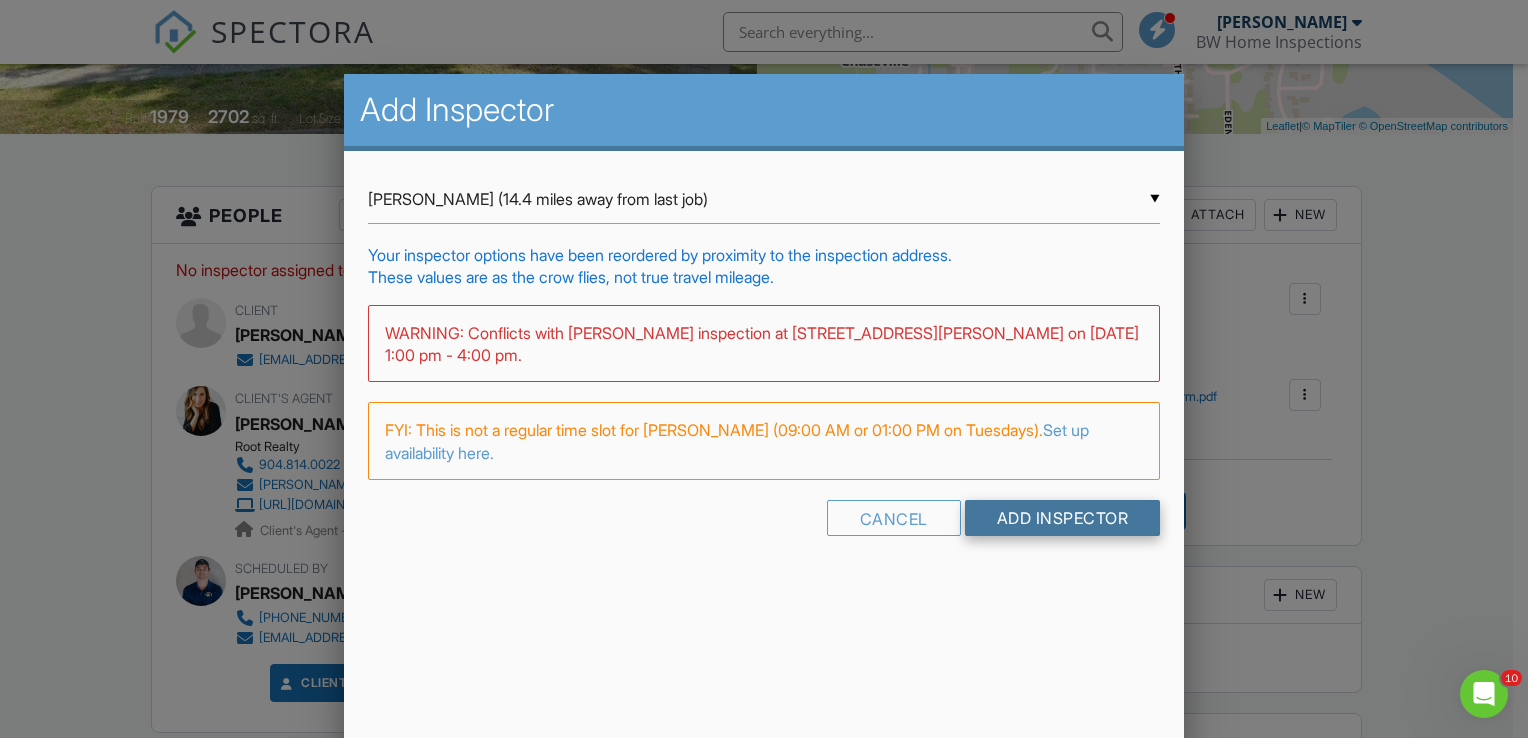 scroll, scrollTop: 0, scrollLeft: 0, axis: both 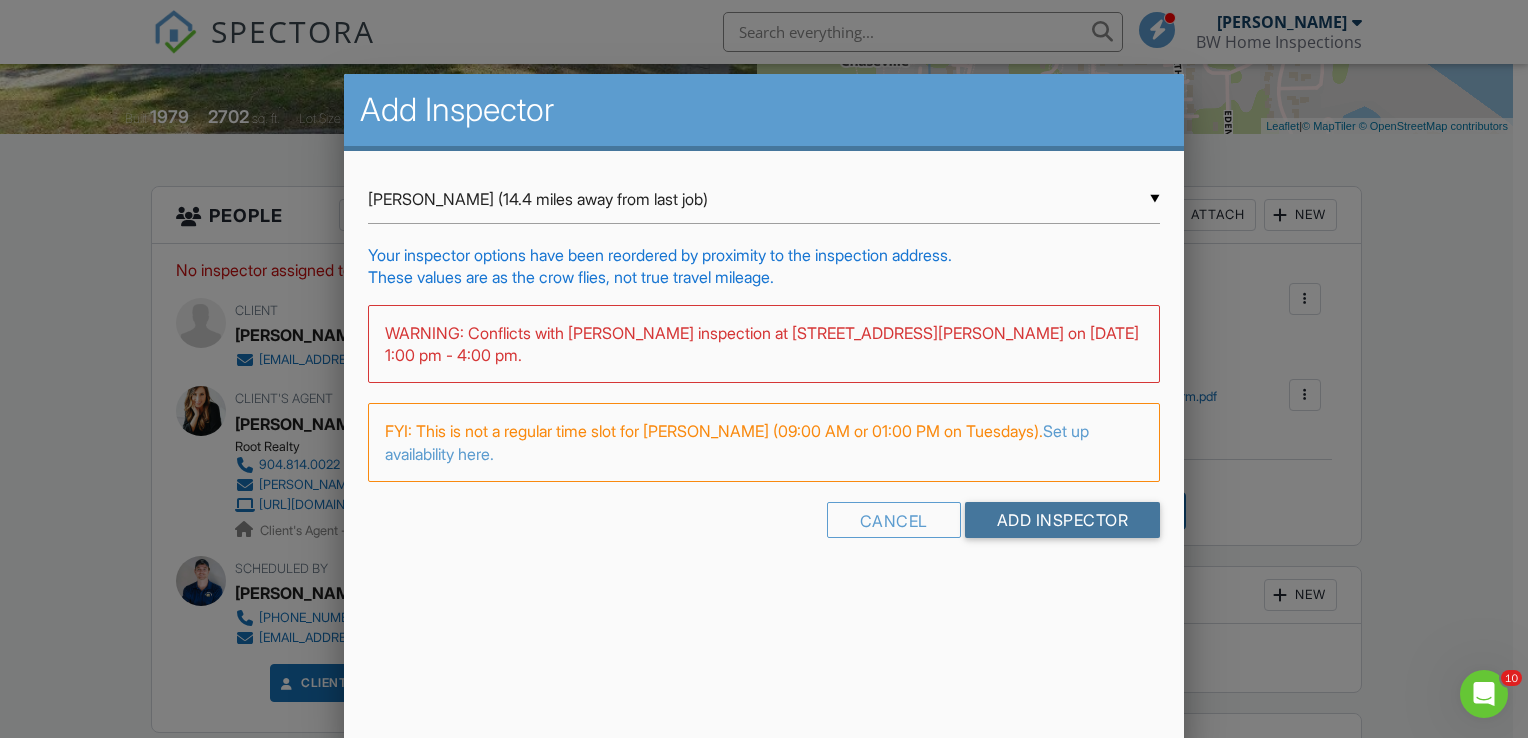 drag, startPoint x: 1041, startPoint y: 522, endPoint x: 1025, endPoint y: 527, distance: 16.763054 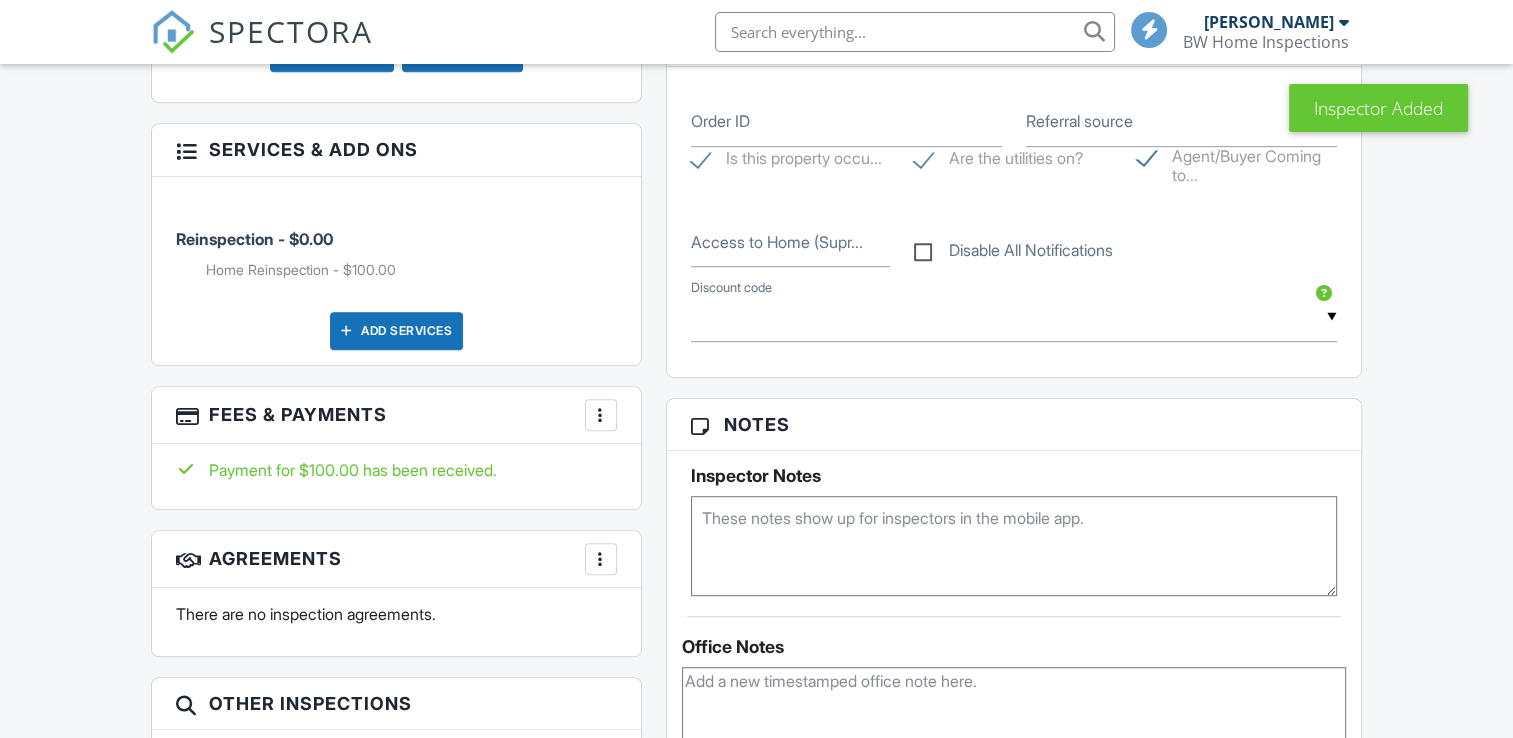 scroll, scrollTop: 1100, scrollLeft: 0, axis: vertical 